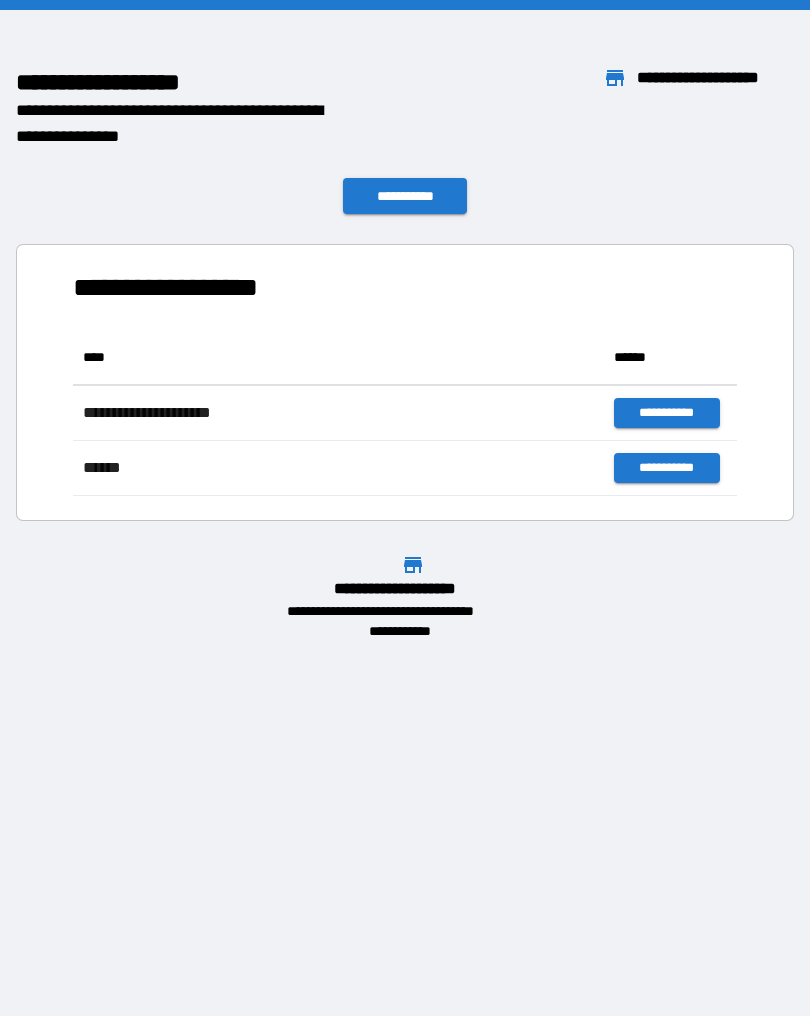 scroll, scrollTop: 0, scrollLeft: 0, axis: both 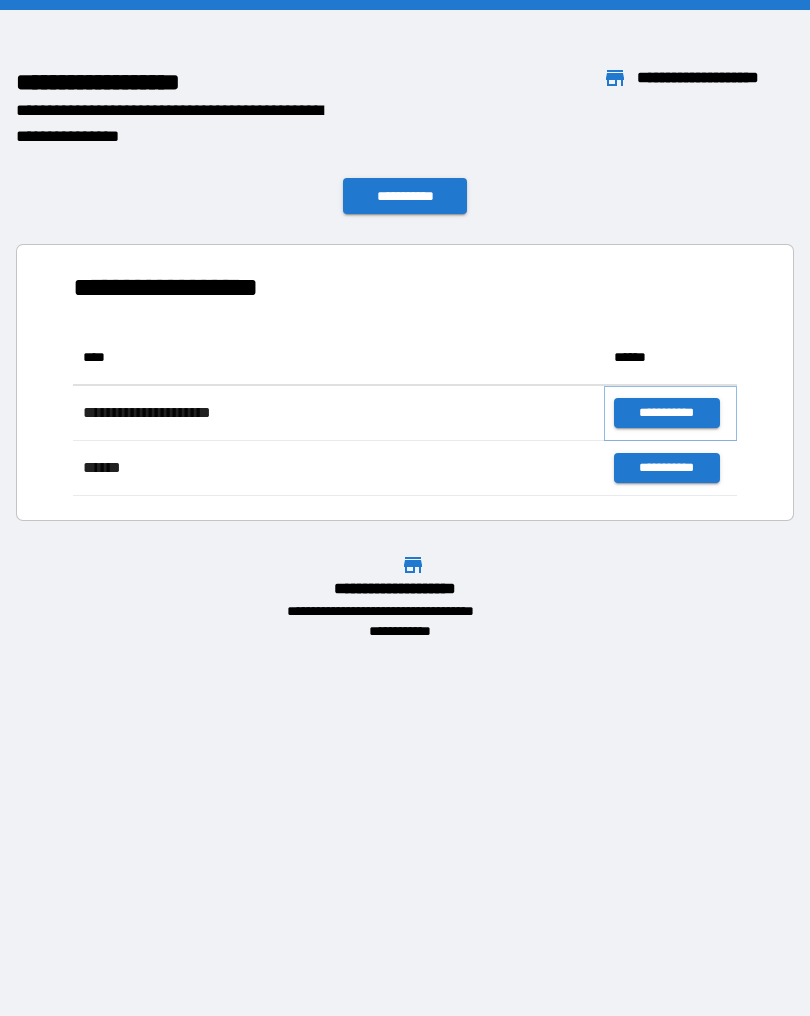 click on "**********" at bounding box center (666, 413) 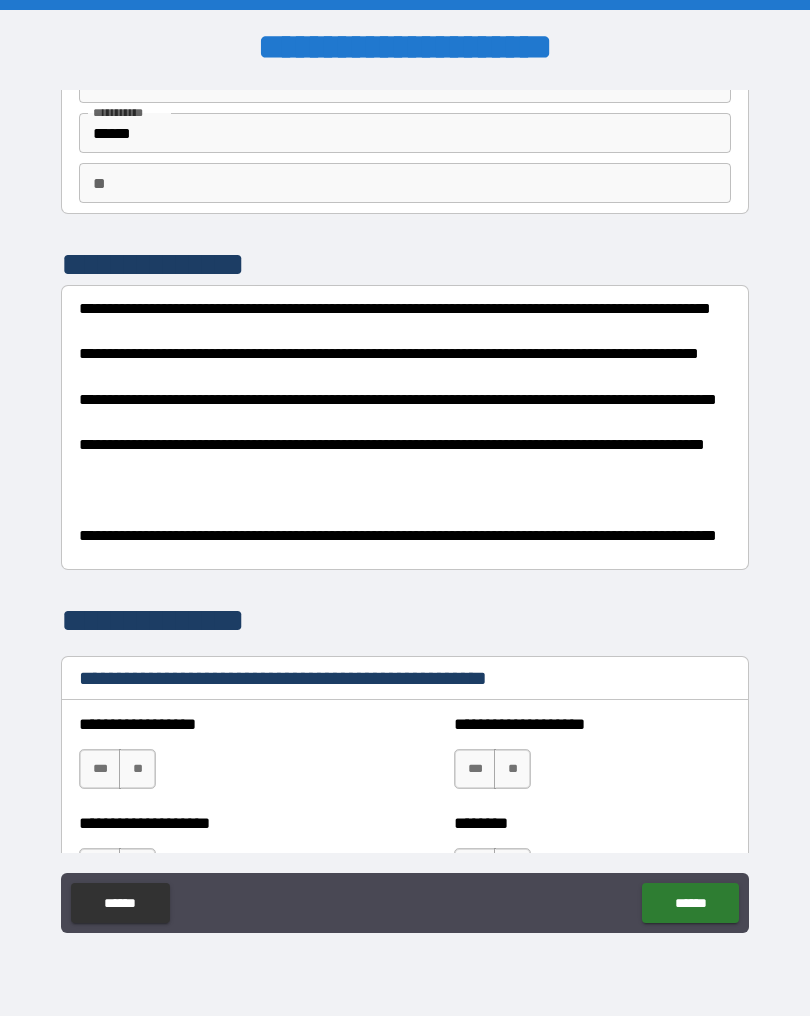 scroll, scrollTop: 119, scrollLeft: 0, axis: vertical 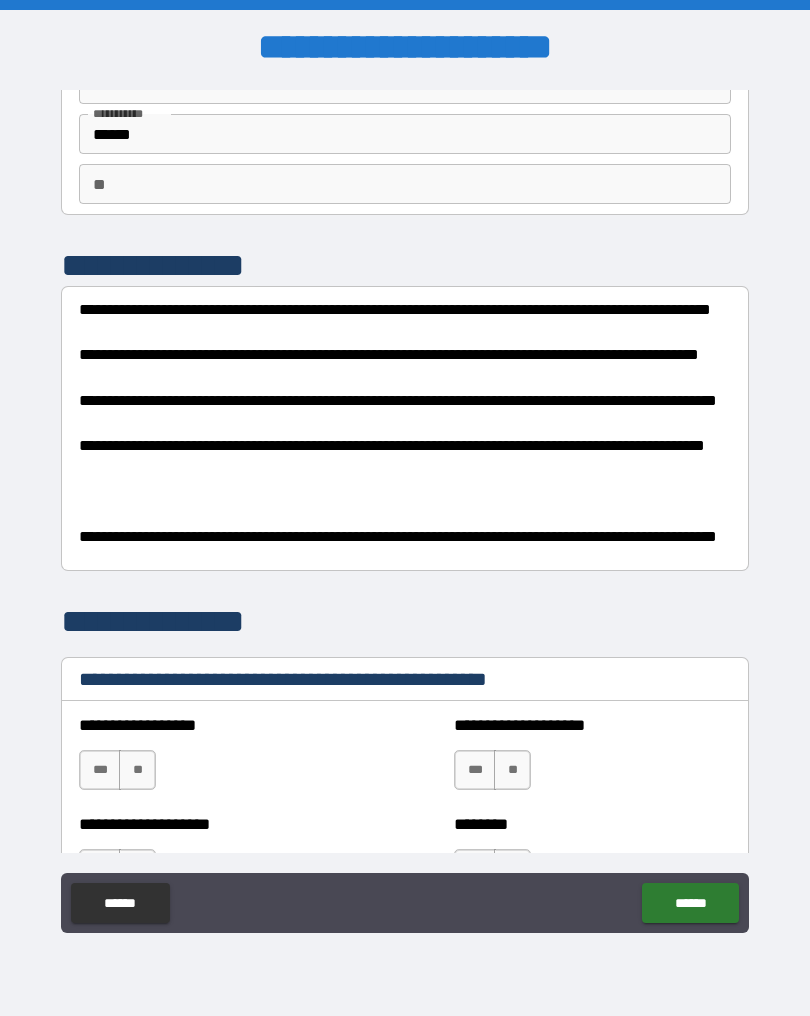 click on "**********" at bounding box center (460, 409) 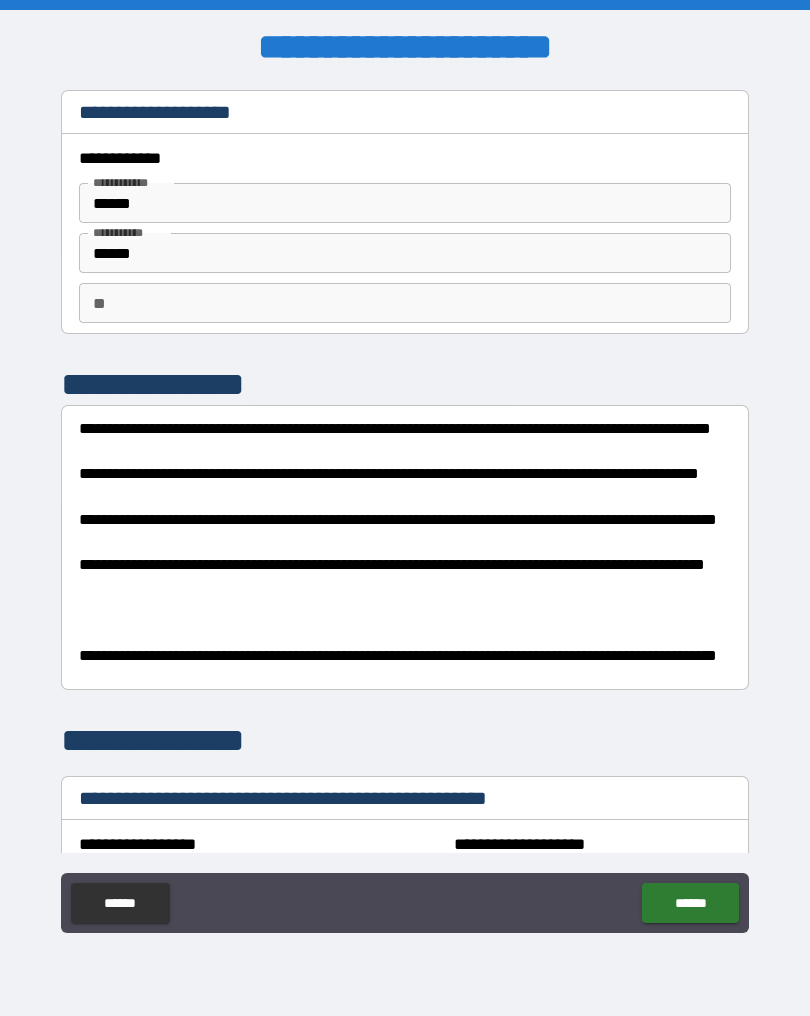 scroll, scrollTop: 0, scrollLeft: 0, axis: both 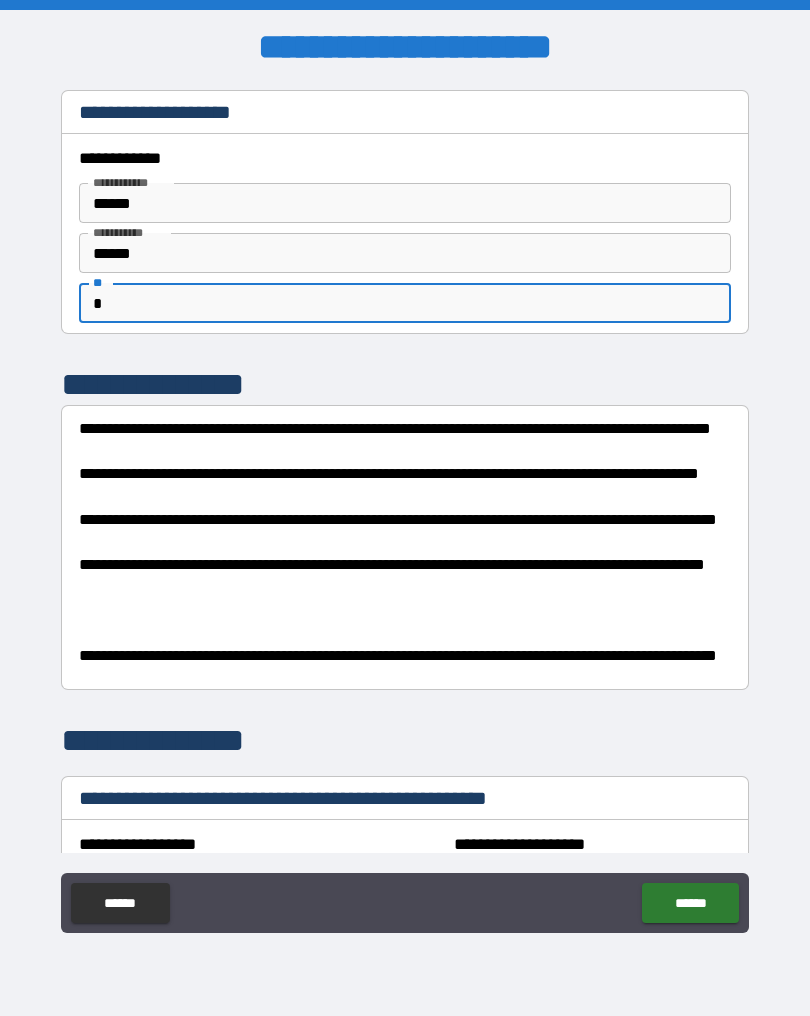 type on "*" 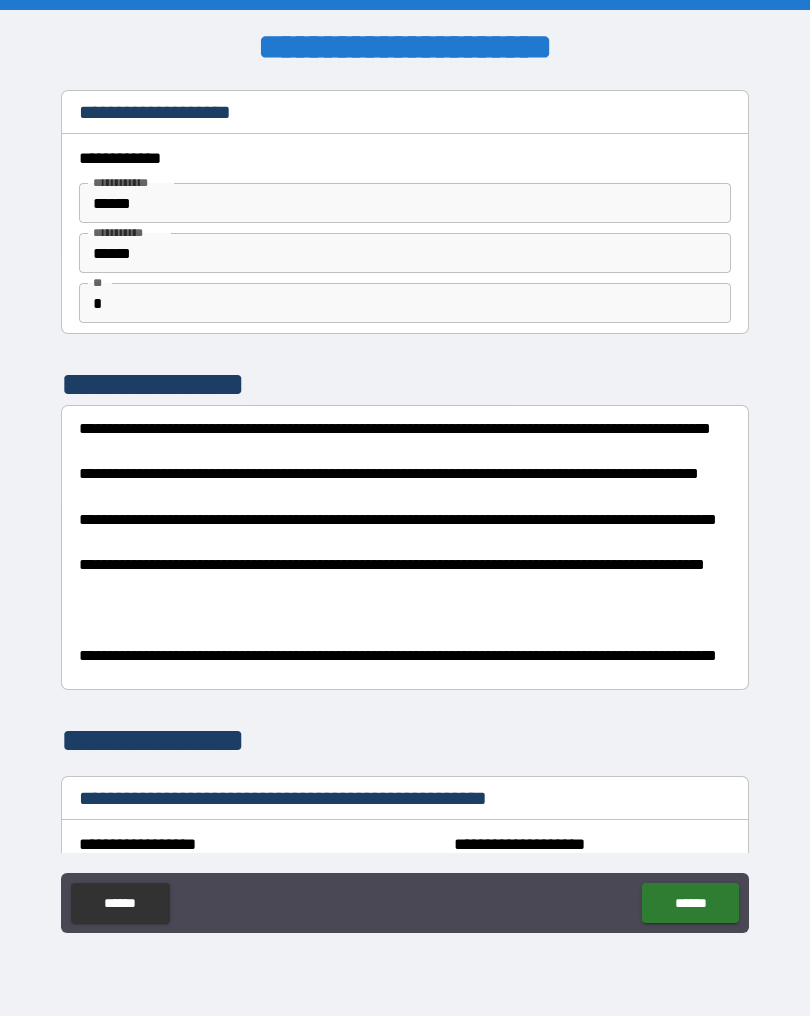 click on "**********" at bounding box center [460, 528] 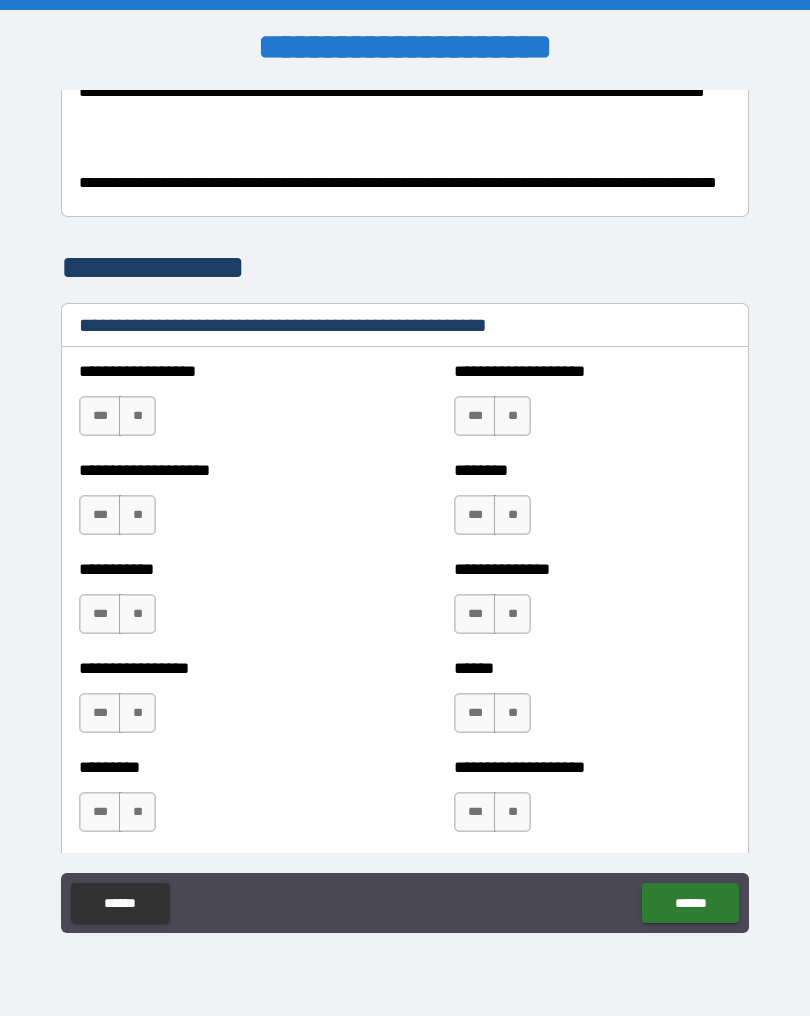 scroll, scrollTop: 472, scrollLeft: 0, axis: vertical 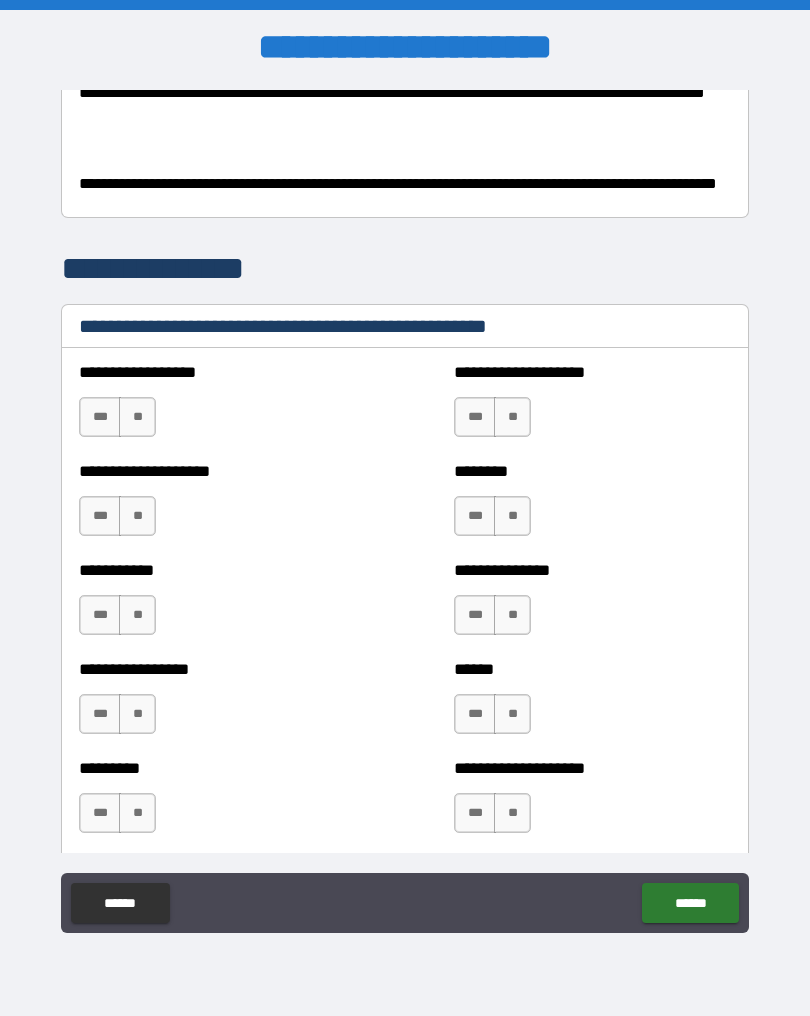 click on "**" at bounding box center (137, 417) 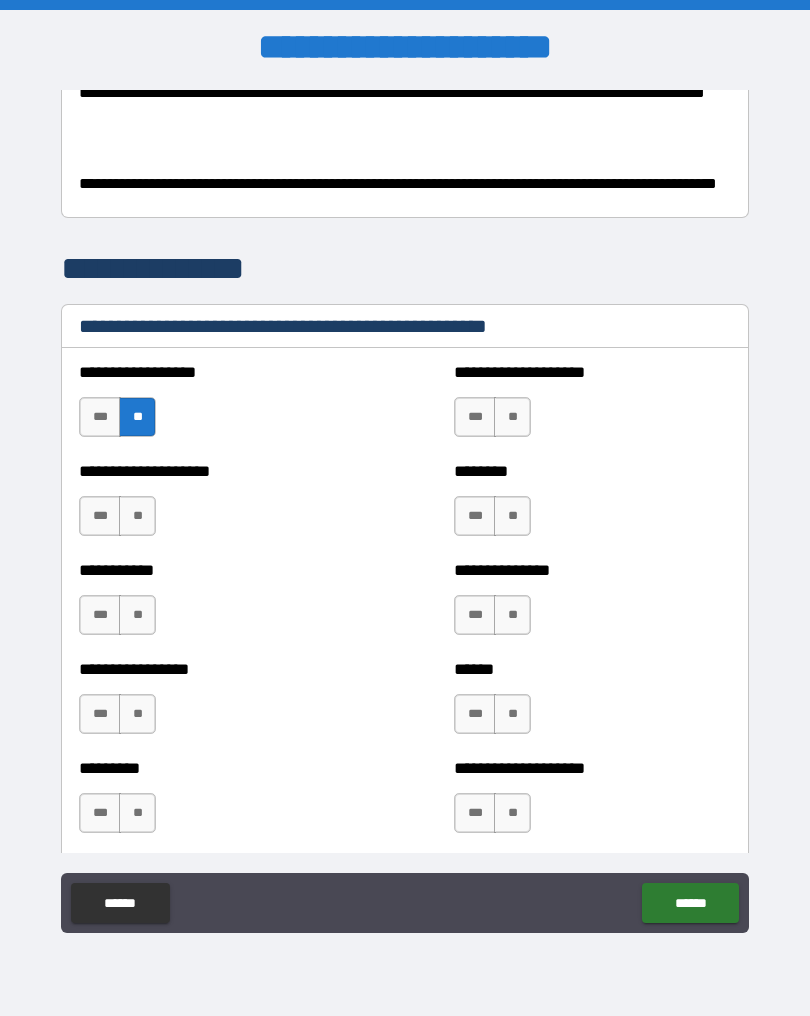 click on "**" at bounding box center (137, 516) 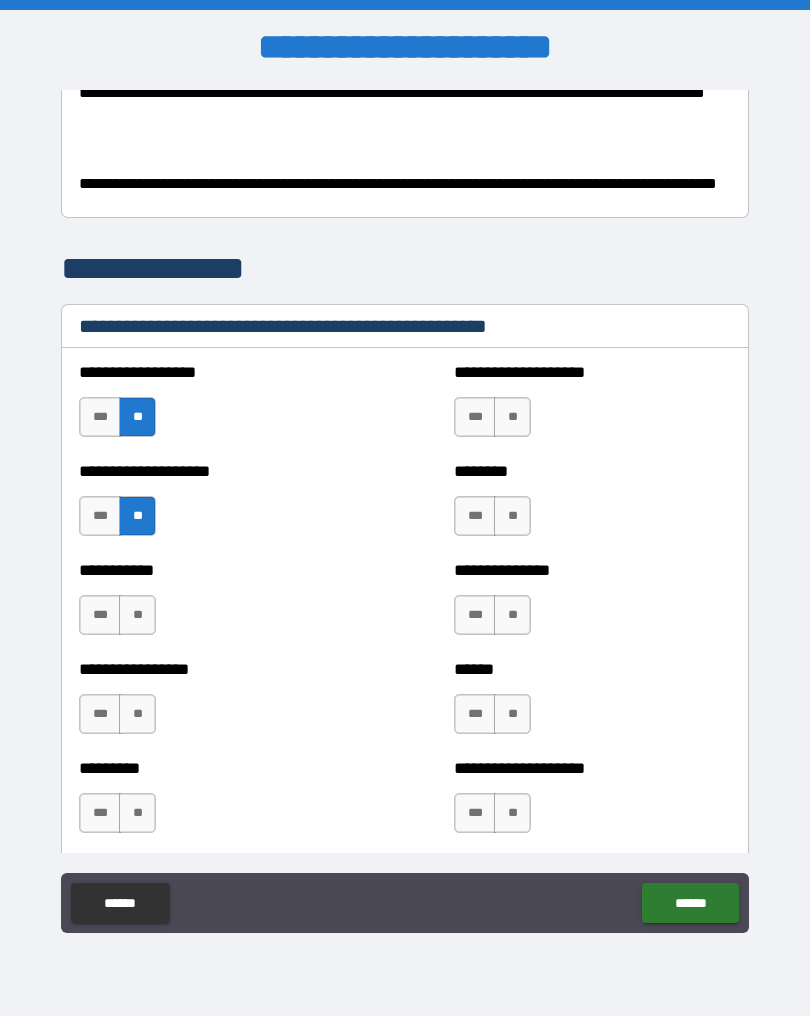 click on "**" at bounding box center [137, 615] 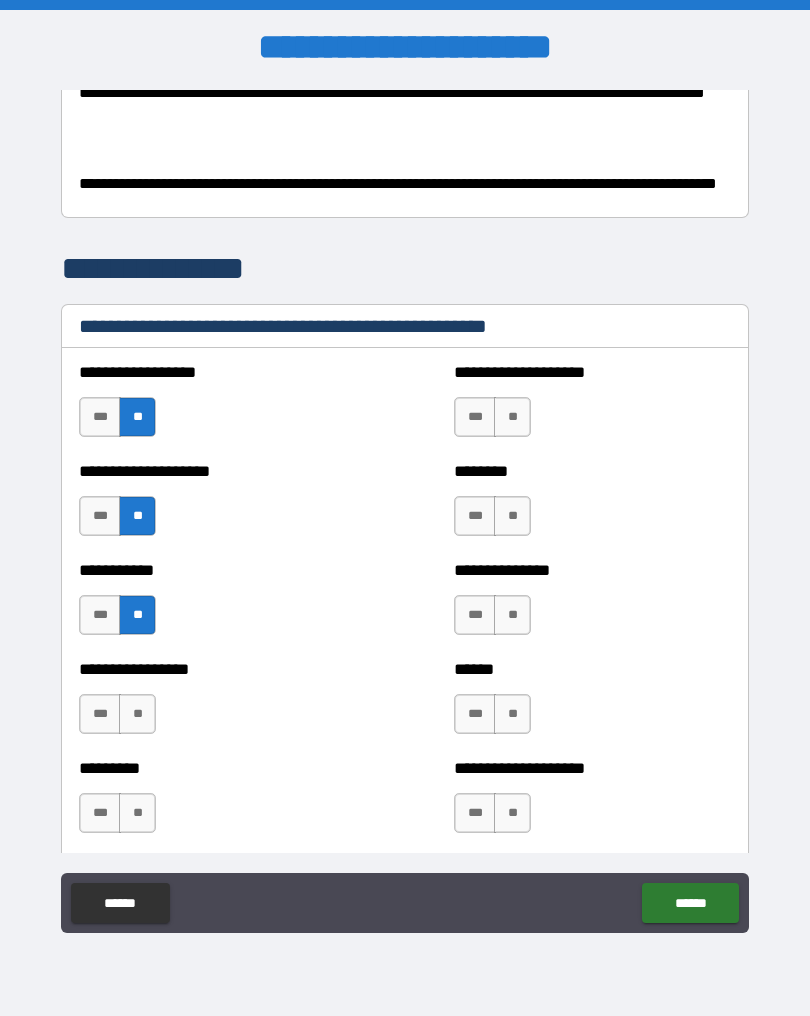 click on "**" at bounding box center [137, 714] 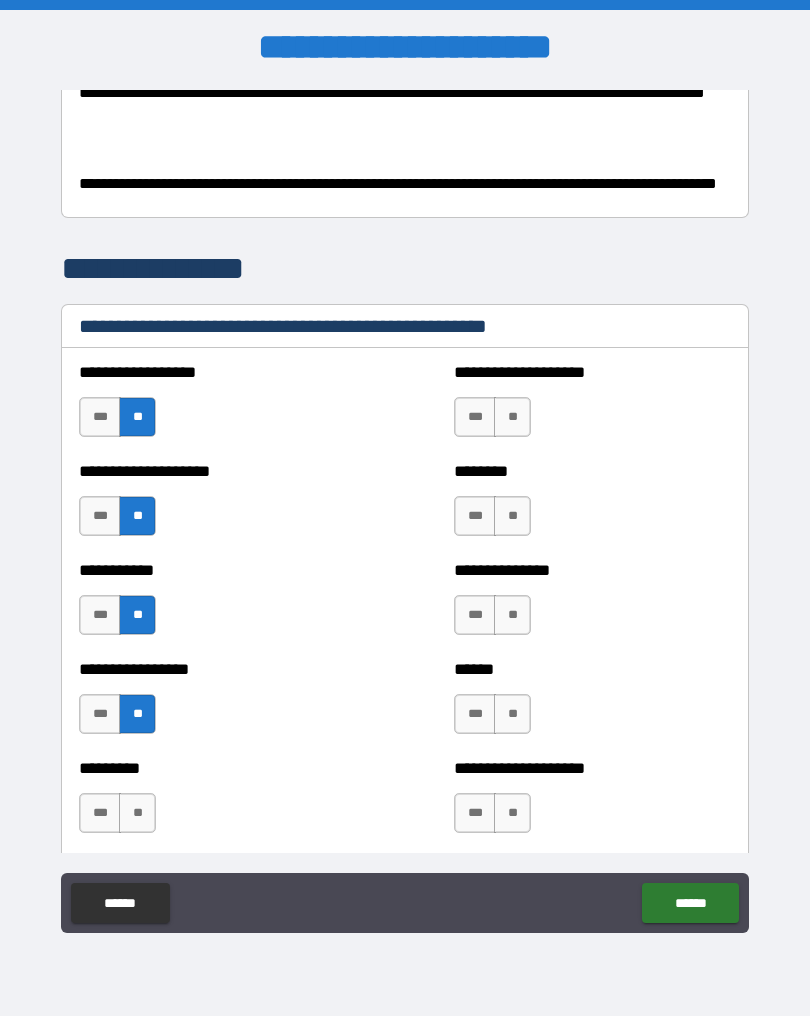 click on "**" at bounding box center (137, 813) 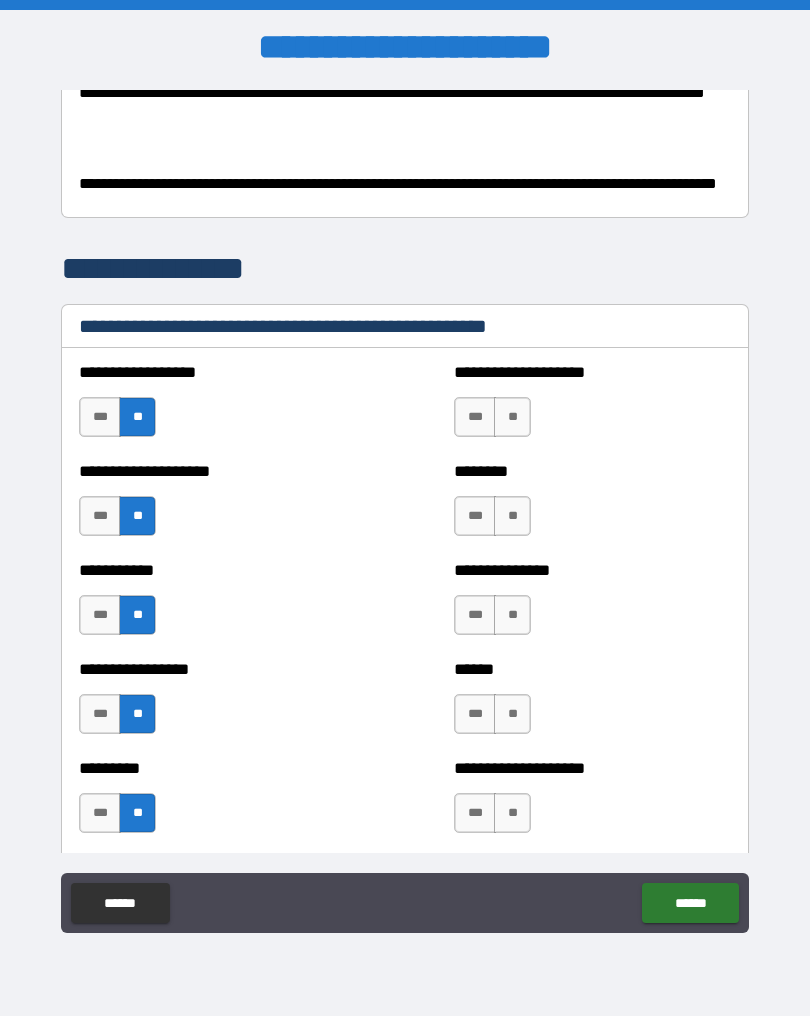 click on "**" at bounding box center (512, 417) 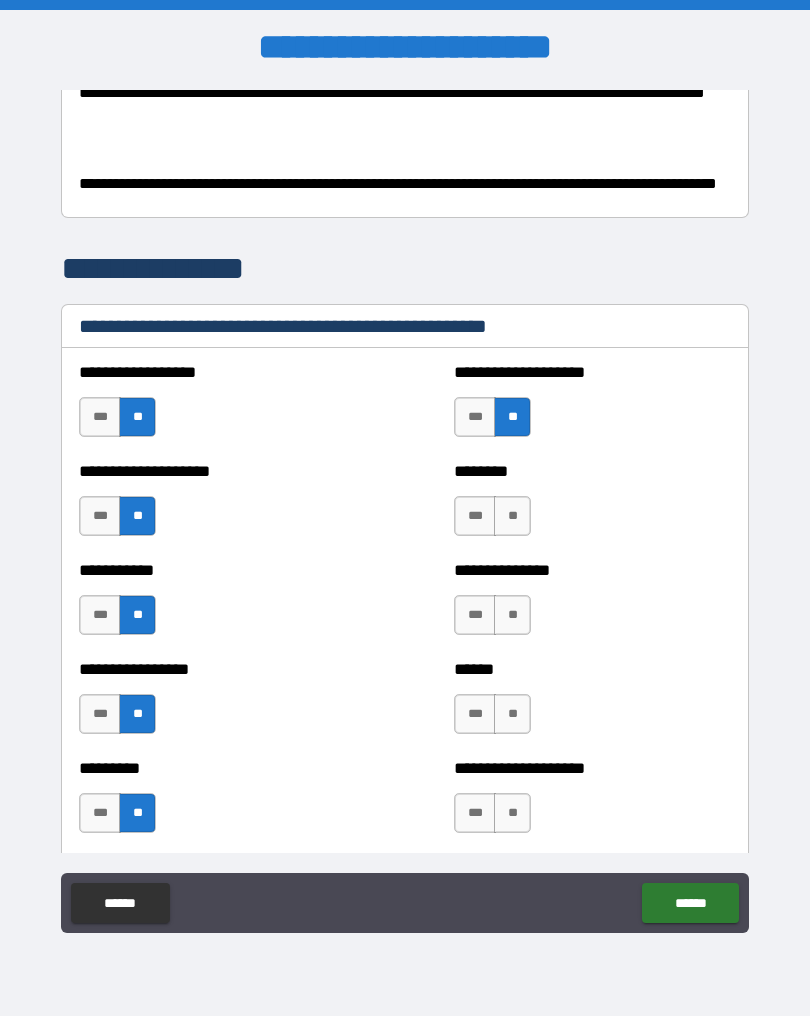 click on "**" at bounding box center [512, 516] 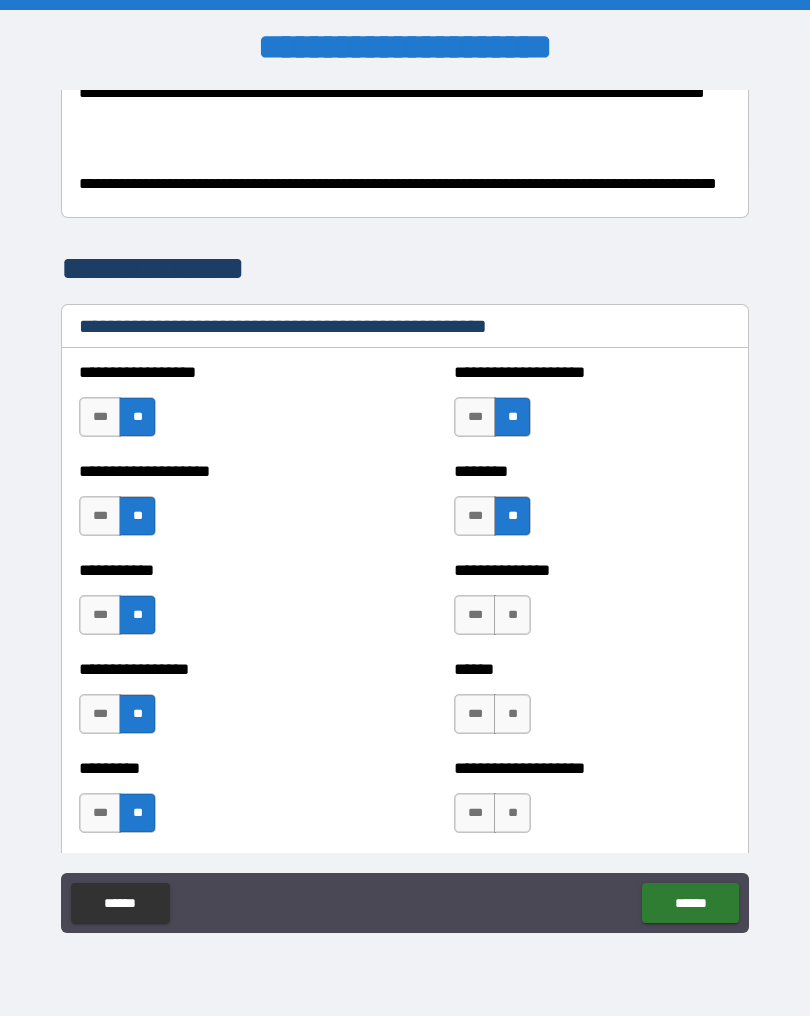 click on "**" at bounding box center [512, 615] 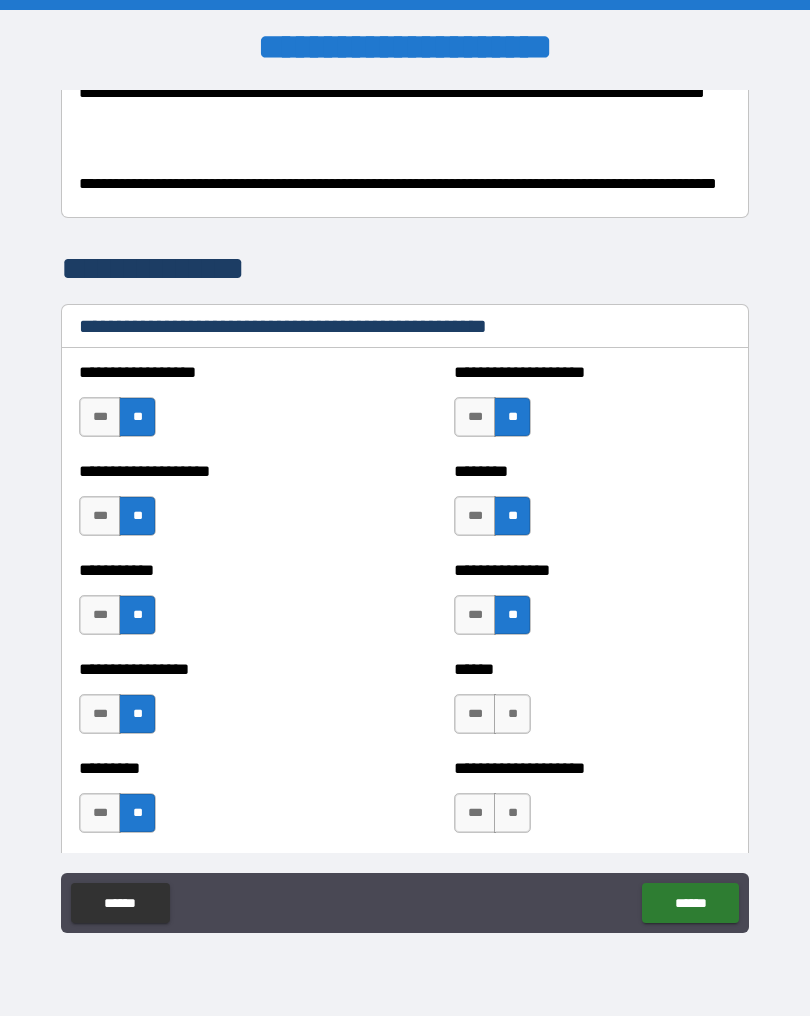 click on "**" at bounding box center (512, 714) 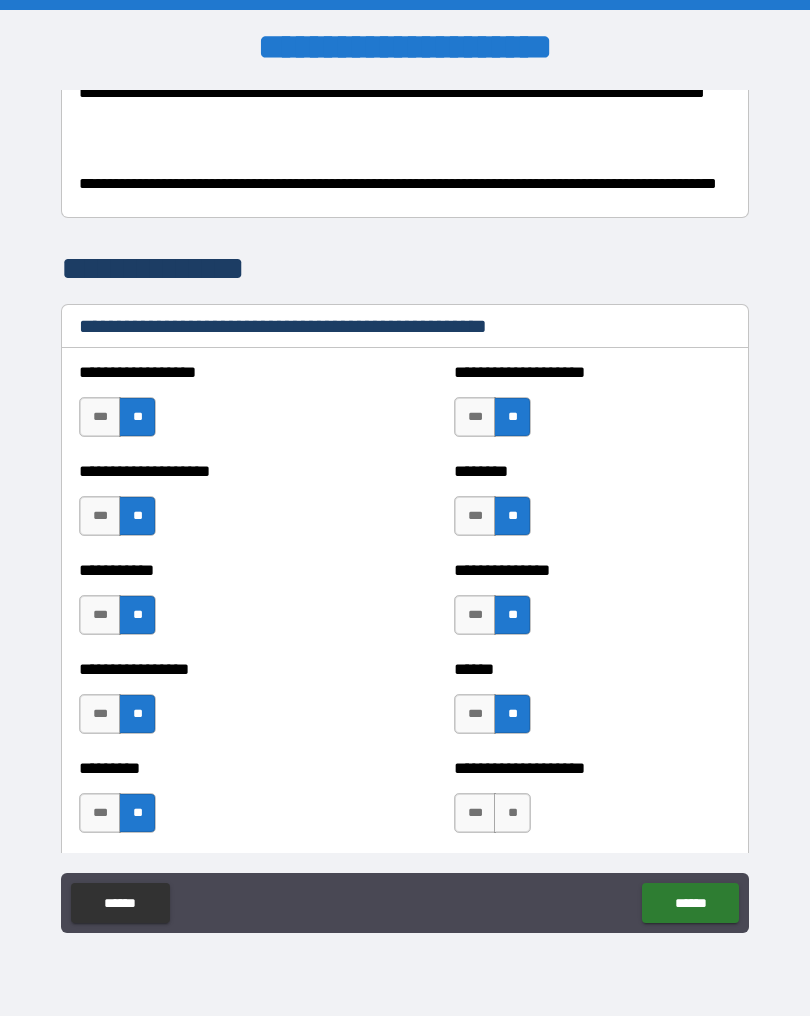 click on "**" at bounding box center (512, 813) 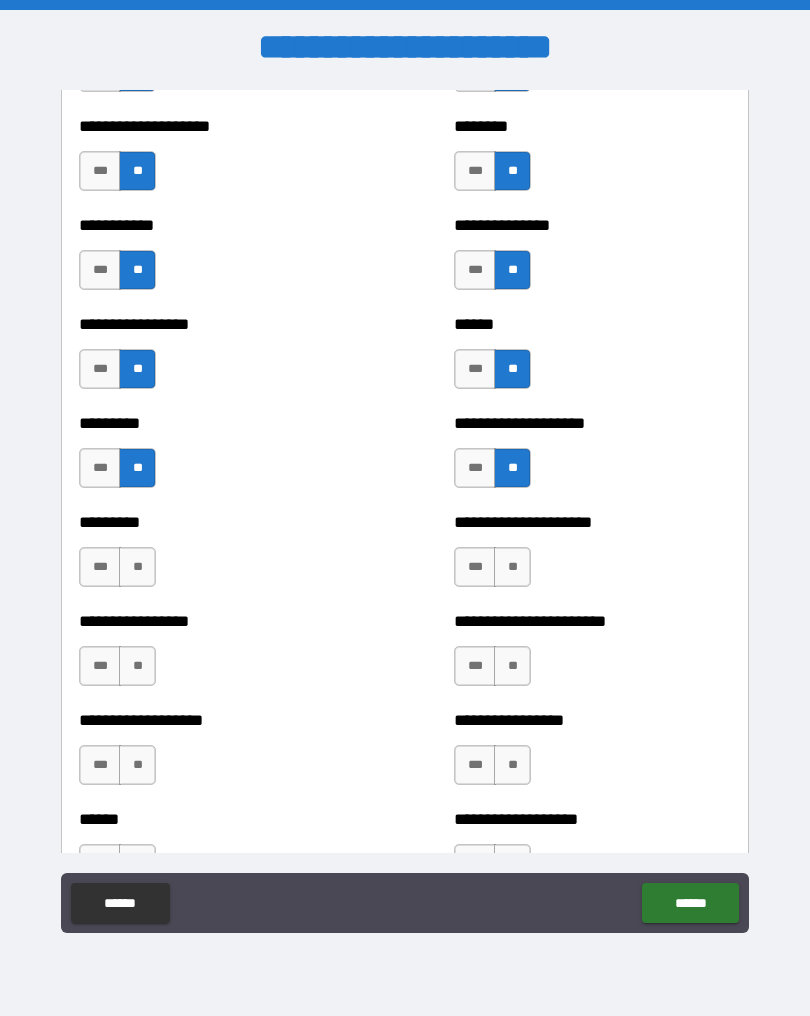 scroll, scrollTop: 821, scrollLeft: 0, axis: vertical 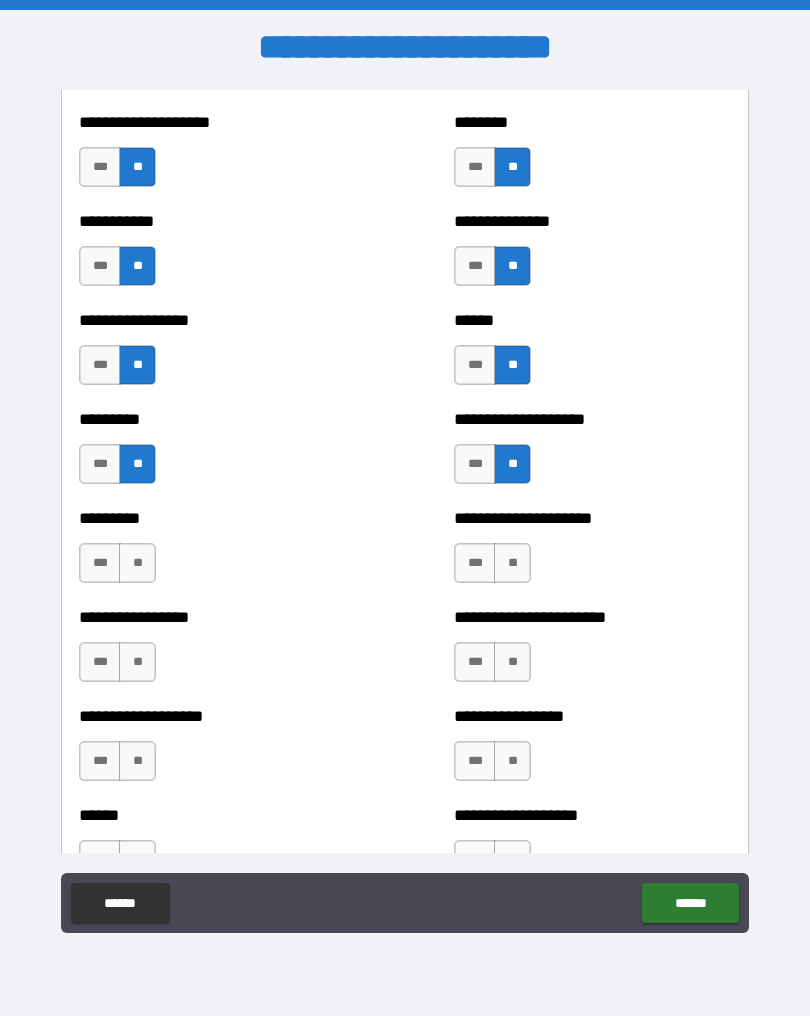 click on "***" at bounding box center (100, 563) 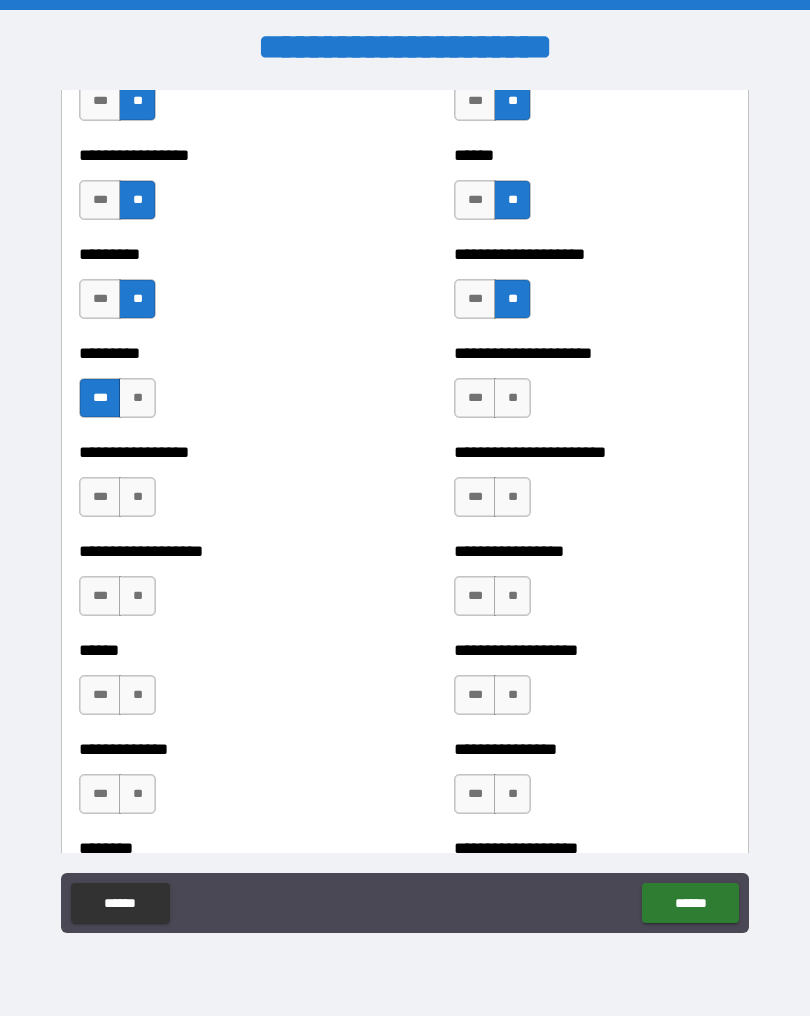 scroll, scrollTop: 1012, scrollLeft: 0, axis: vertical 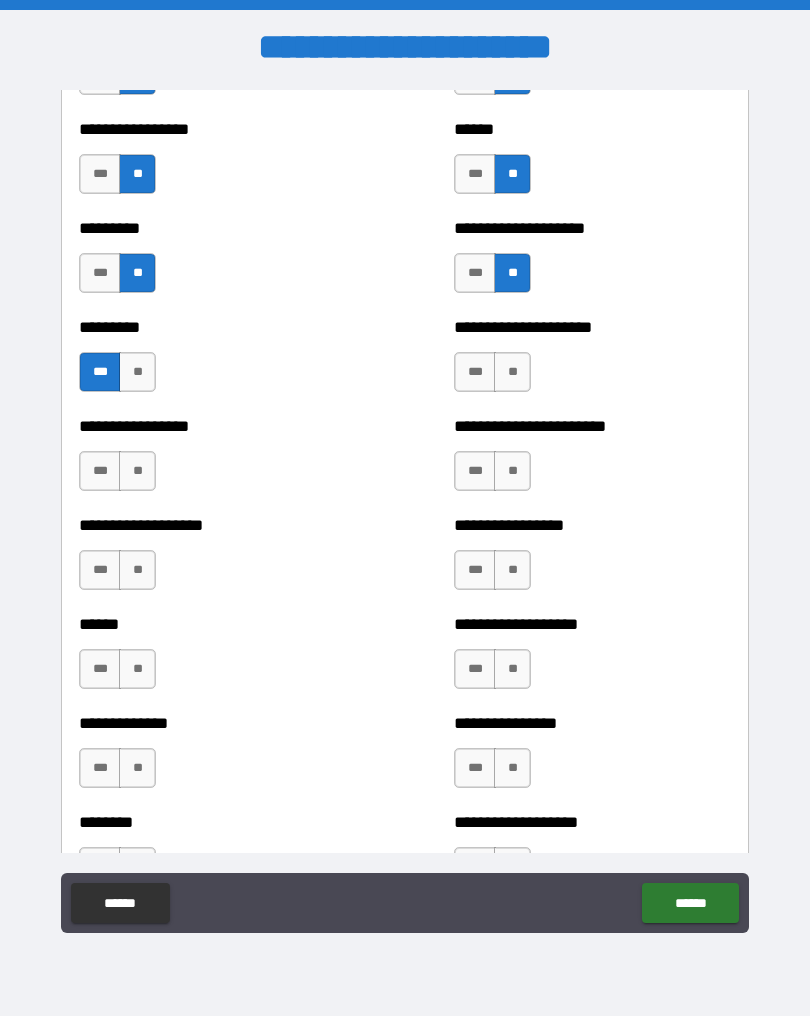 click on "**" at bounding box center [137, 471] 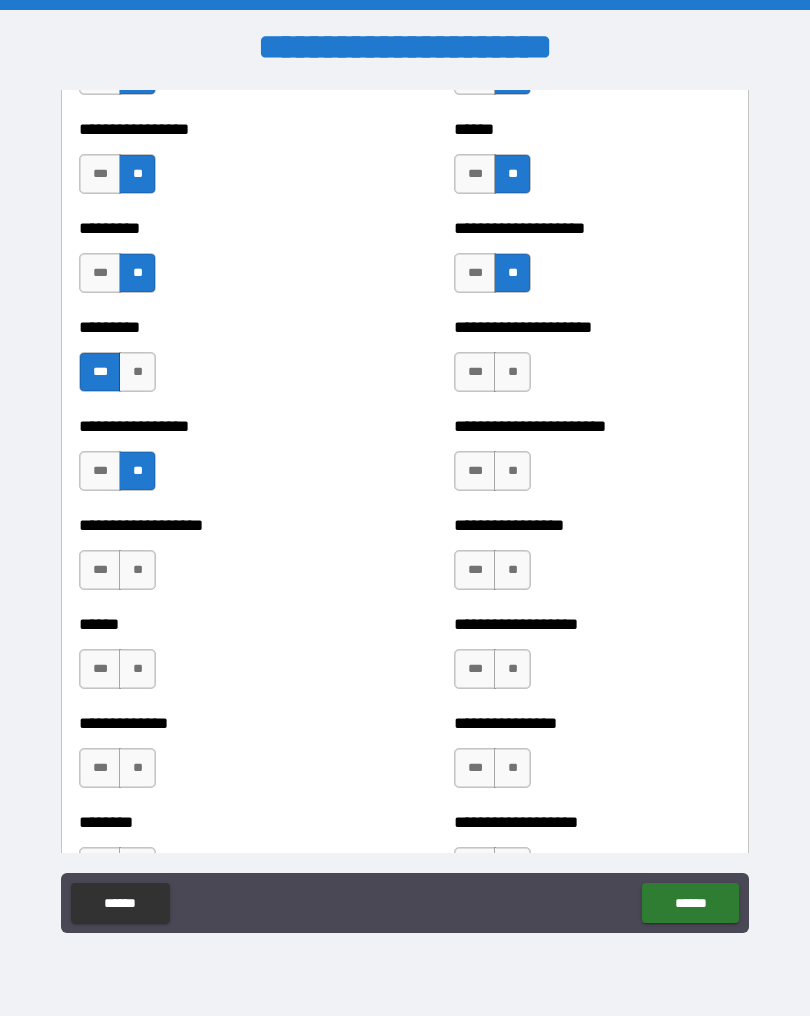 click on "**" at bounding box center (137, 570) 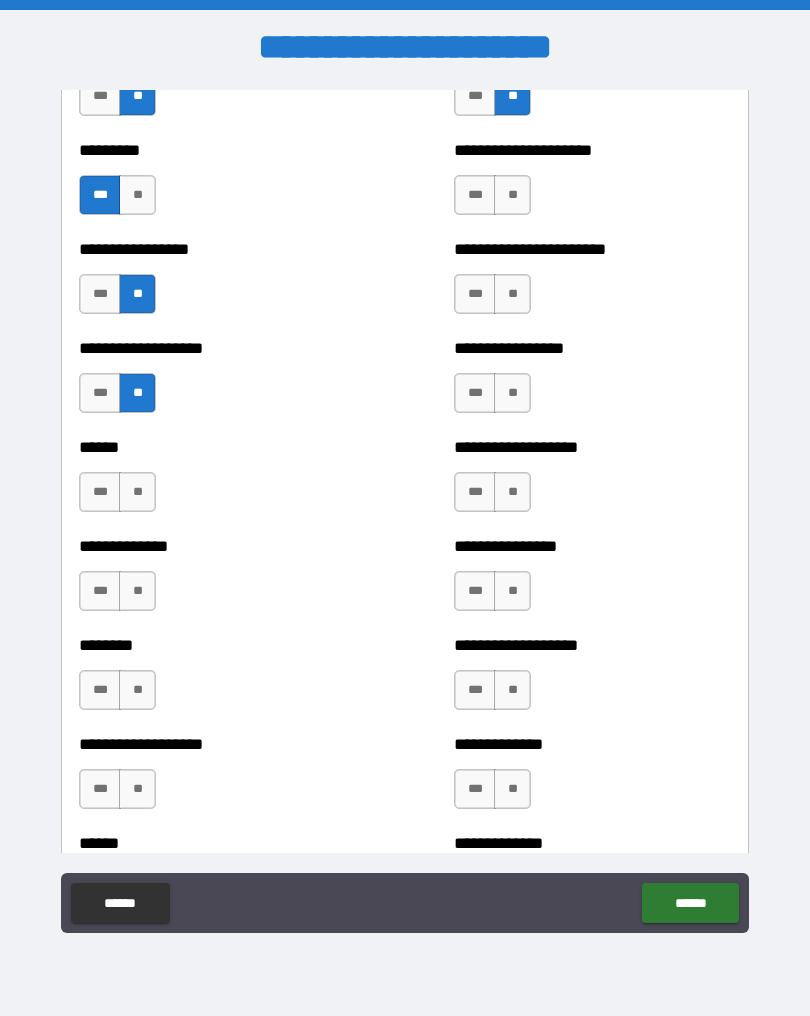 scroll, scrollTop: 1201, scrollLeft: 0, axis: vertical 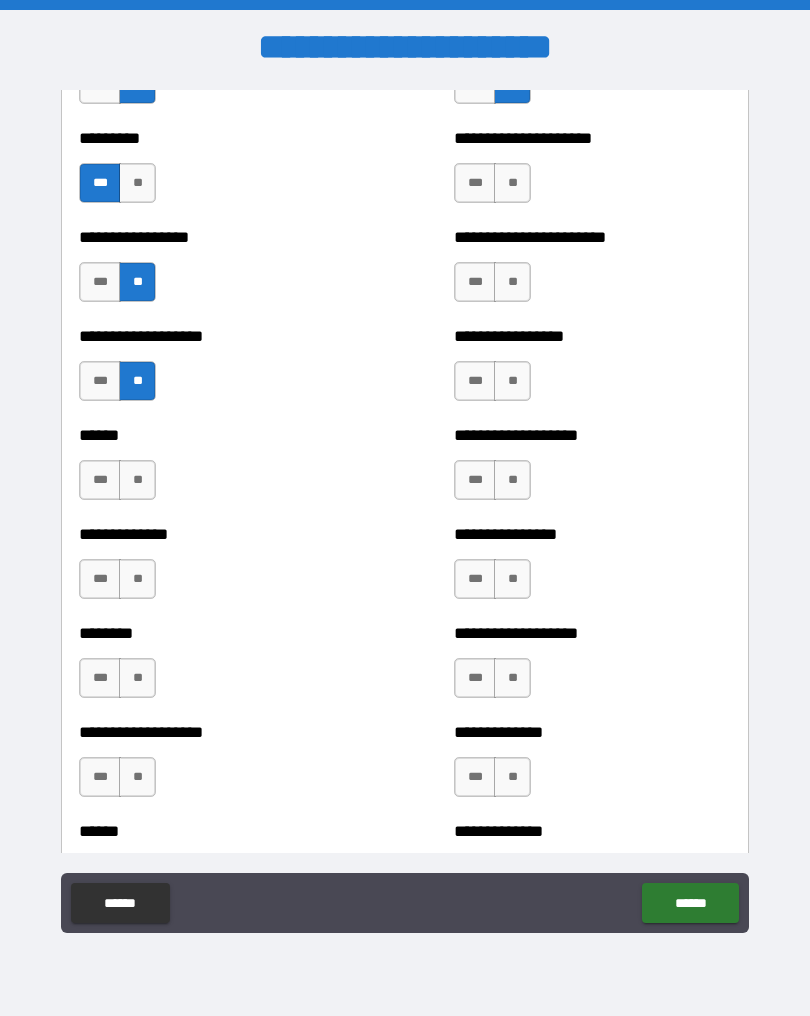 click on "**" at bounding box center (137, 480) 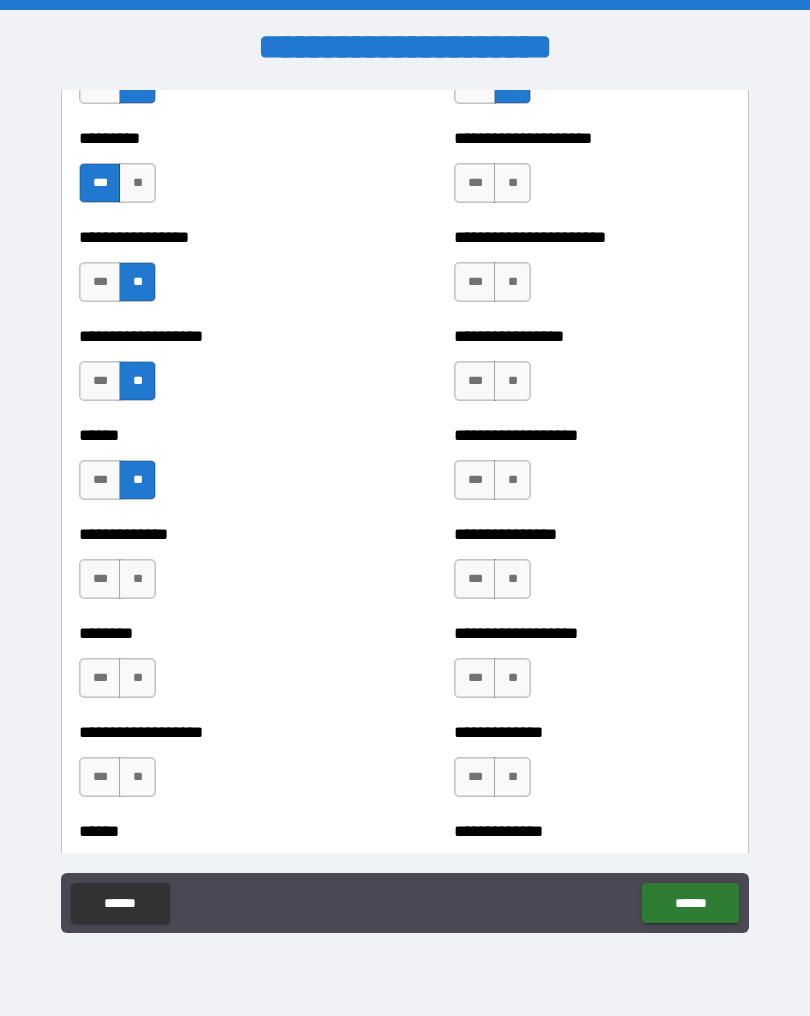 click on "**" at bounding box center (137, 579) 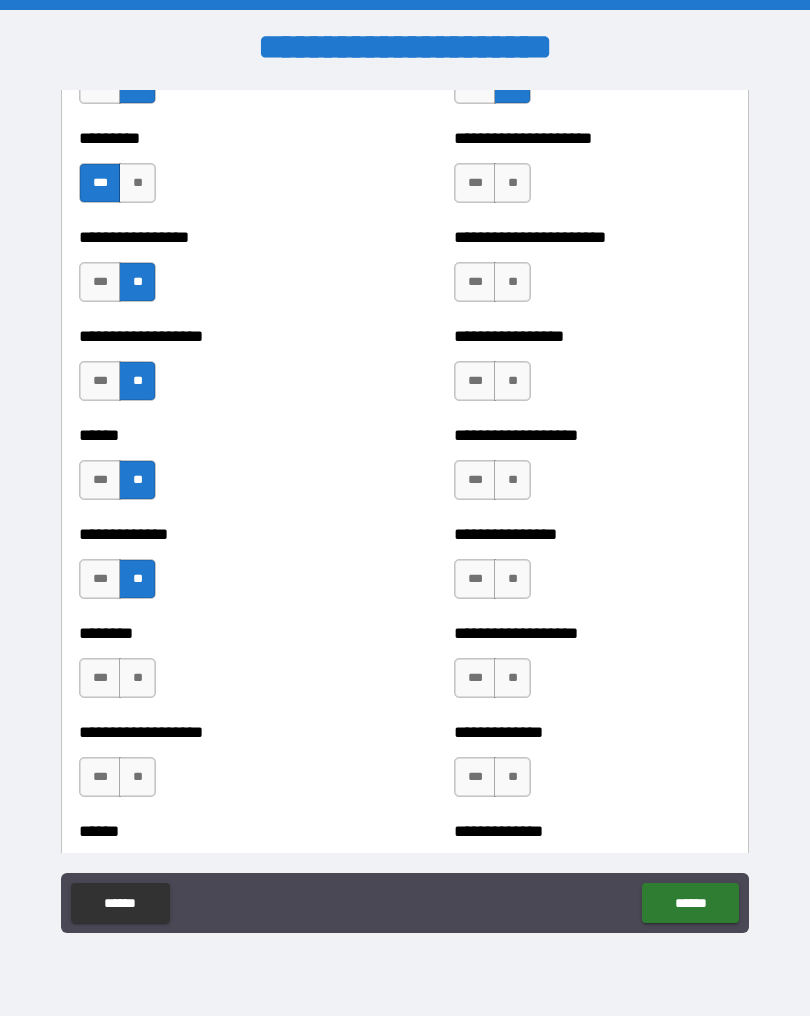 click on "**" at bounding box center (137, 678) 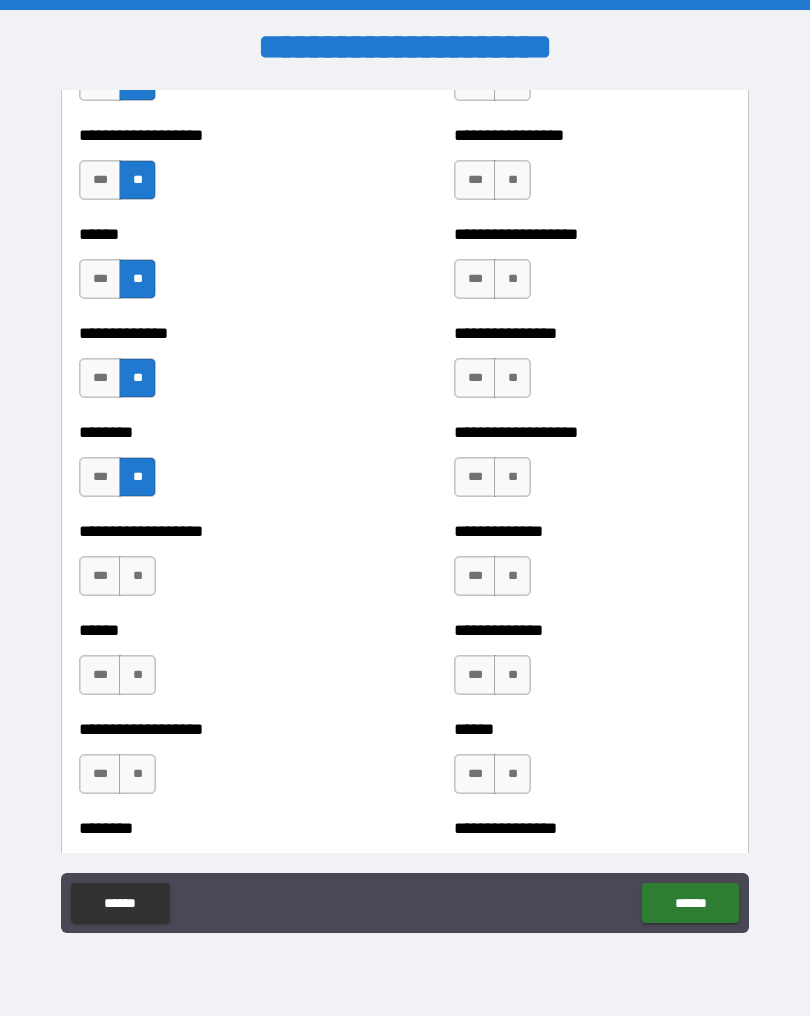 scroll, scrollTop: 1409, scrollLeft: 0, axis: vertical 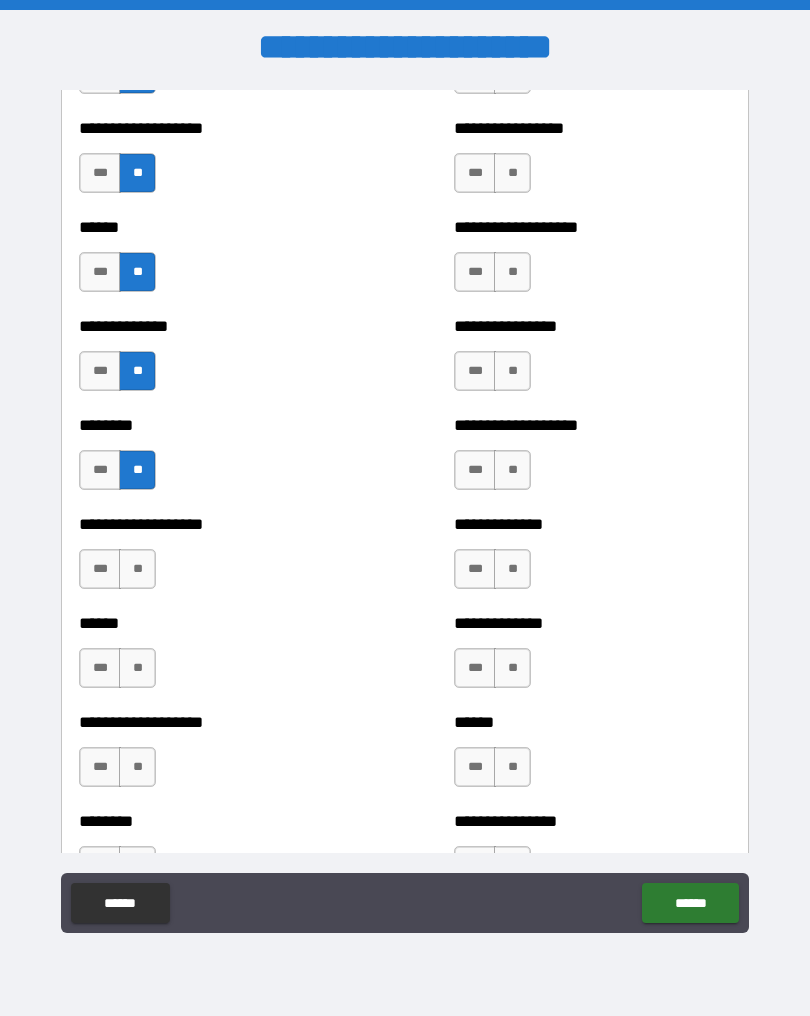 click on "**" at bounding box center [137, 569] 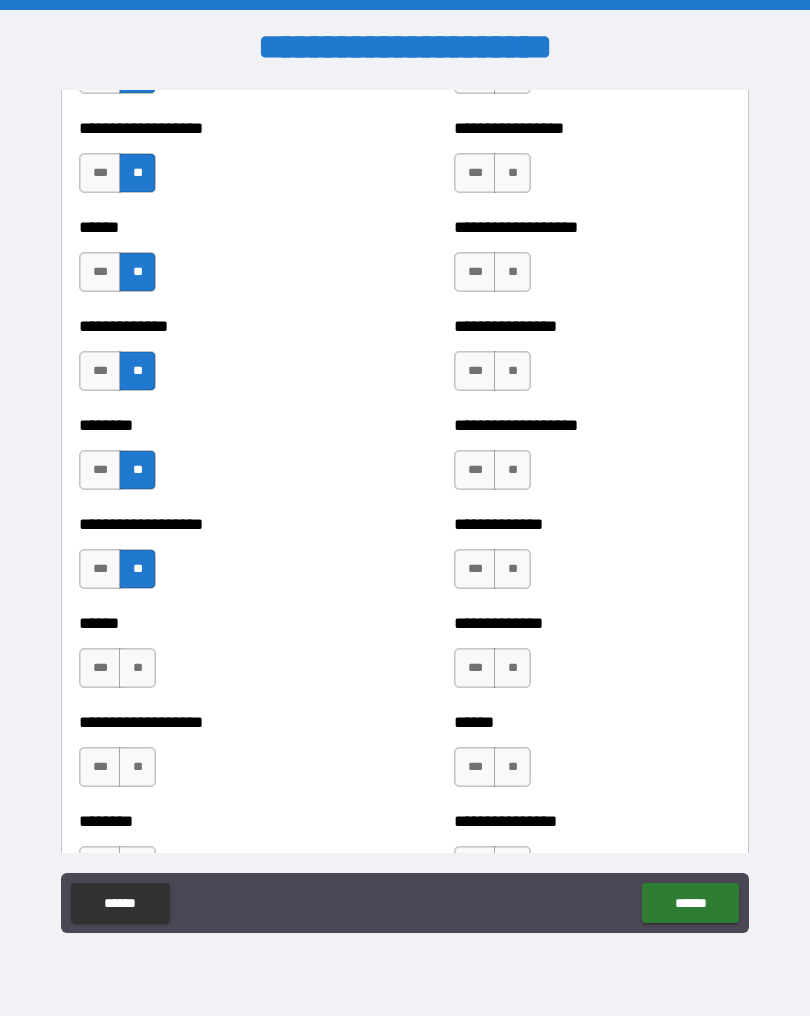 click on "**" at bounding box center (137, 668) 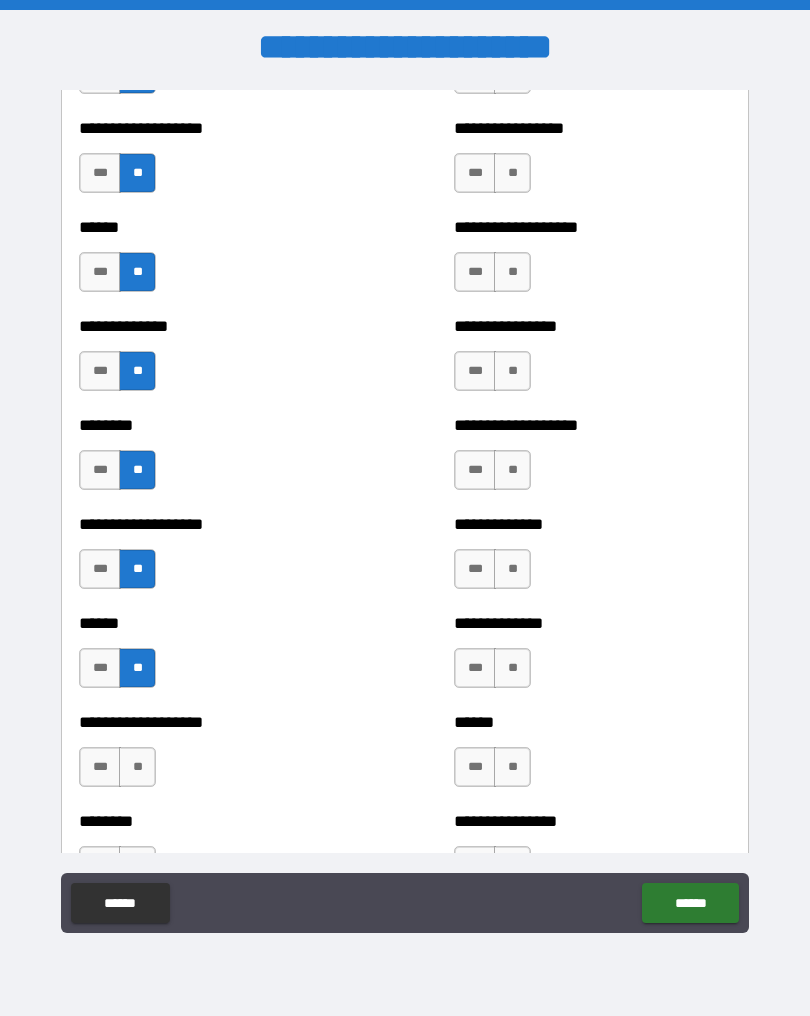 click on "**" at bounding box center [137, 767] 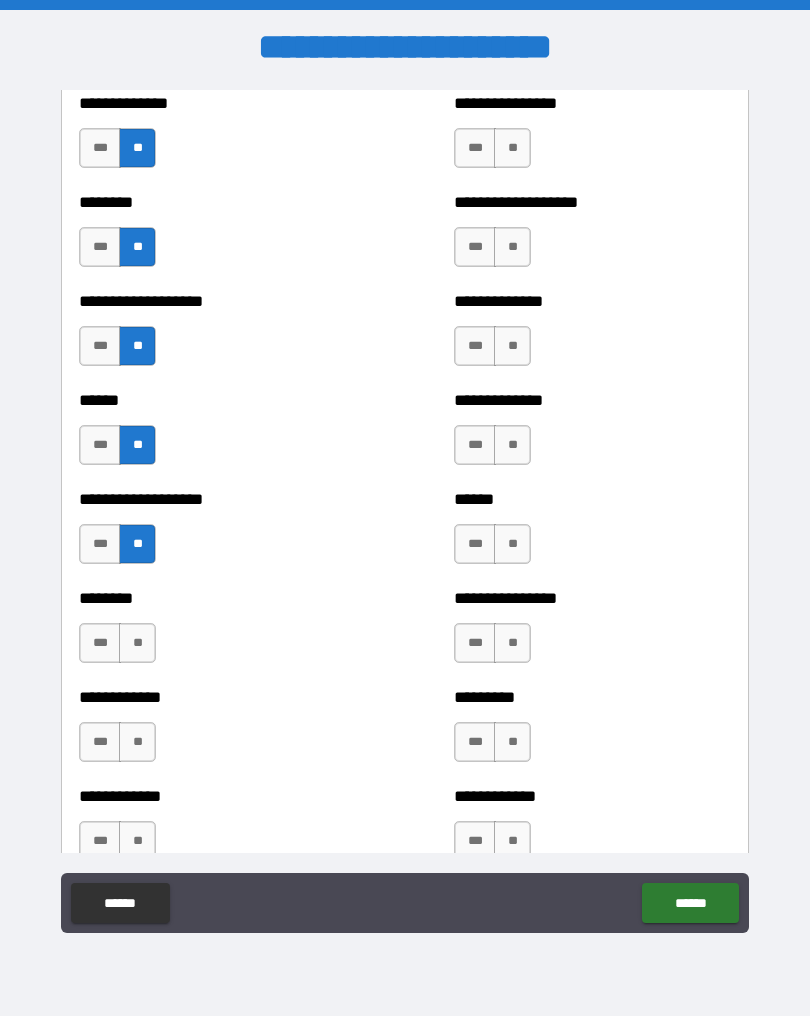 scroll, scrollTop: 1630, scrollLeft: 0, axis: vertical 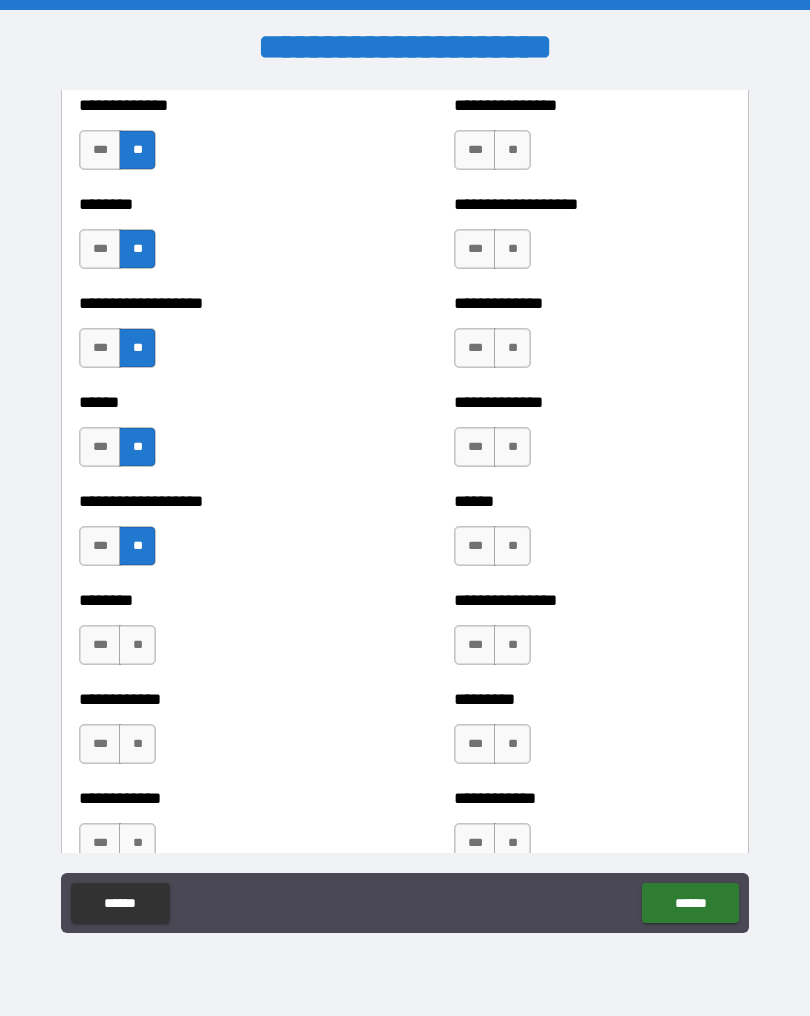 click on "**" at bounding box center (137, 645) 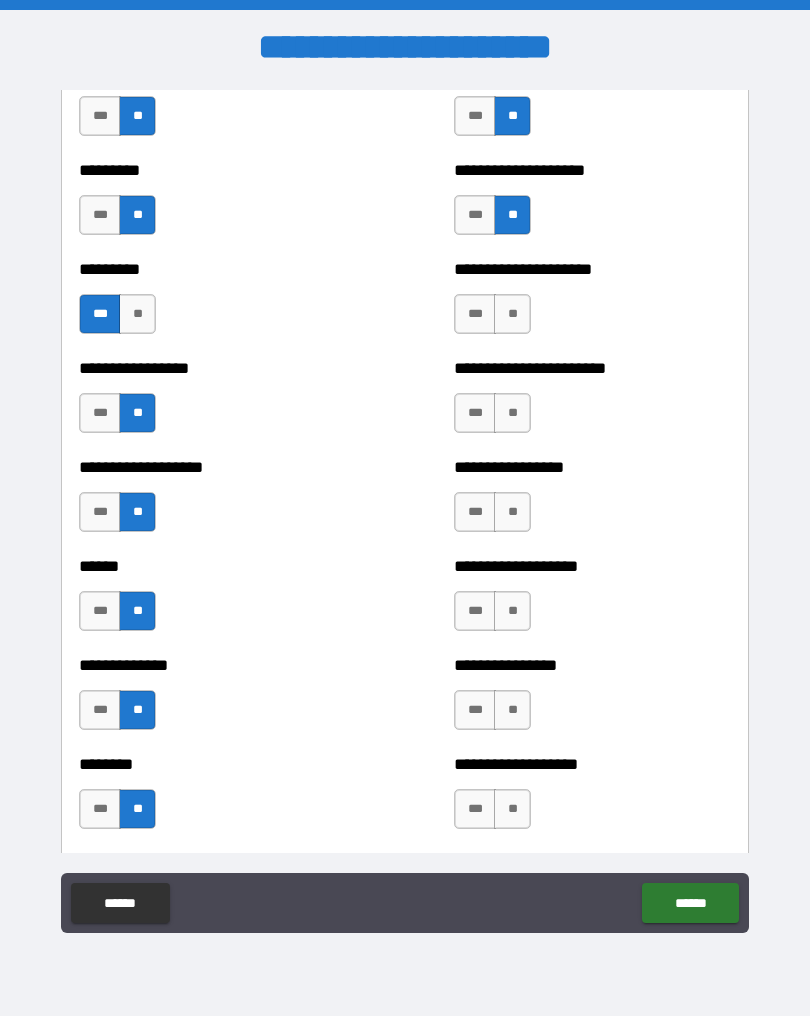 scroll, scrollTop: 1066, scrollLeft: 0, axis: vertical 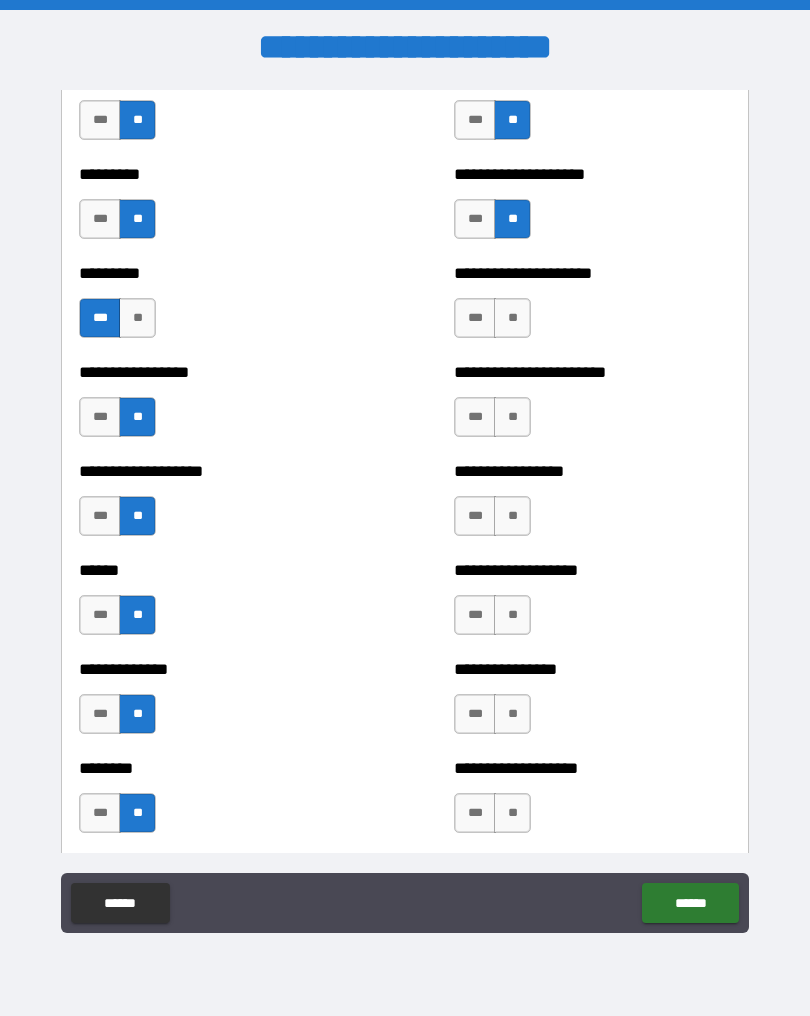 click on "**" at bounding box center [512, 318] 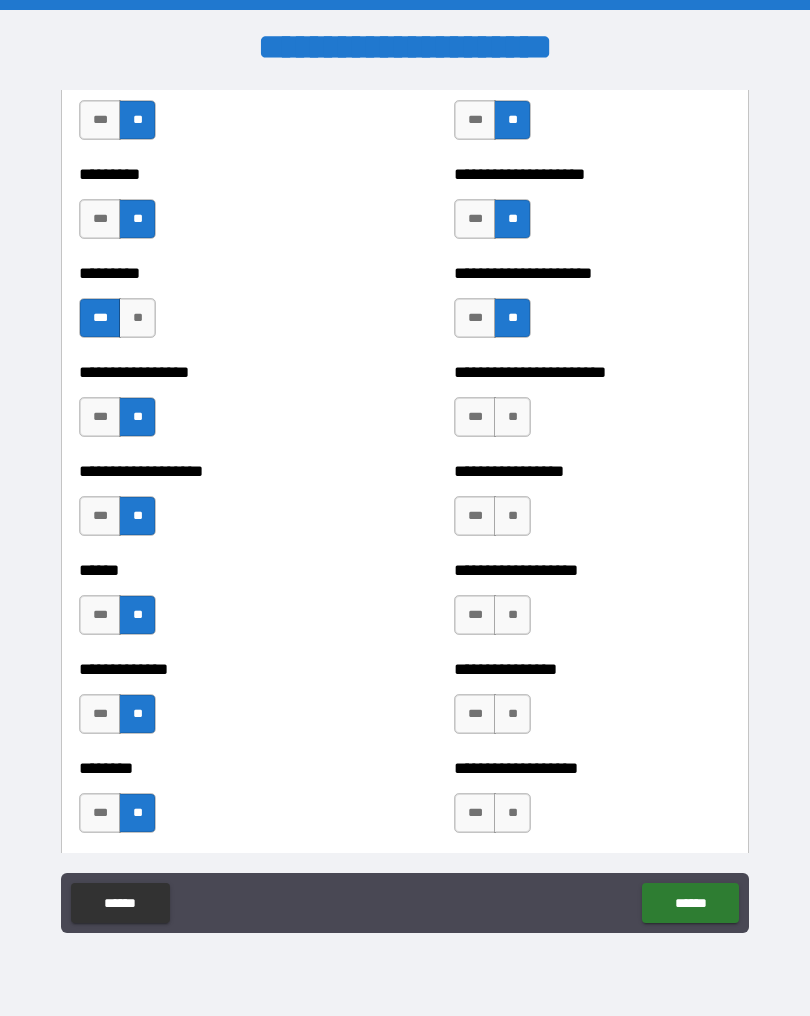 click on "**" at bounding box center (512, 417) 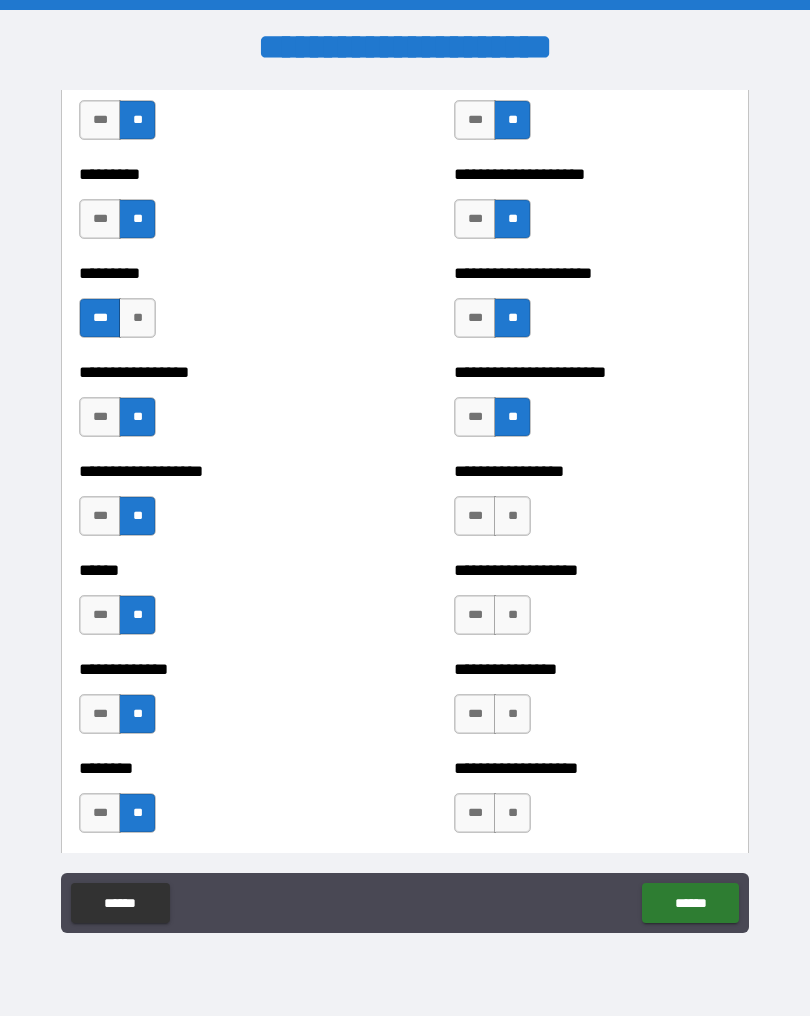 click on "**" at bounding box center [512, 516] 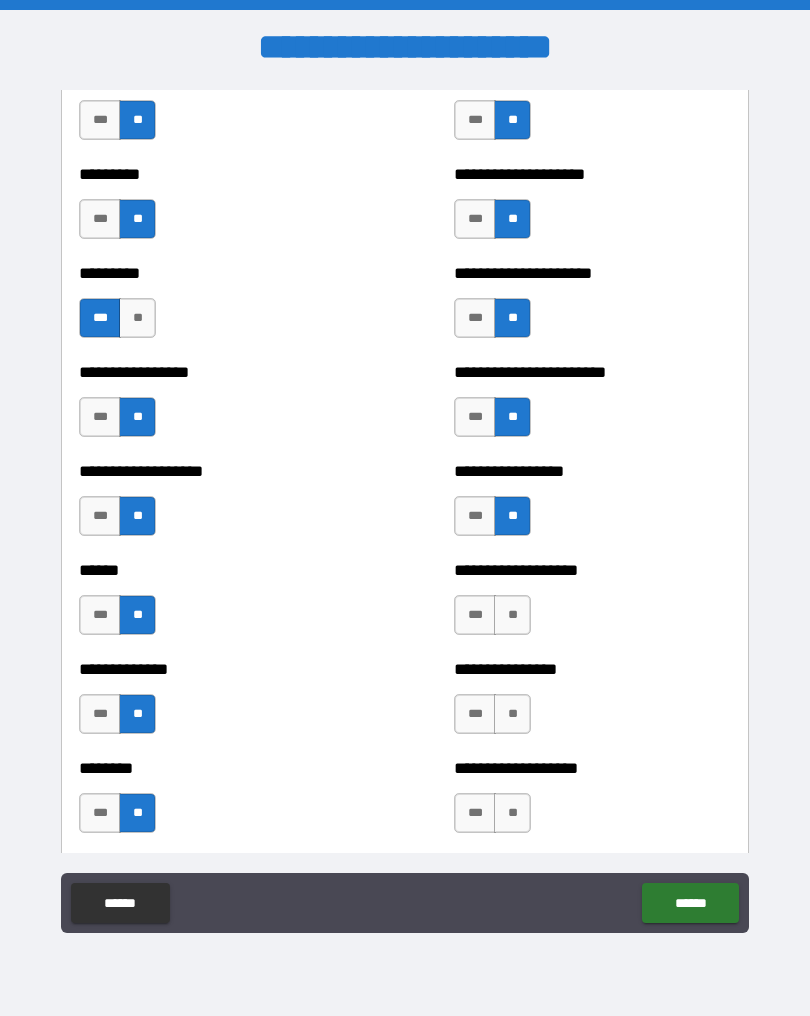 click on "**" at bounding box center (512, 615) 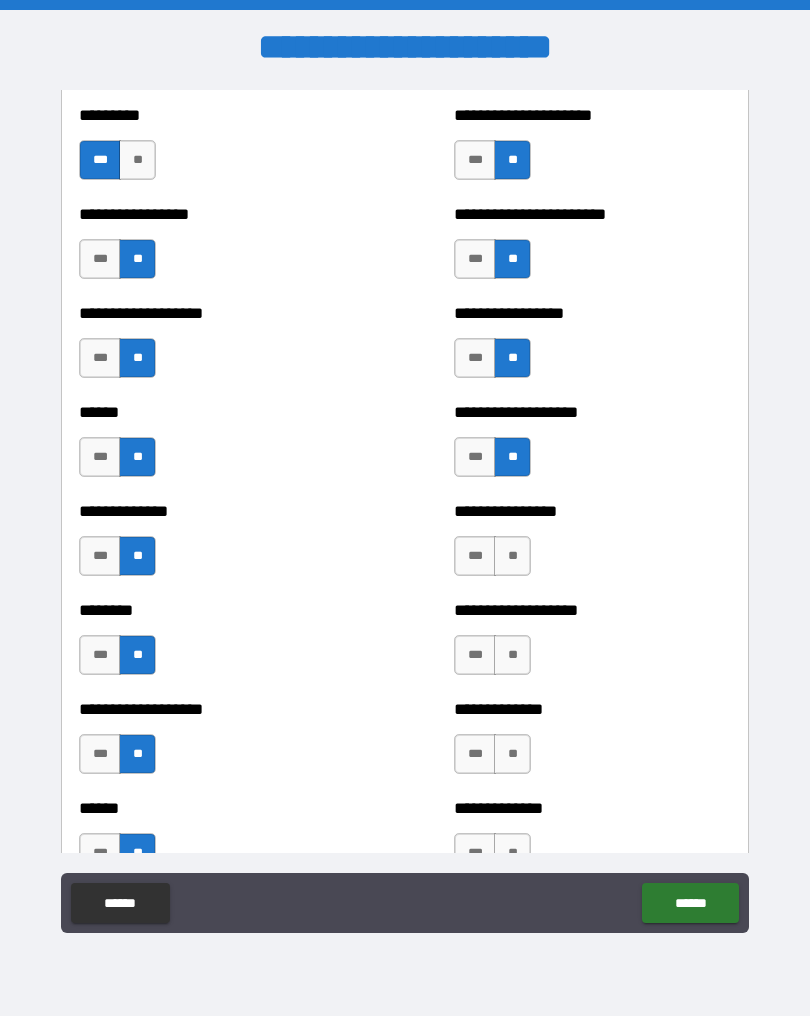 scroll, scrollTop: 1237, scrollLeft: 0, axis: vertical 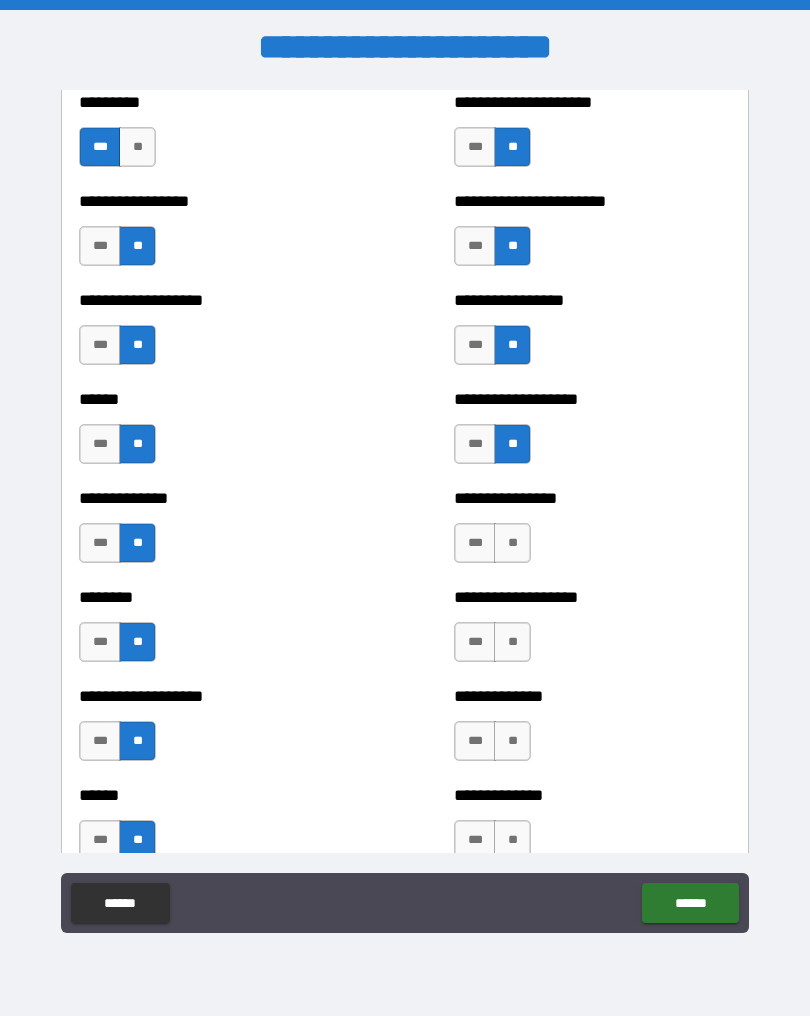 click on "**" at bounding box center [512, 543] 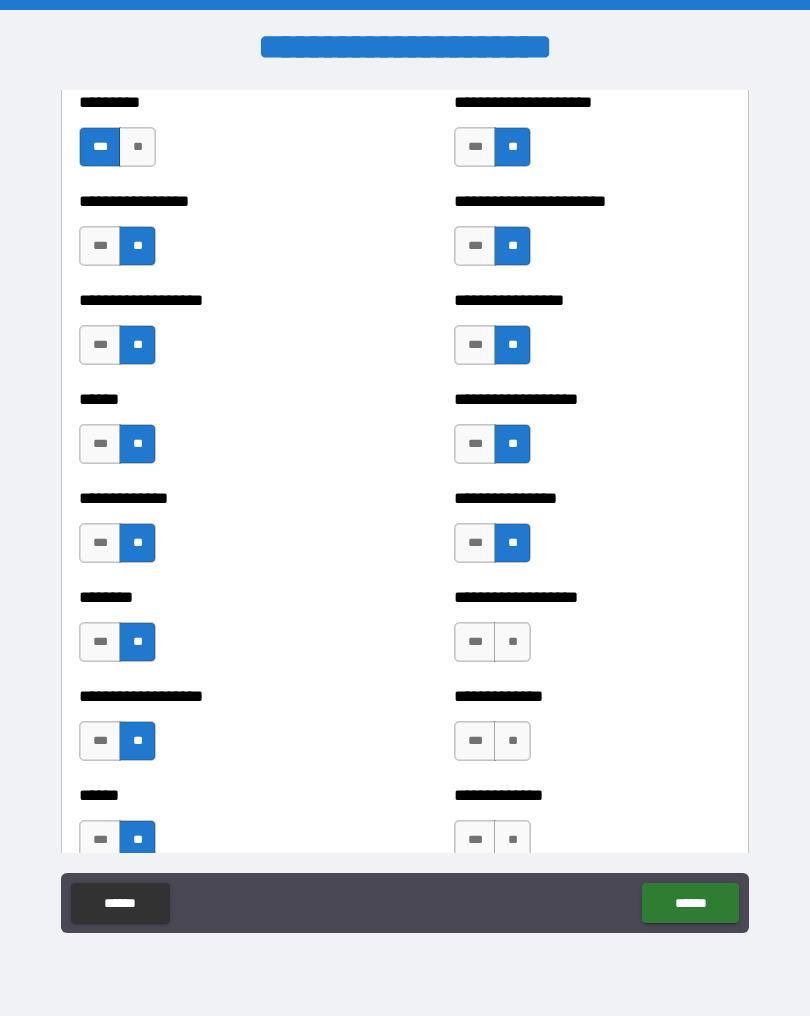 click on "**" at bounding box center (512, 642) 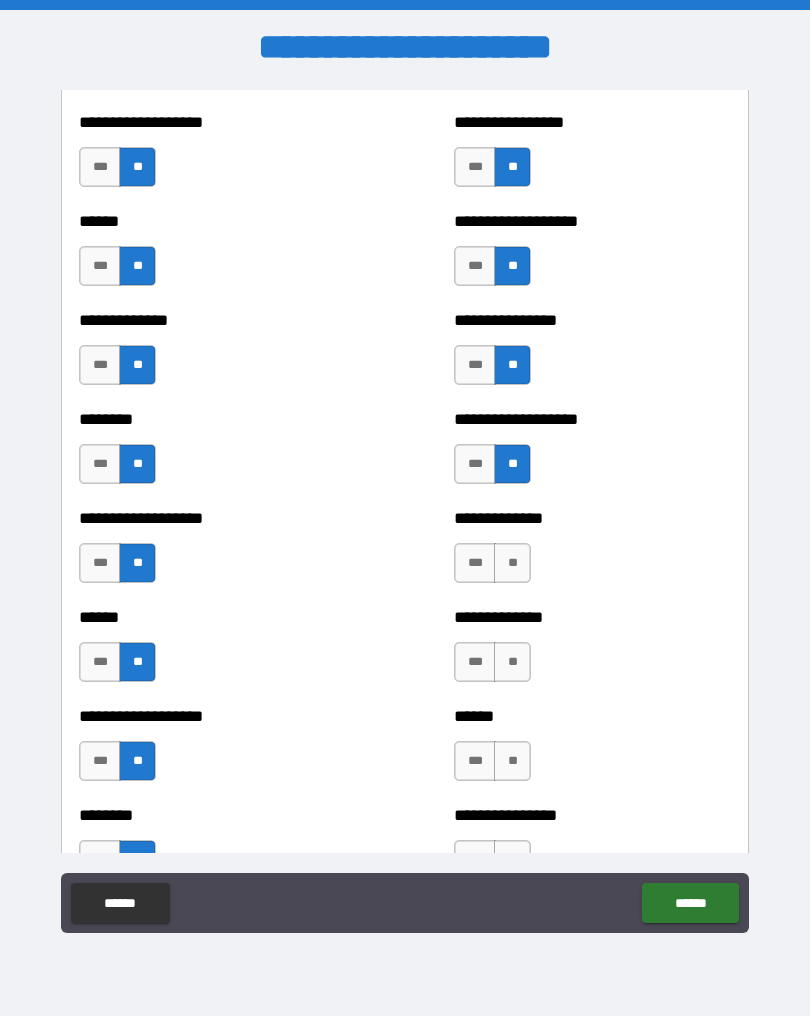 scroll, scrollTop: 1425, scrollLeft: 0, axis: vertical 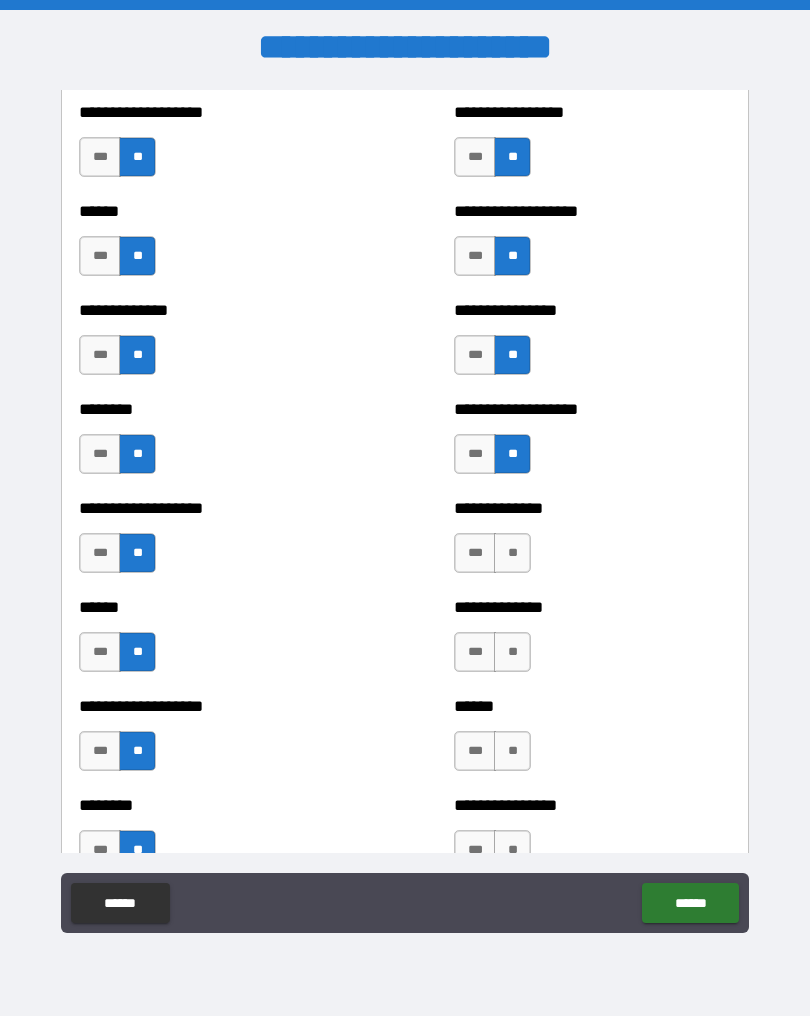 click on "**" at bounding box center [512, 553] 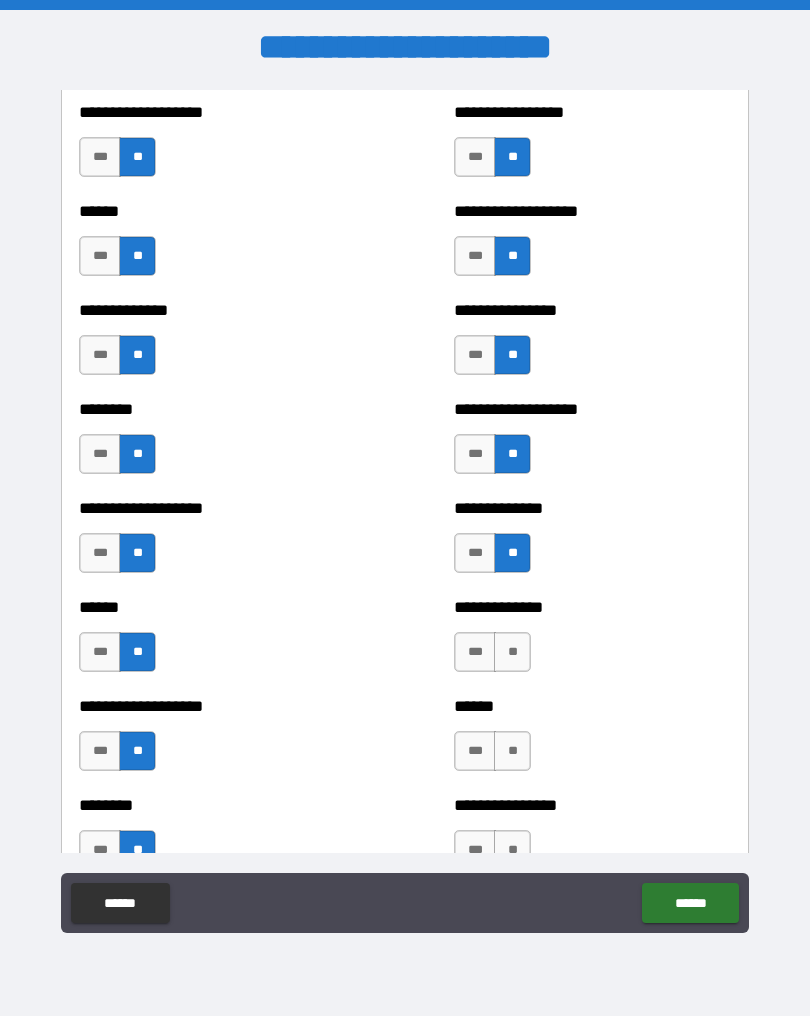 click on "**" at bounding box center (512, 652) 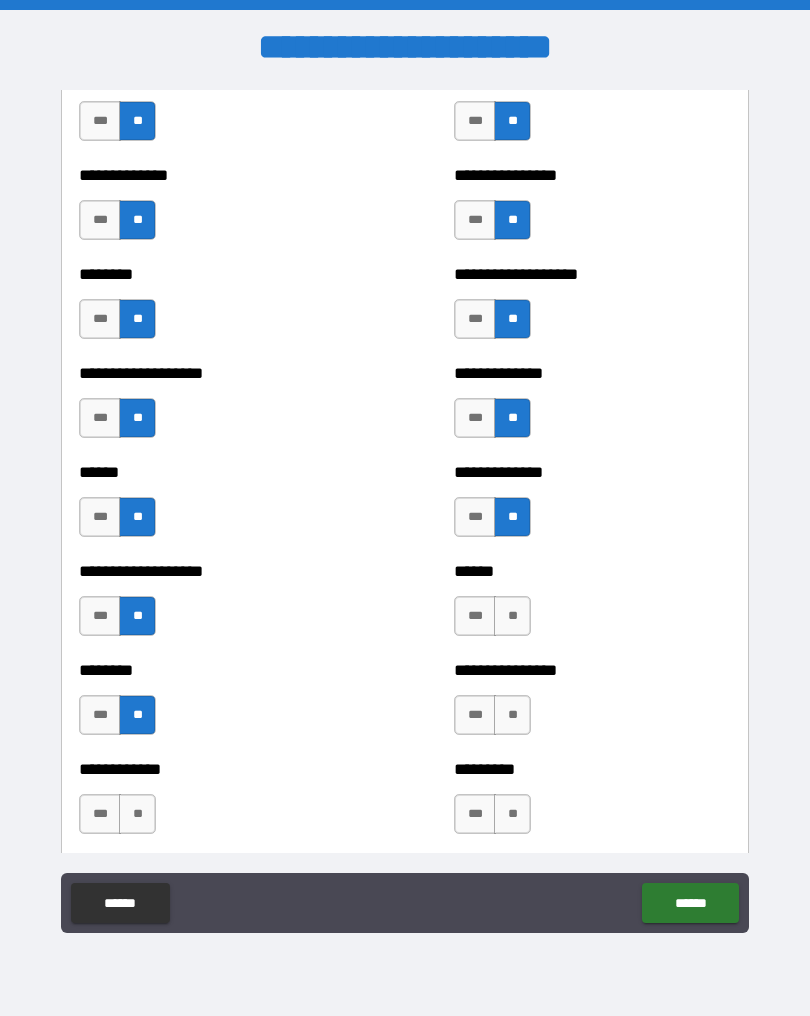 scroll, scrollTop: 1600, scrollLeft: 0, axis: vertical 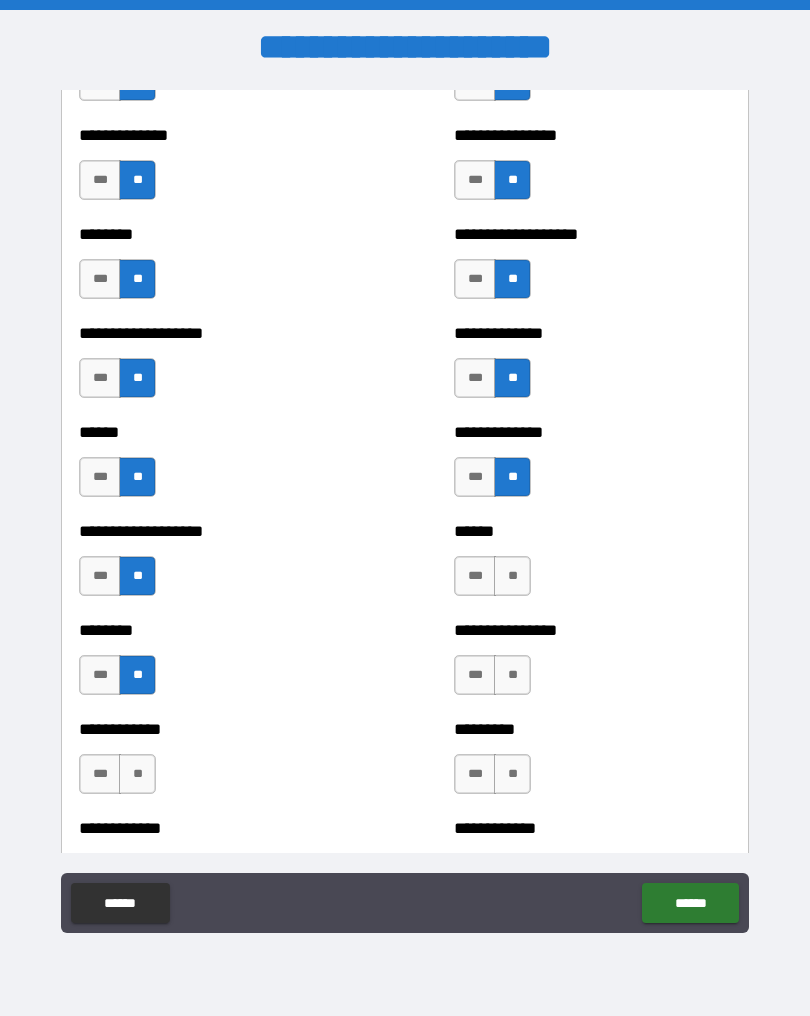 click on "**" at bounding box center [512, 576] 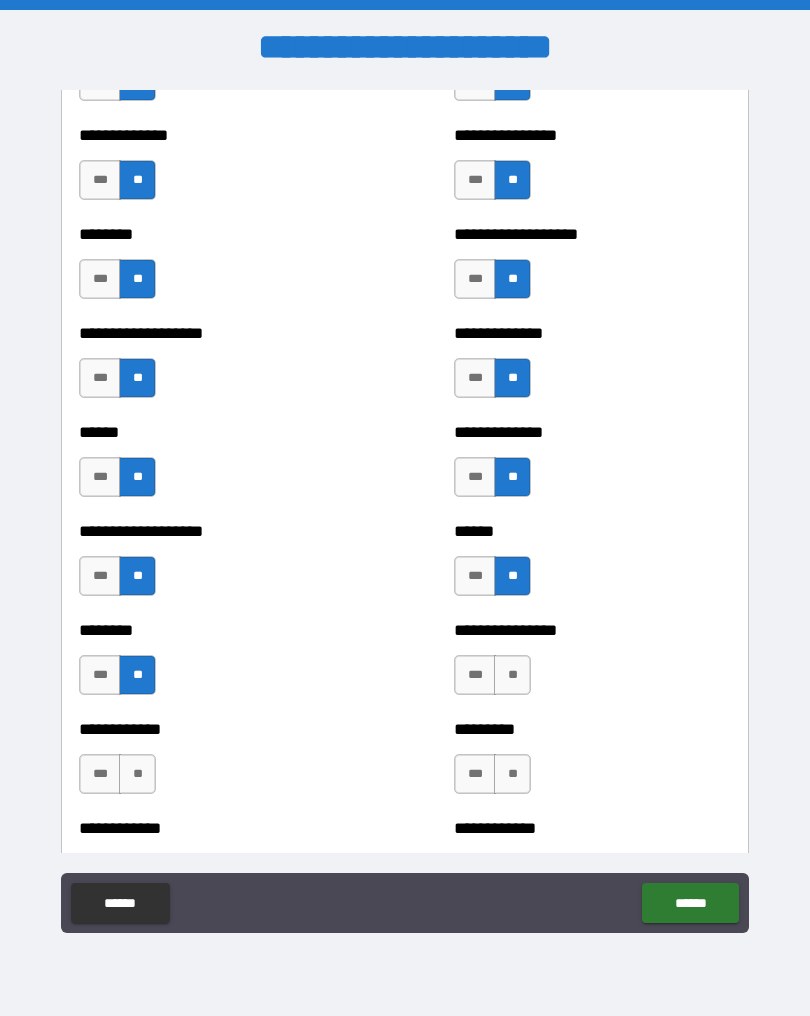 click on "**" at bounding box center (512, 675) 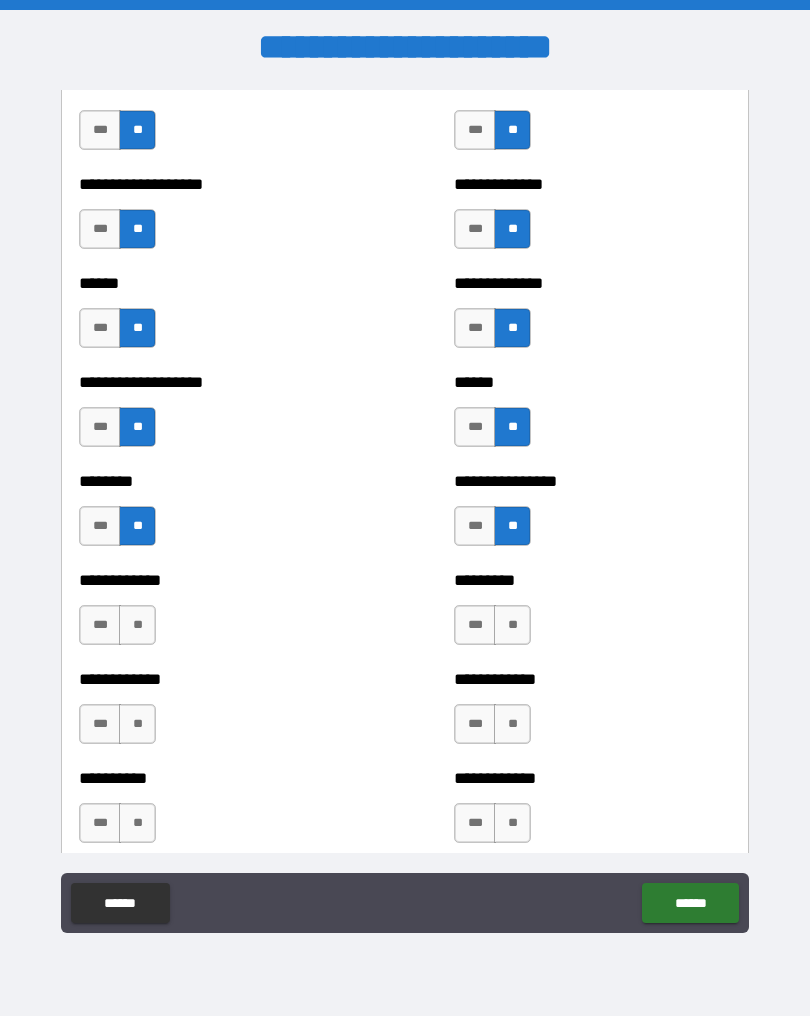scroll, scrollTop: 1751, scrollLeft: 0, axis: vertical 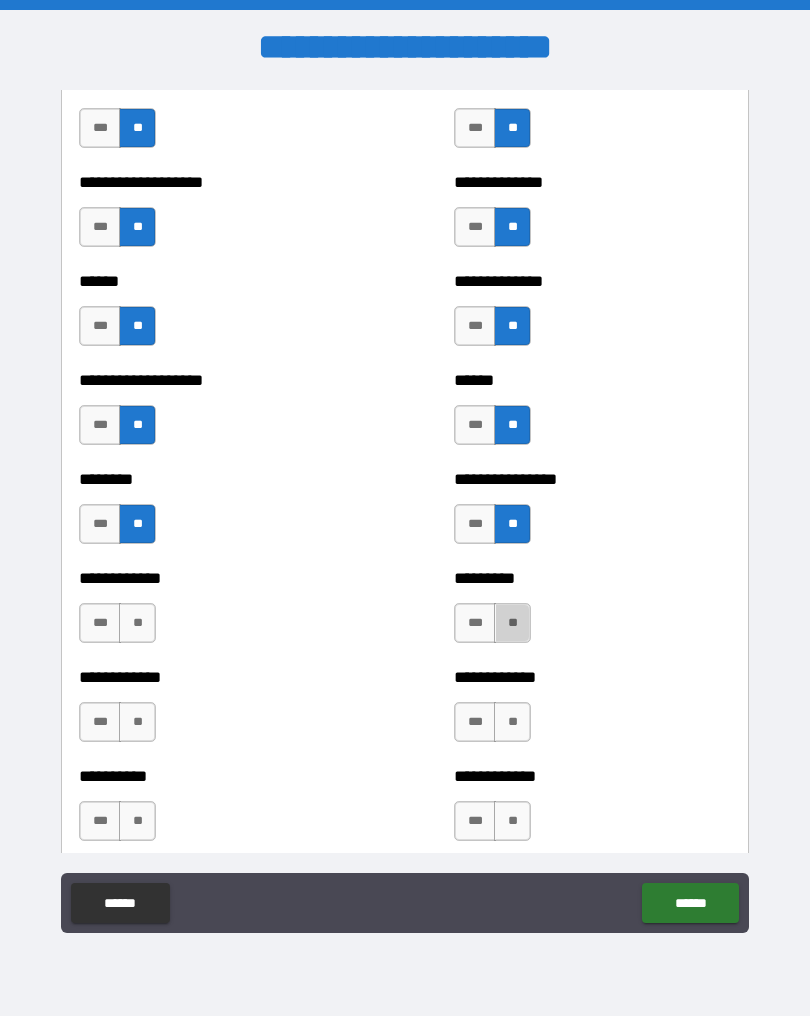 click on "**" at bounding box center [512, 623] 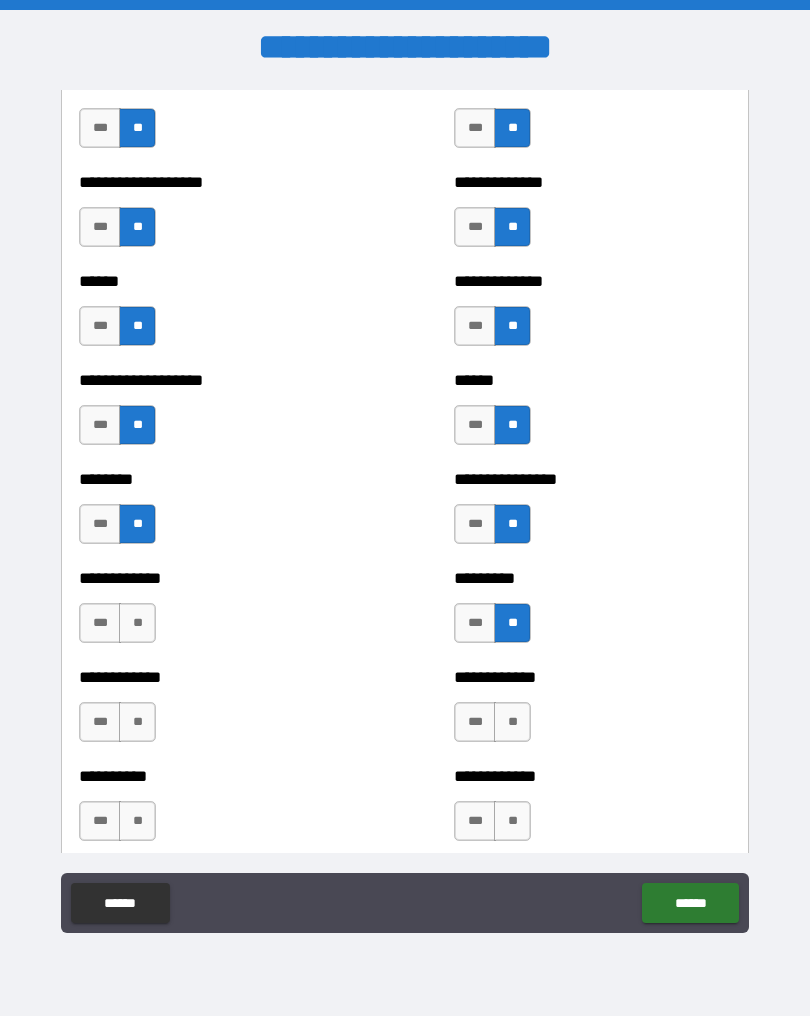 click on "**" at bounding box center (512, 722) 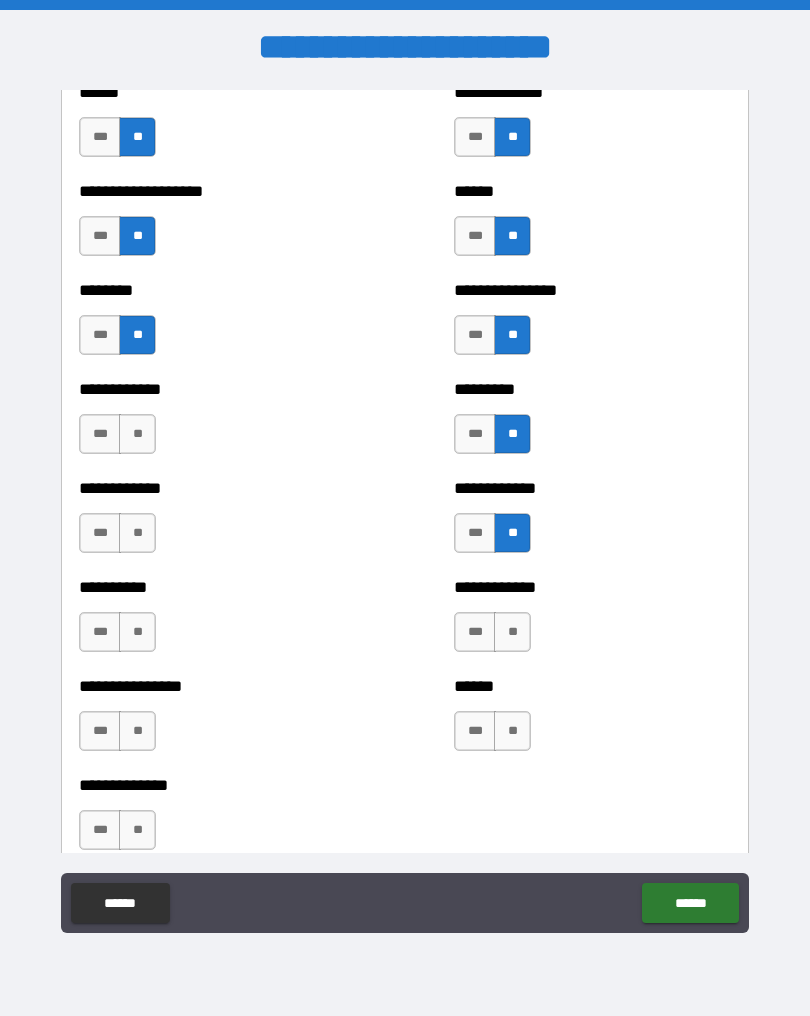 scroll, scrollTop: 1936, scrollLeft: 0, axis: vertical 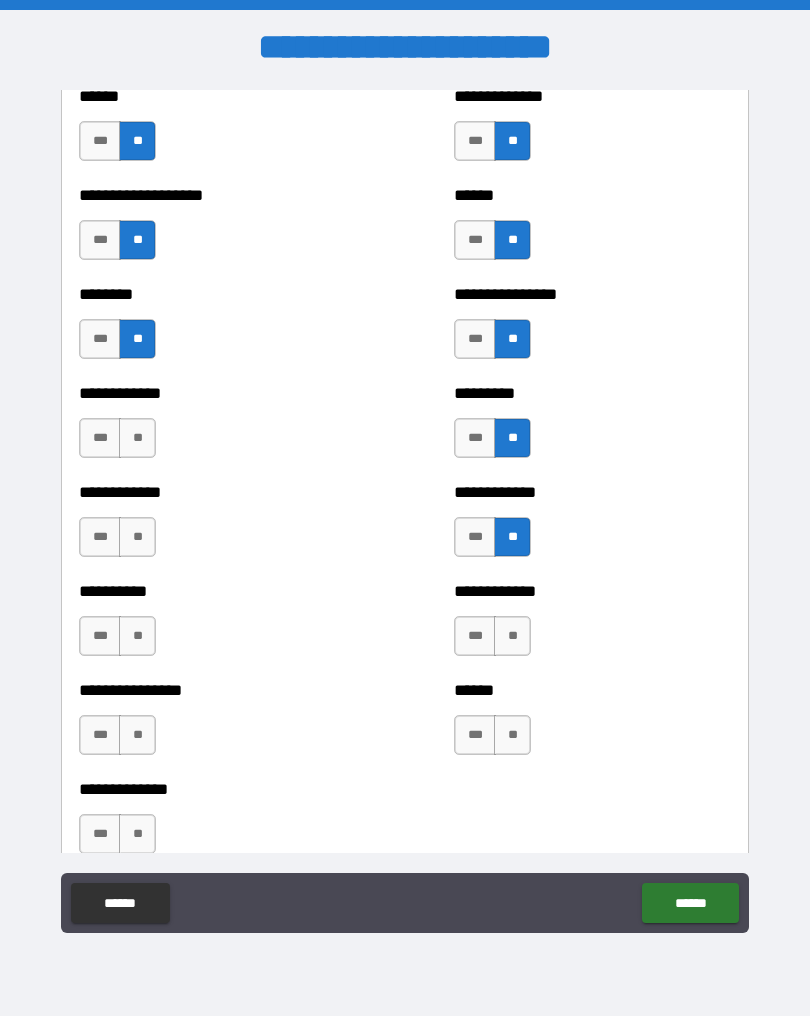 click on "**" at bounding box center (512, 636) 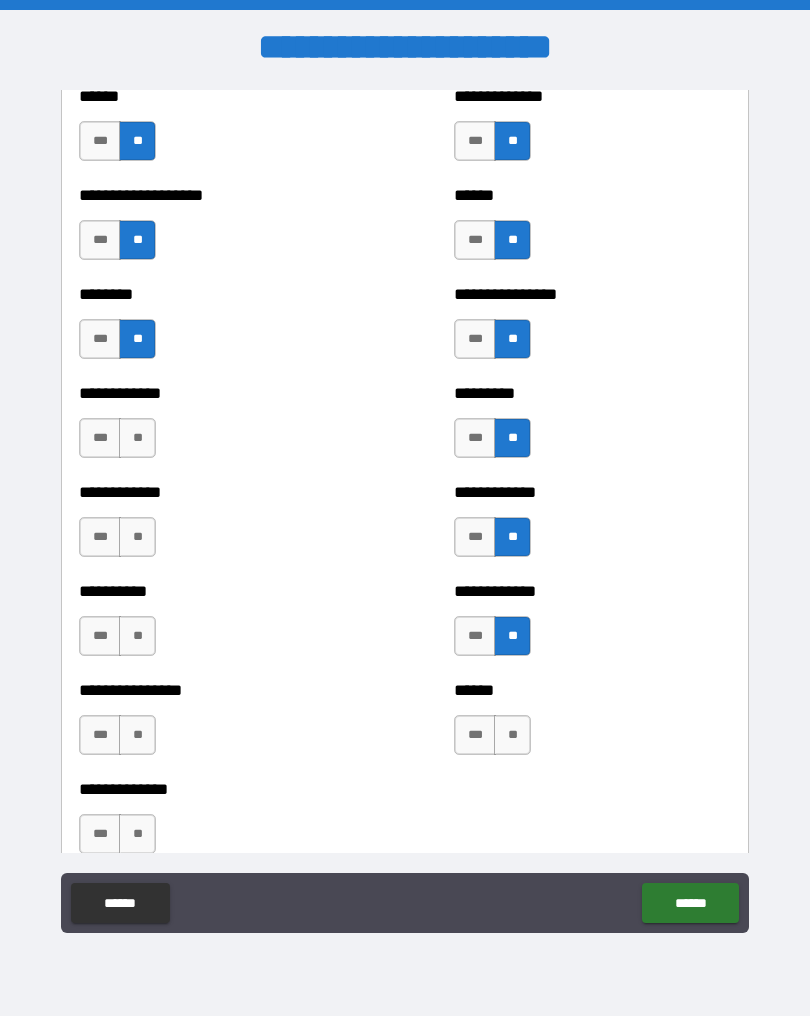 click on "**" at bounding box center (512, 735) 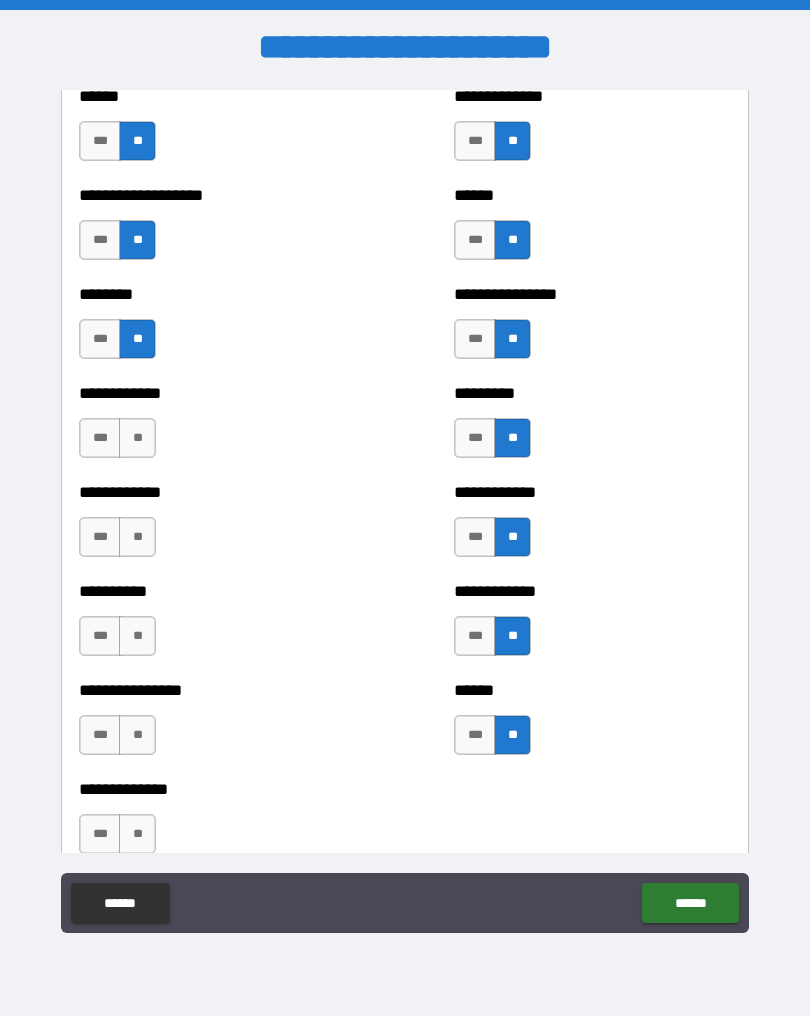 click on "**" at bounding box center (137, 438) 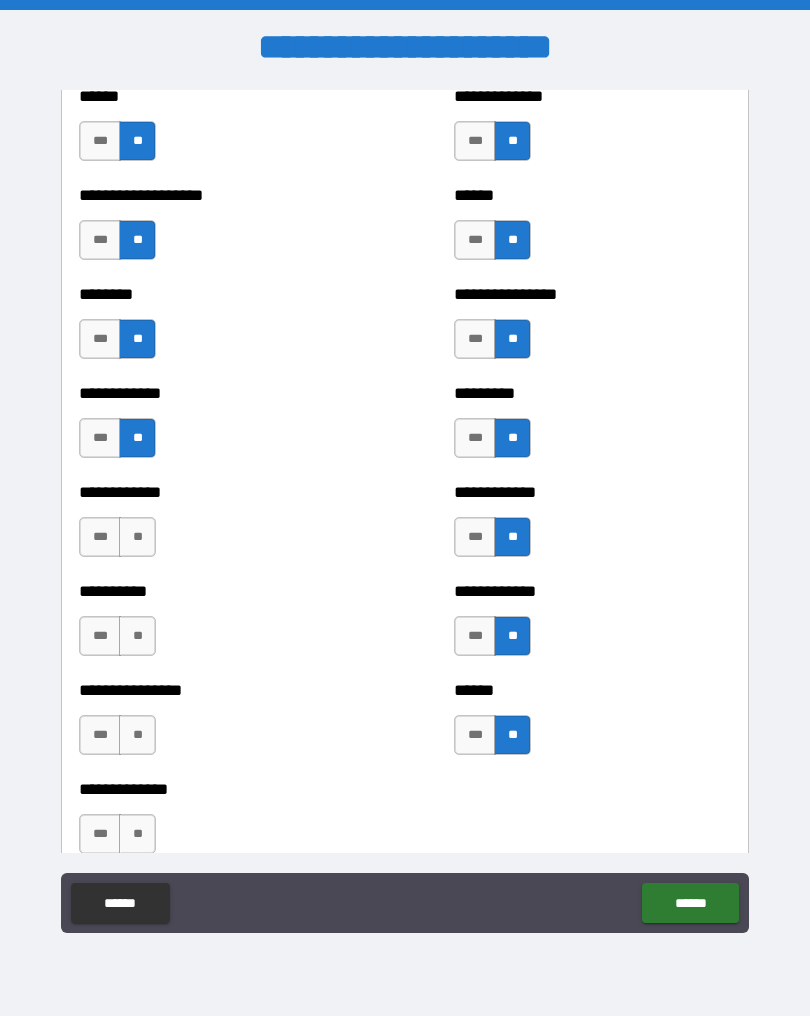 click on "**" at bounding box center (137, 537) 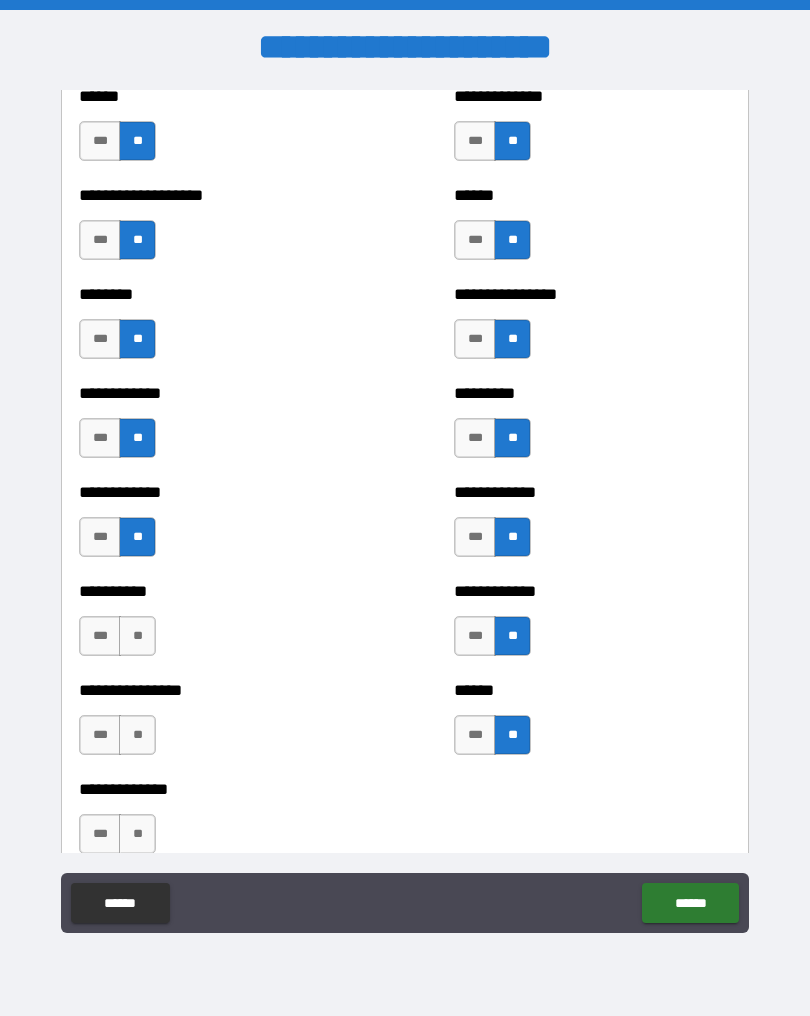 click on "**" at bounding box center (137, 636) 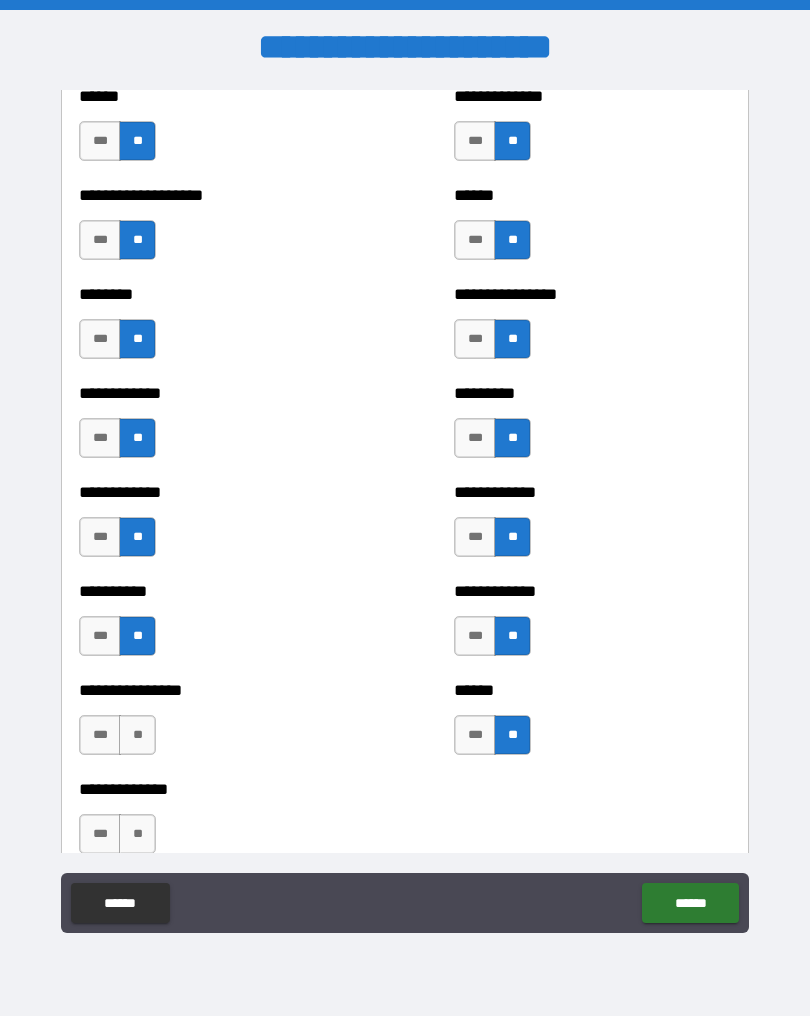 click on "**" at bounding box center [137, 735] 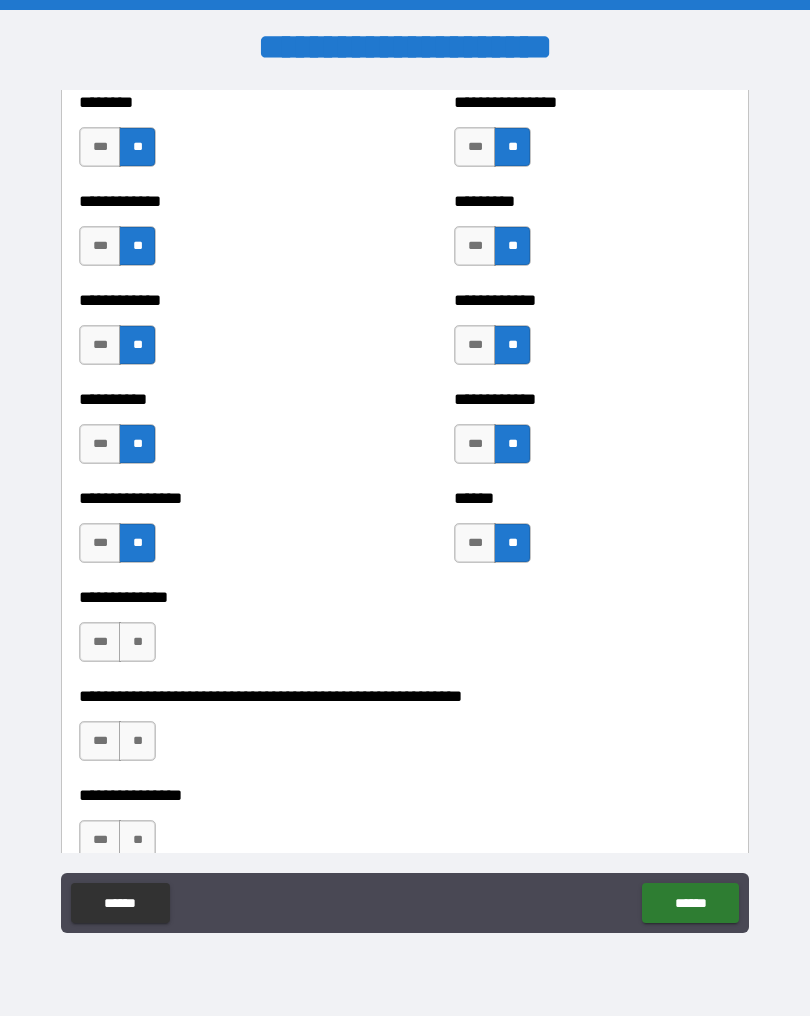 click on "**" at bounding box center (137, 642) 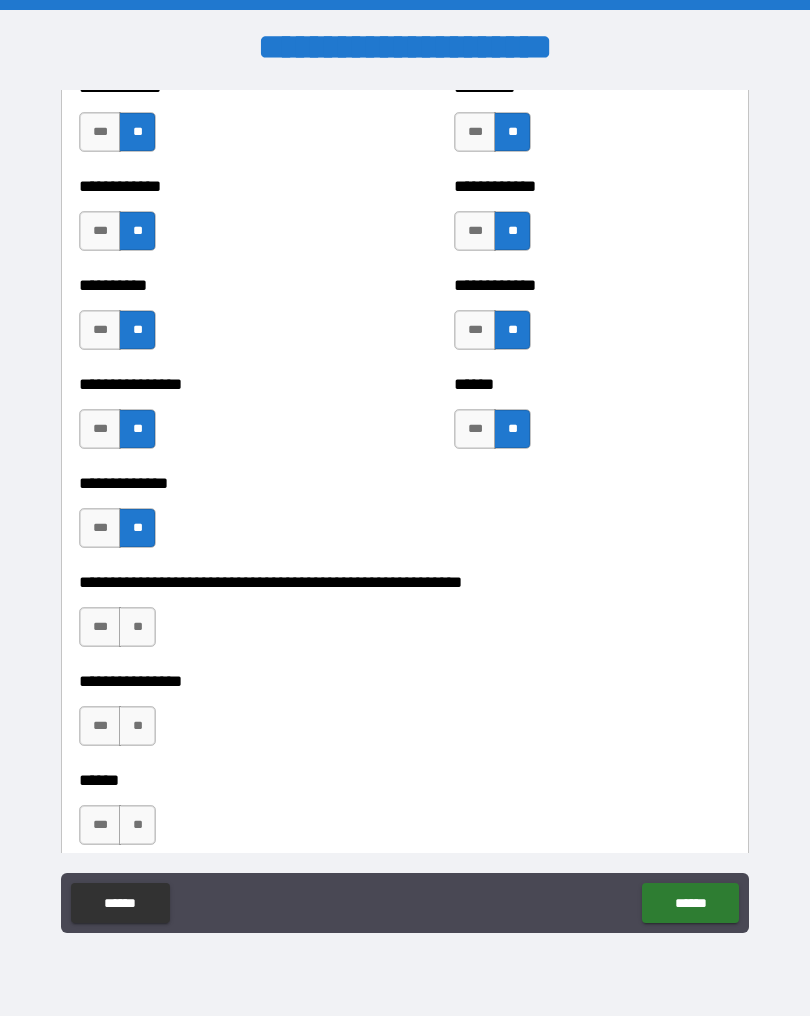 scroll, scrollTop: 2261, scrollLeft: 0, axis: vertical 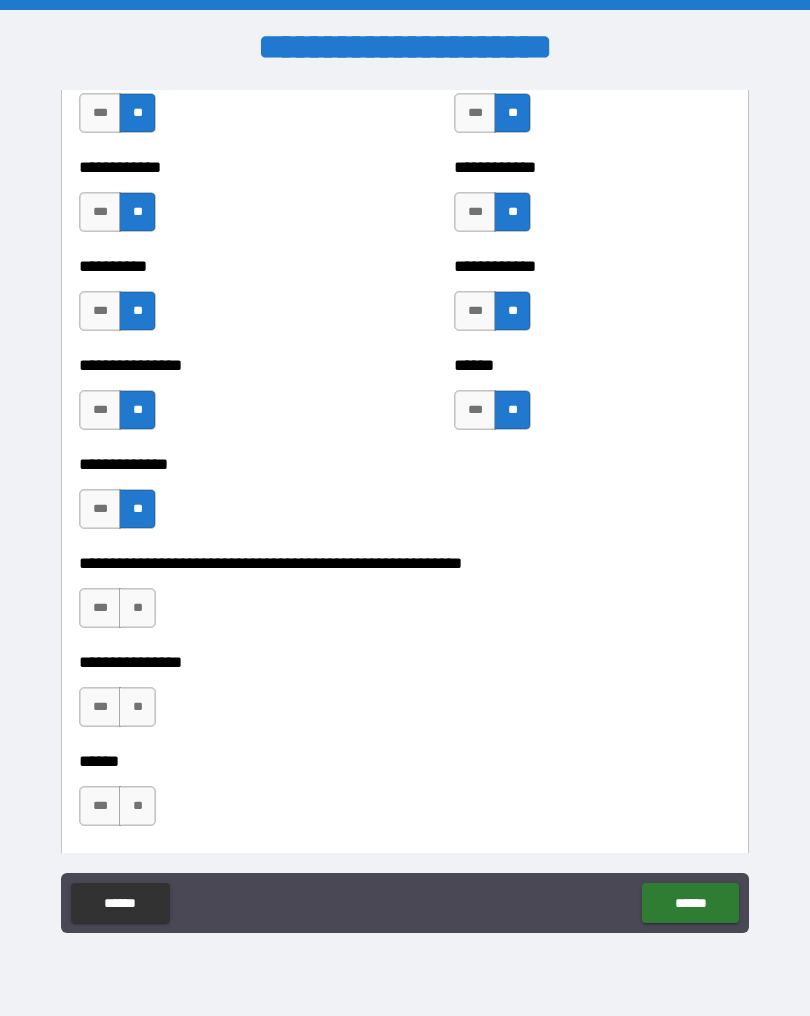 click on "**" at bounding box center [137, 608] 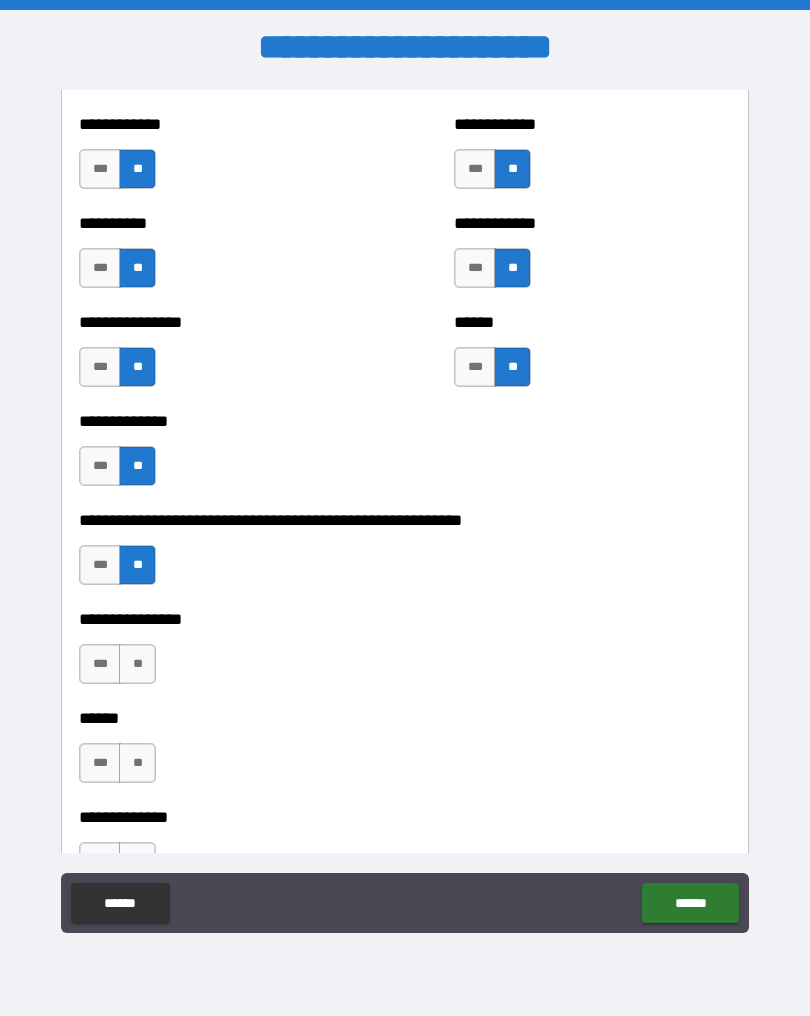 scroll, scrollTop: 2302, scrollLeft: 0, axis: vertical 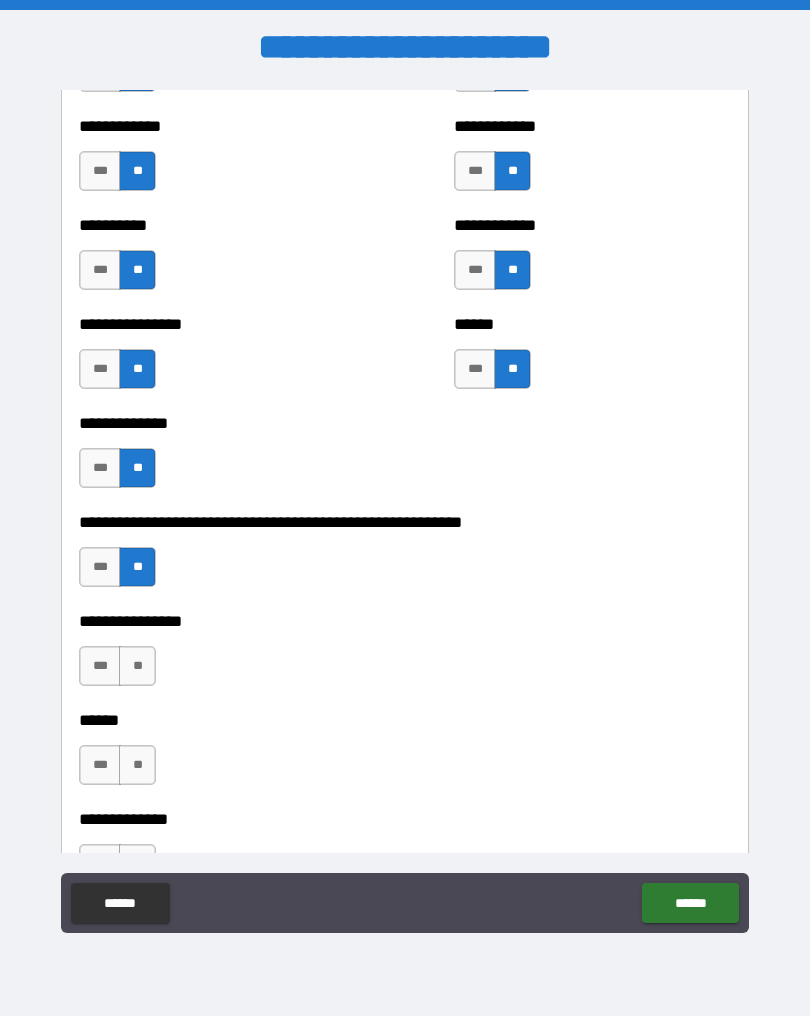 click on "**" at bounding box center (137, 666) 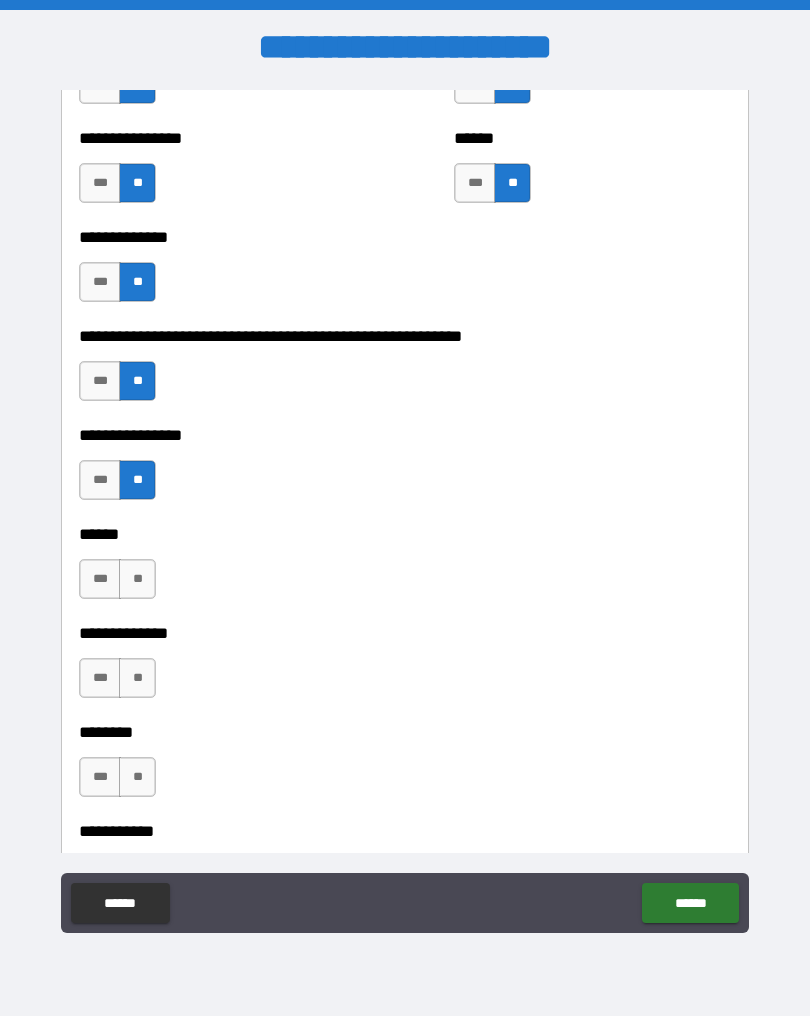 scroll, scrollTop: 2487, scrollLeft: 0, axis: vertical 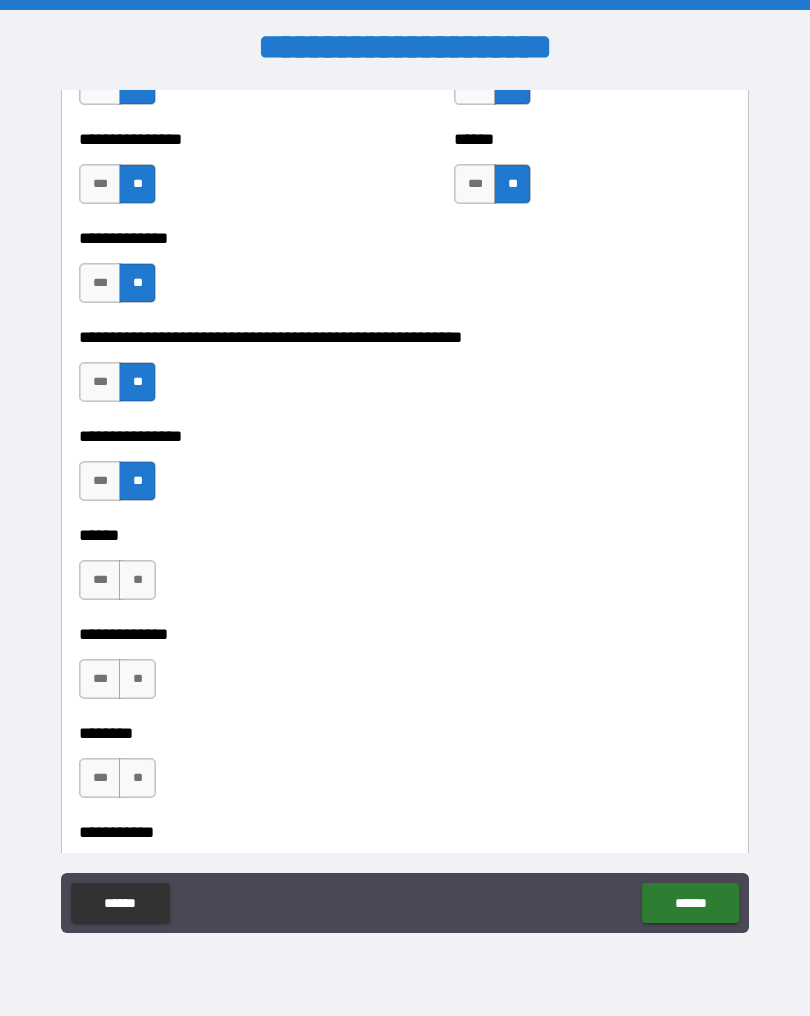 click on "**" at bounding box center [137, 580] 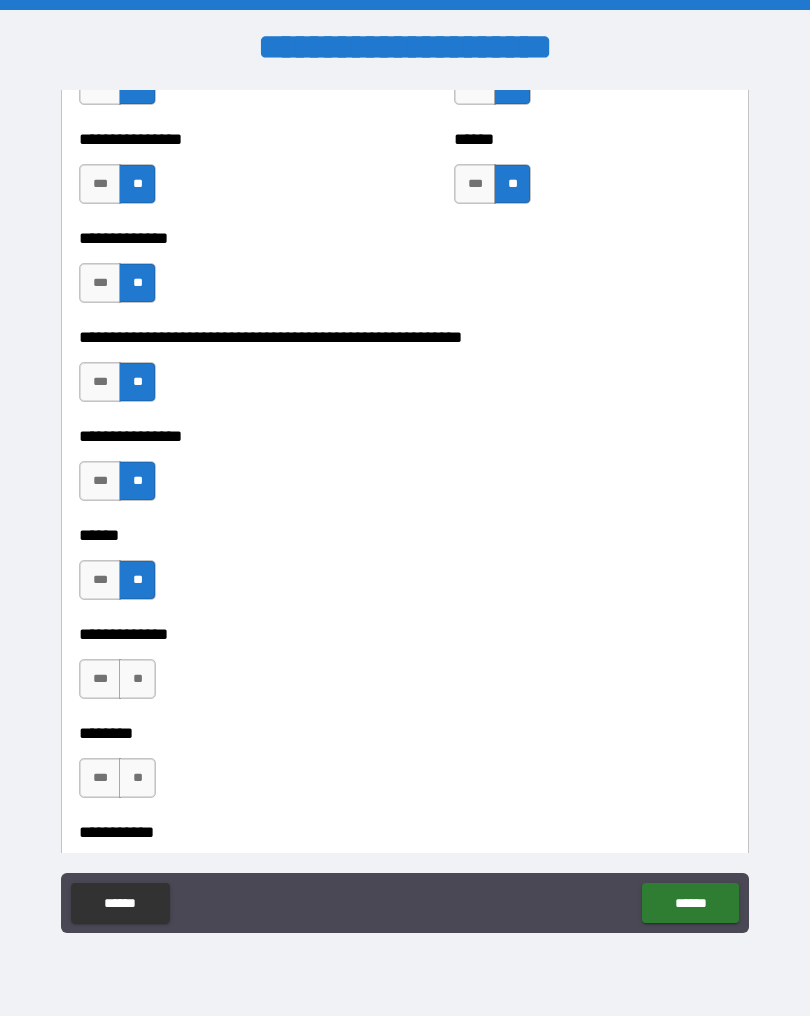 click on "**" at bounding box center [137, 679] 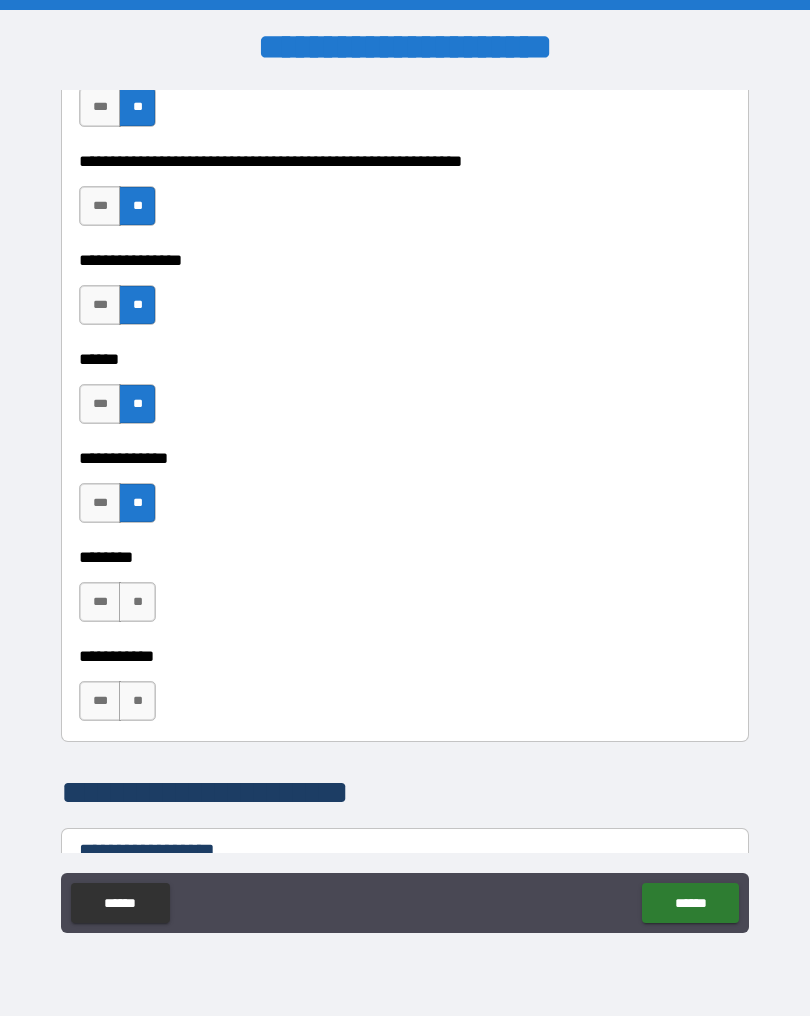 scroll, scrollTop: 2699, scrollLeft: 0, axis: vertical 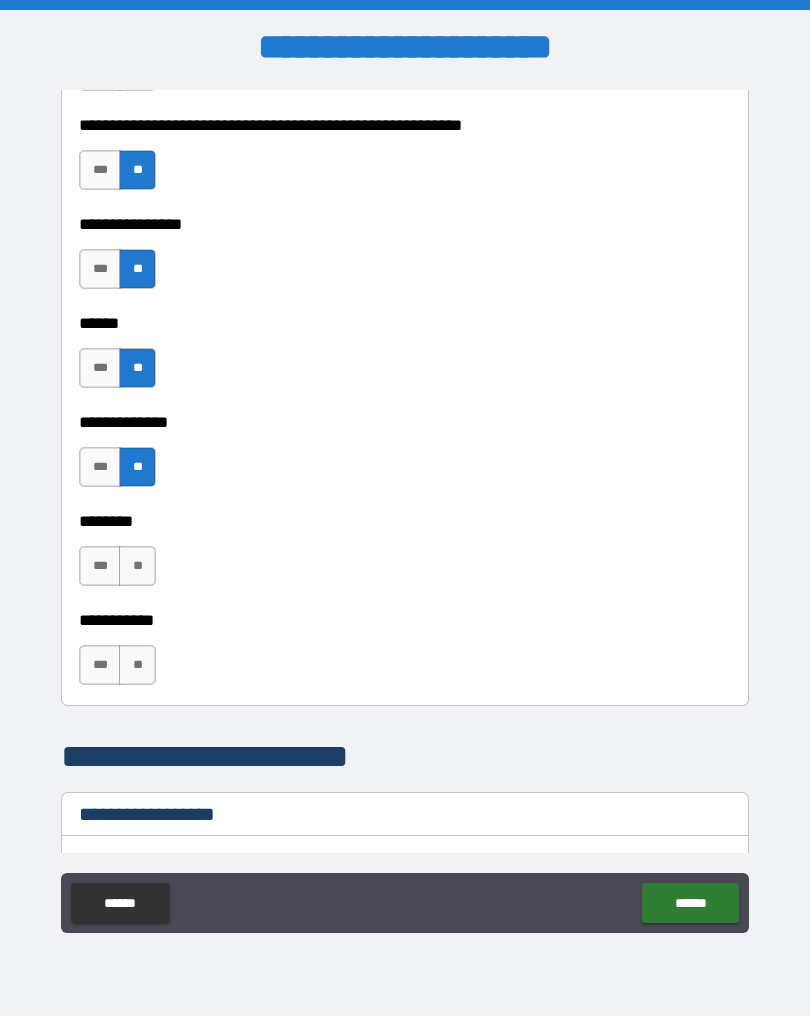 click on "**" at bounding box center (137, 566) 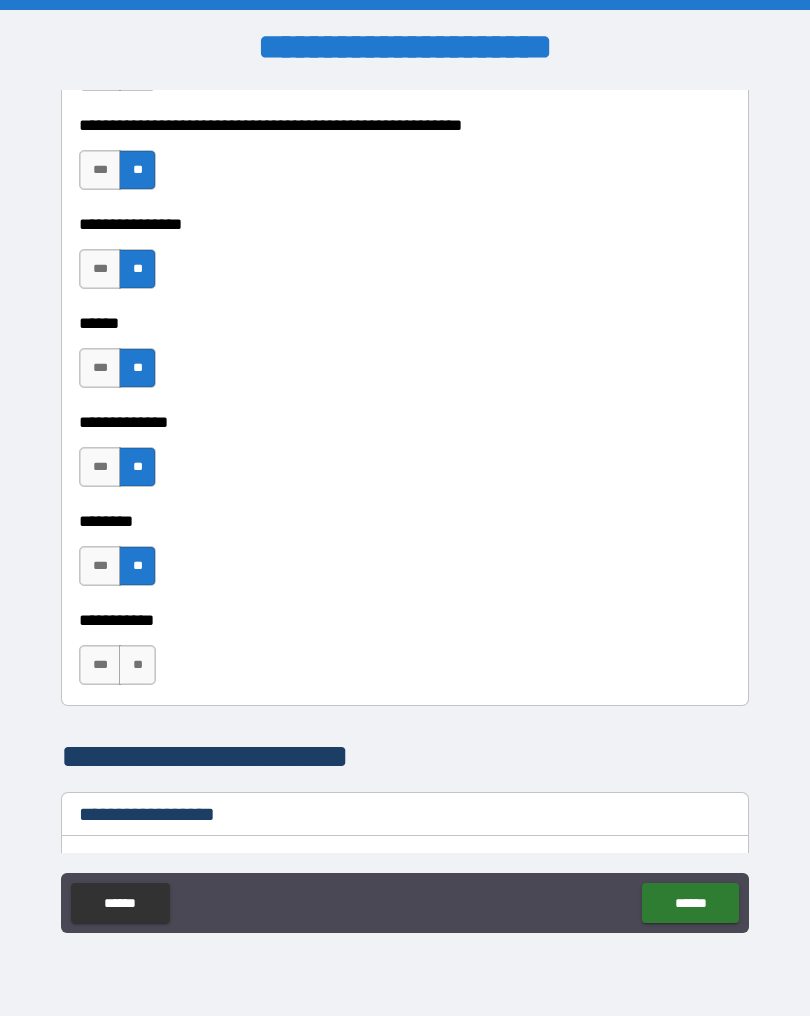 click on "**" at bounding box center [137, 665] 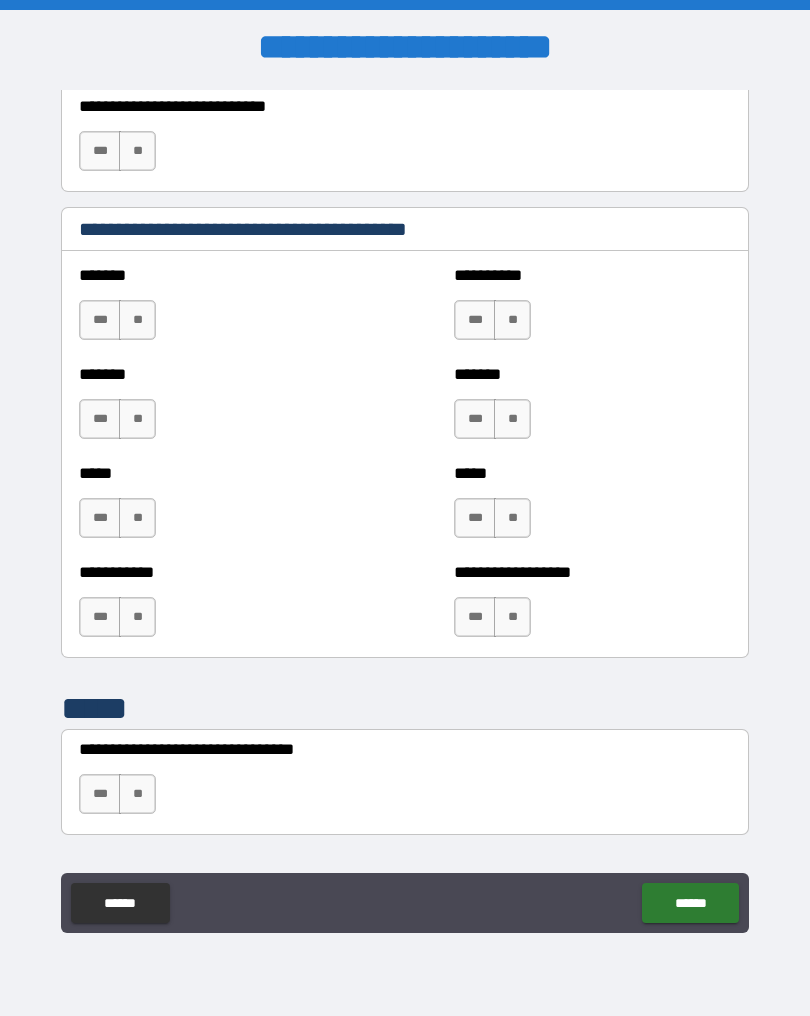 scroll, scrollTop: 3586, scrollLeft: 0, axis: vertical 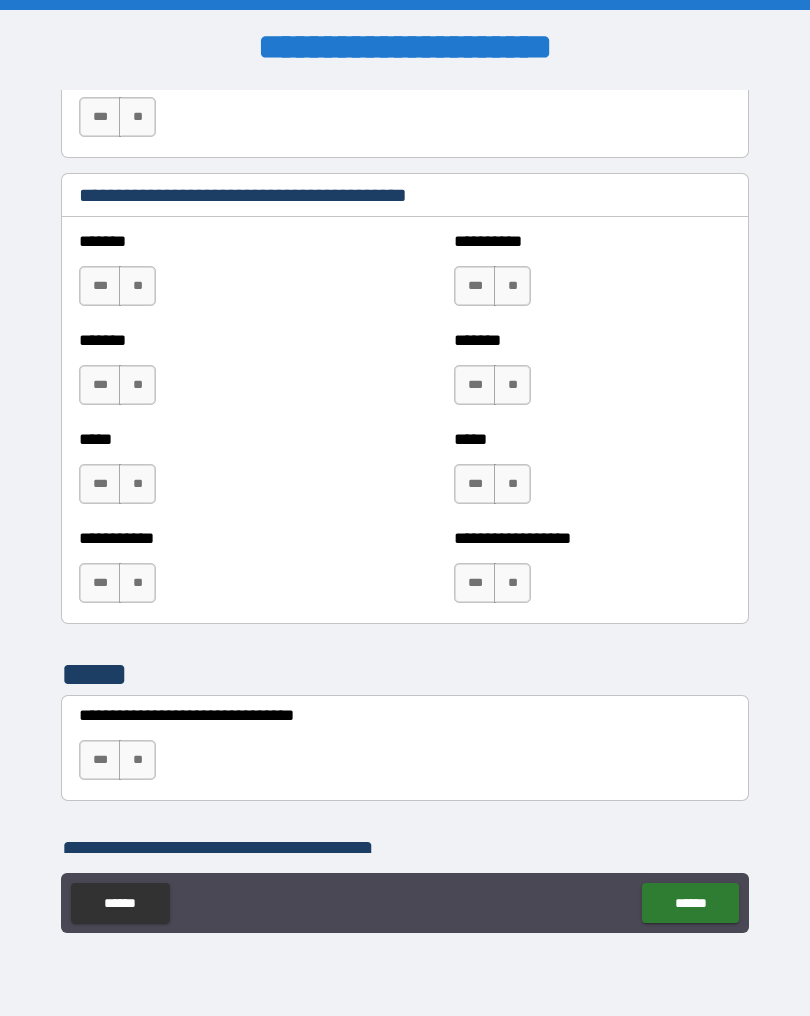 click on "**" at bounding box center [137, 286] 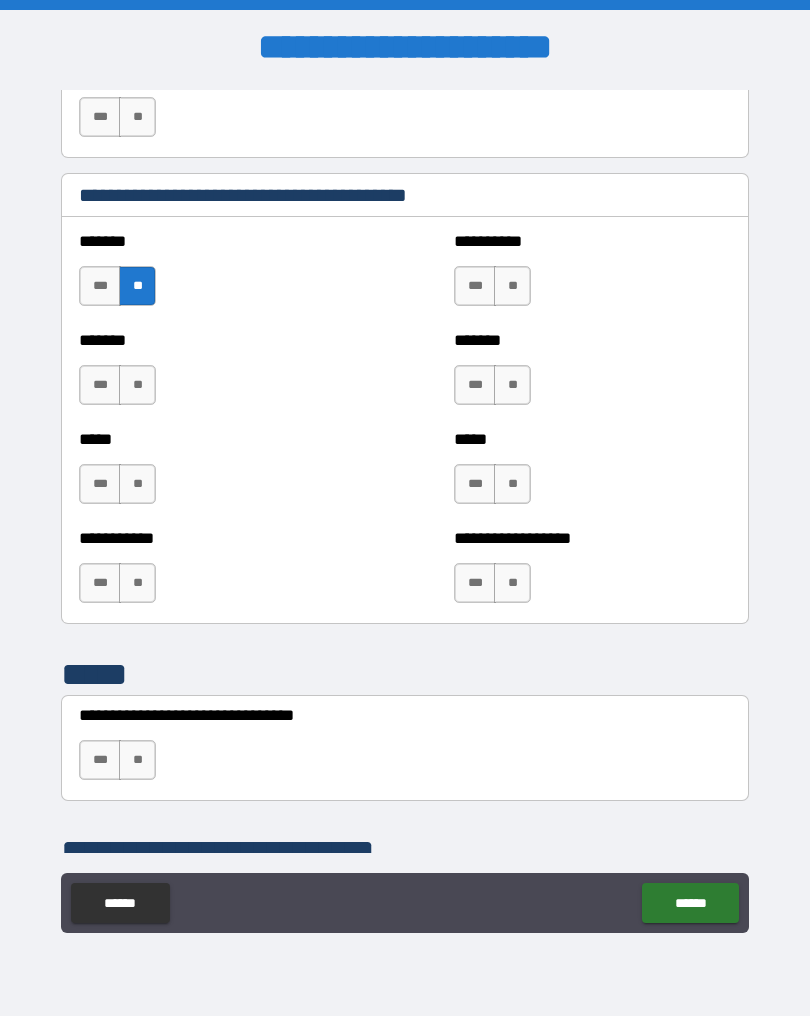 click on "**" at bounding box center (137, 385) 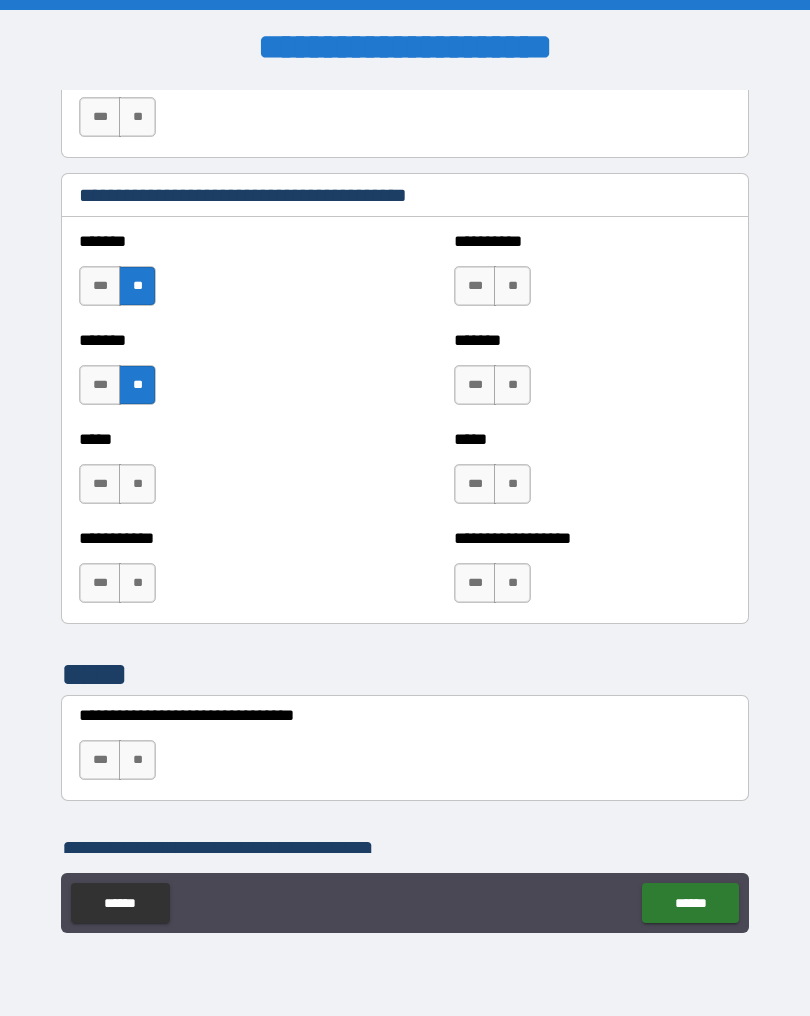 click on "**" at bounding box center (137, 484) 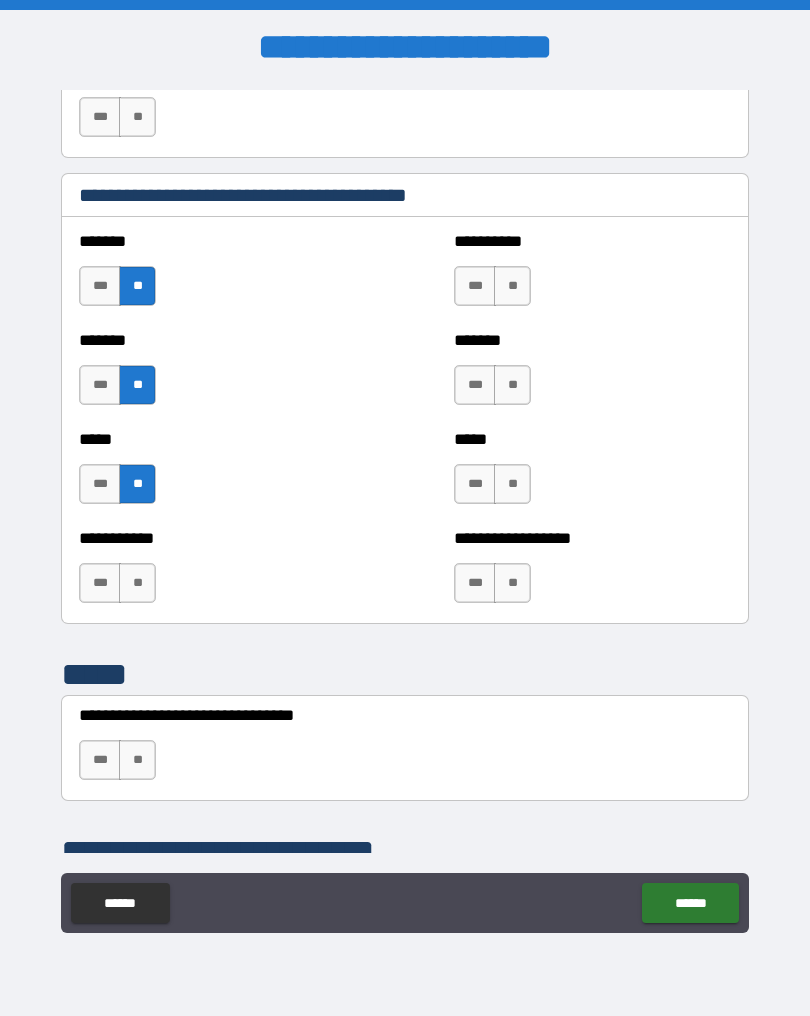 click on "**" at bounding box center [137, 583] 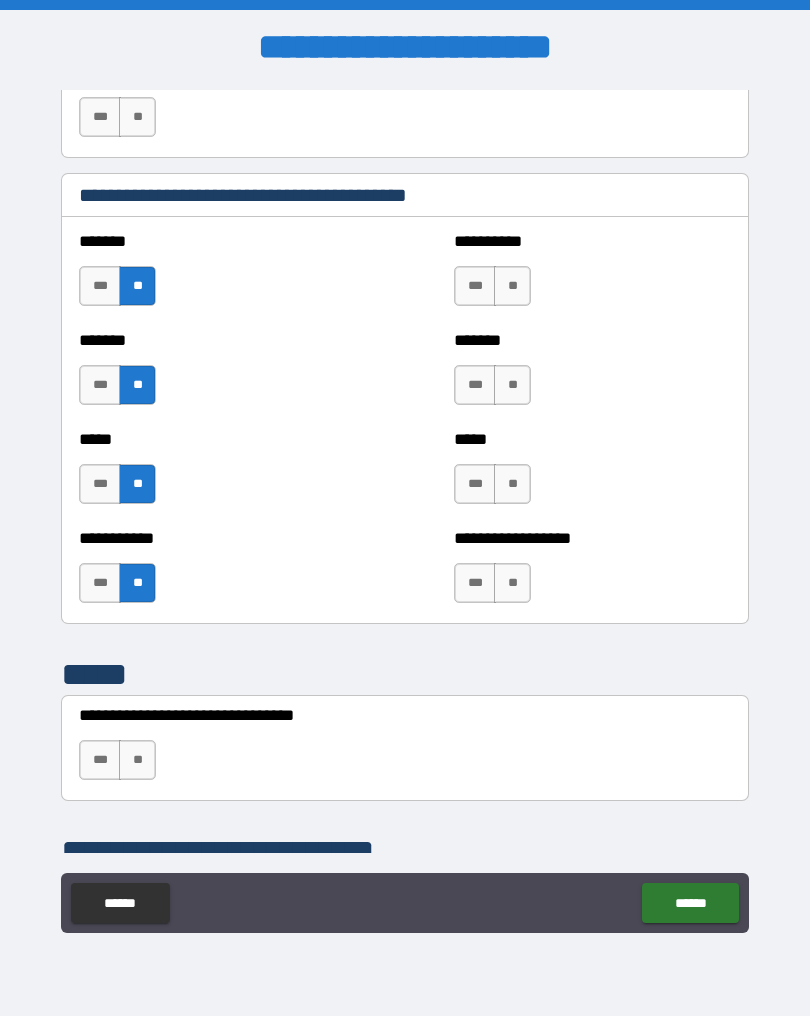 click on "**" at bounding box center [512, 286] 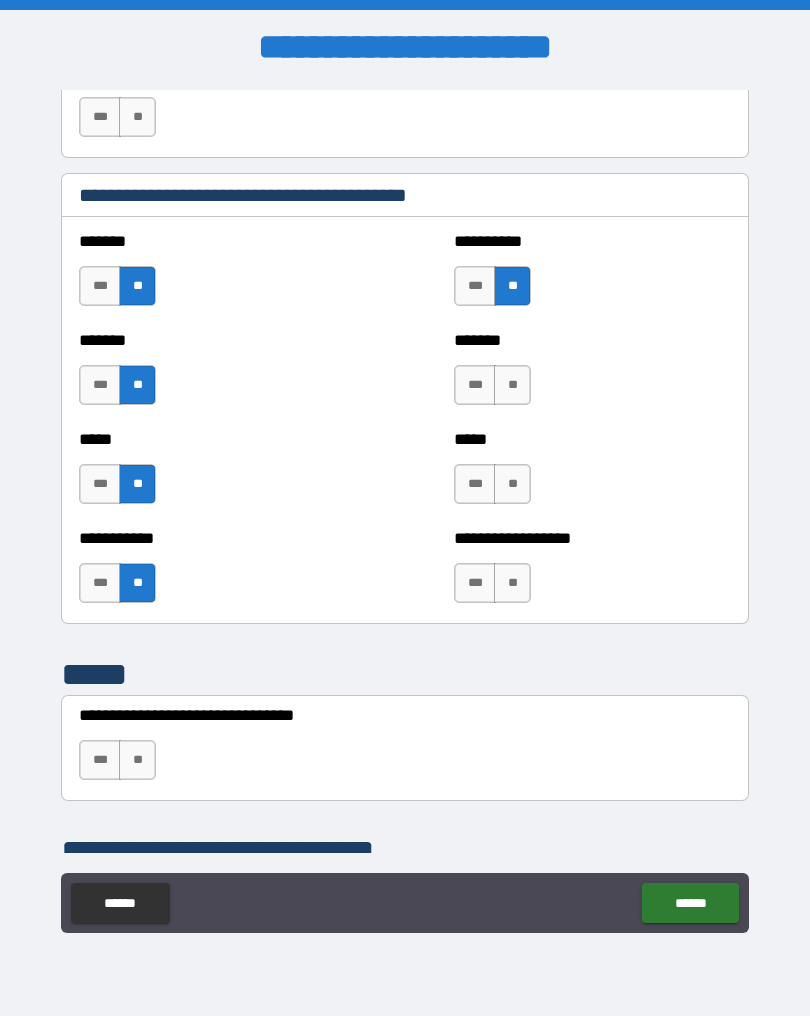 click on "**" at bounding box center (512, 385) 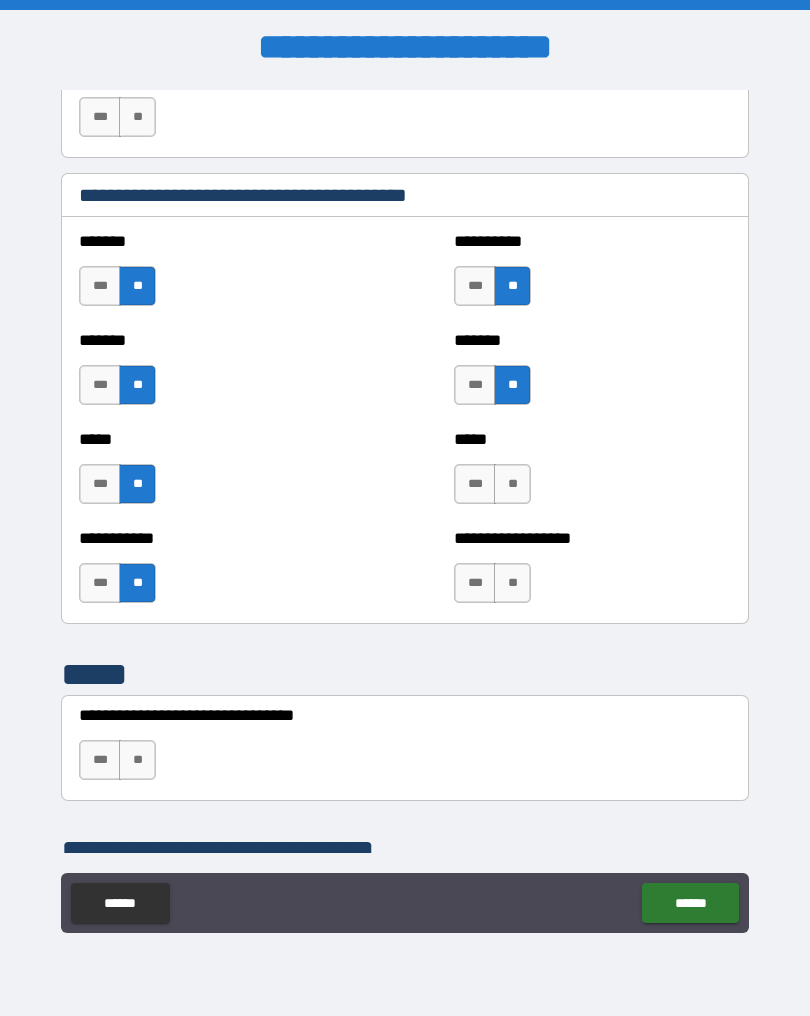 click on "**" at bounding box center (512, 484) 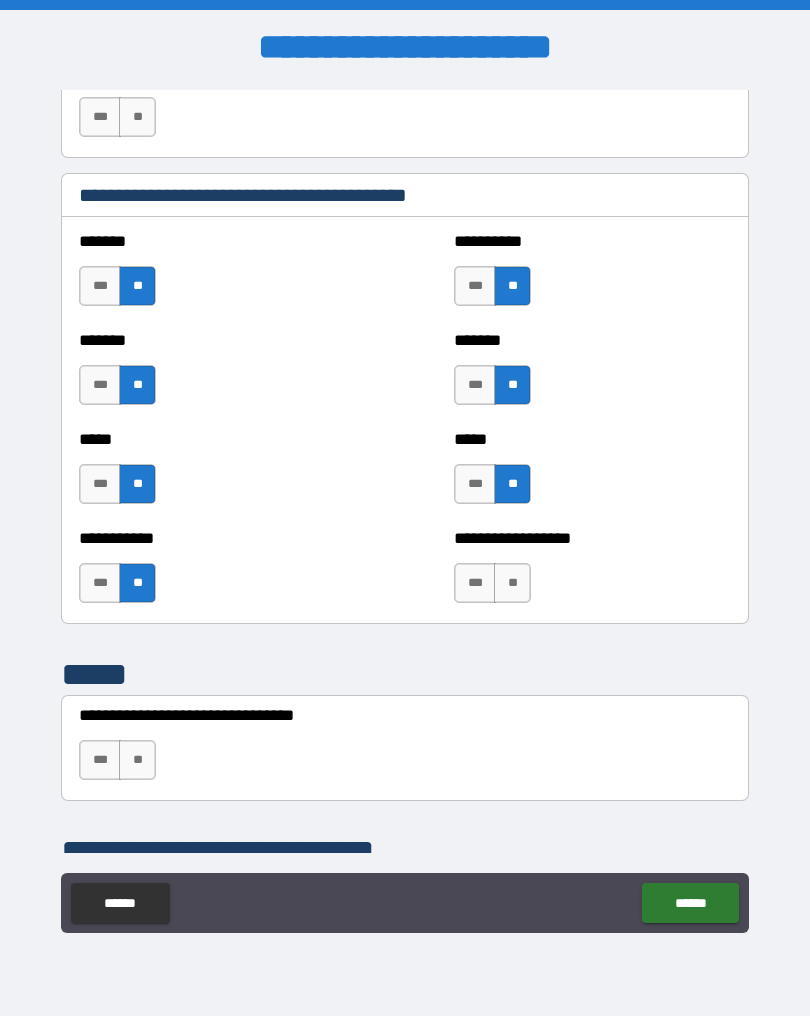 click on "**" at bounding box center (512, 583) 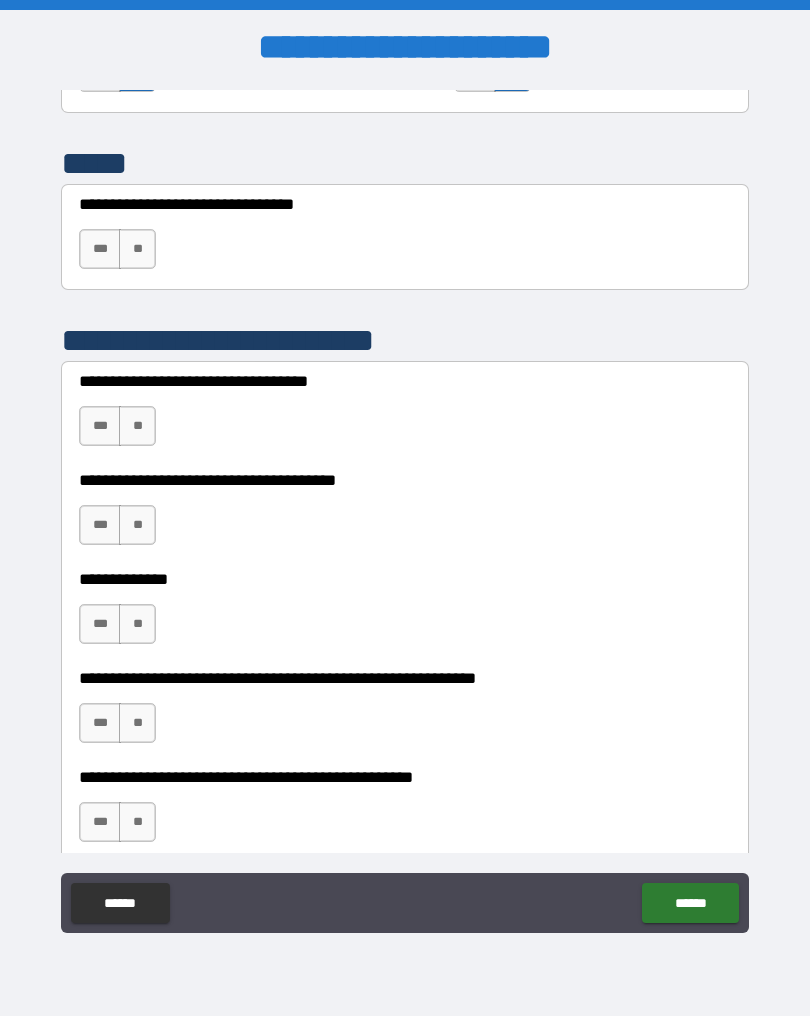 scroll, scrollTop: 4092, scrollLeft: 0, axis: vertical 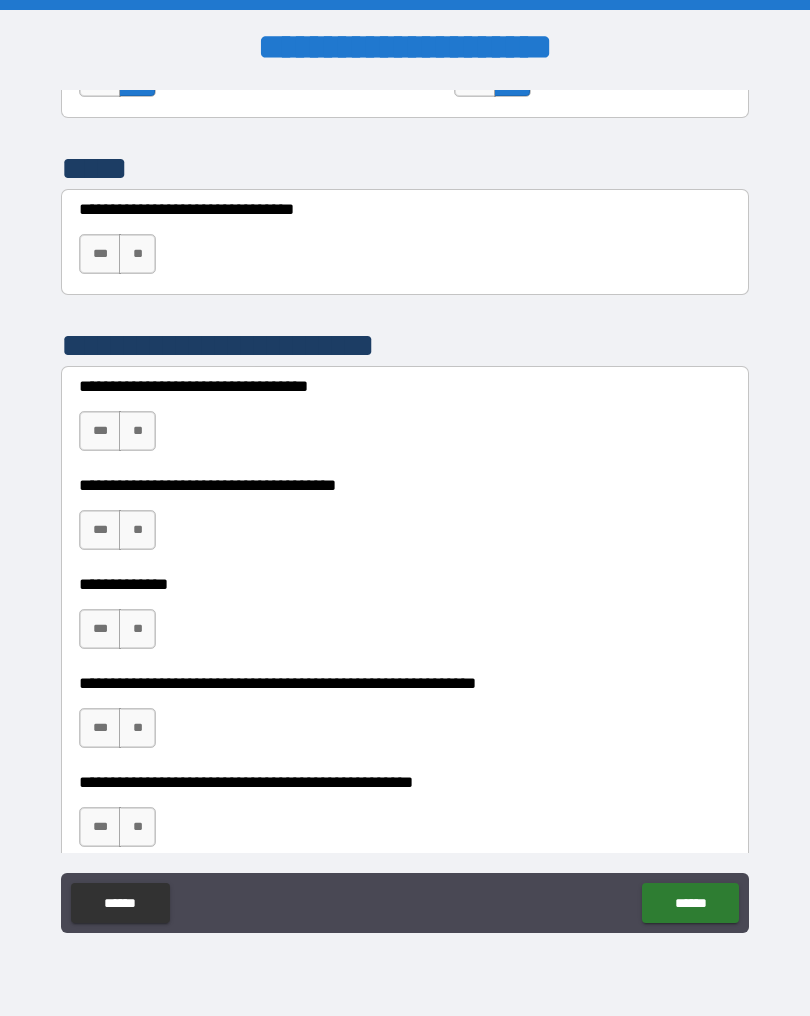 click on "**" at bounding box center [137, 254] 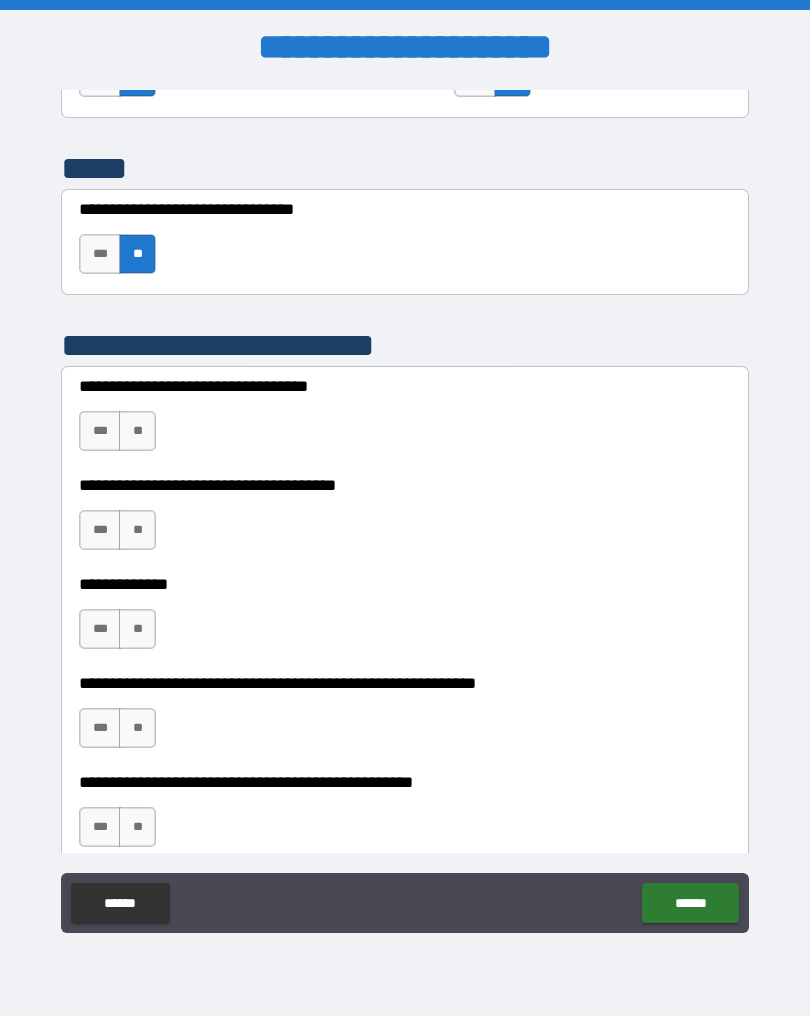 click on "**" at bounding box center (137, 431) 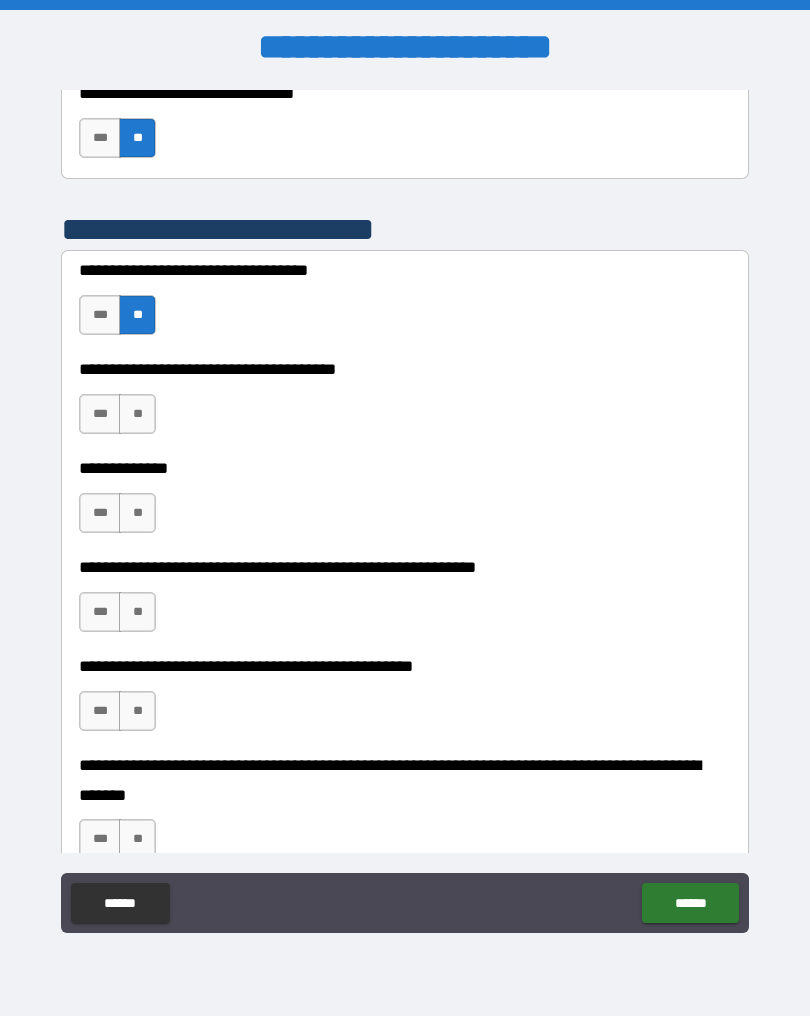 scroll, scrollTop: 4210, scrollLeft: 0, axis: vertical 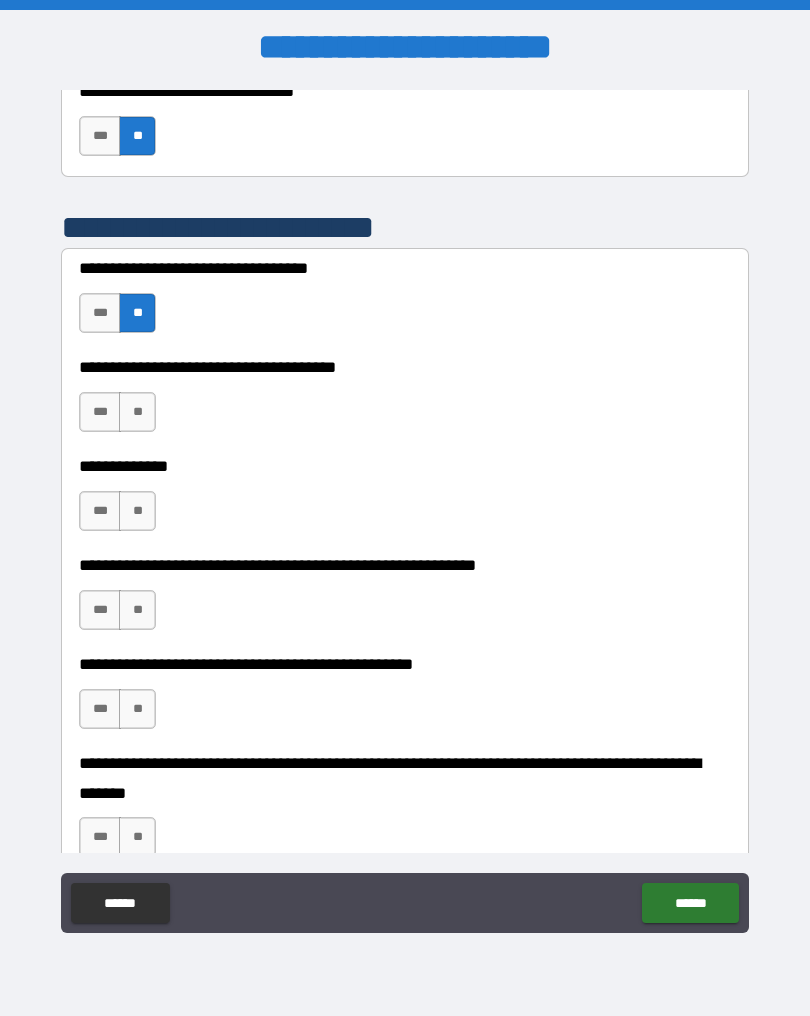click on "***" at bounding box center (100, 412) 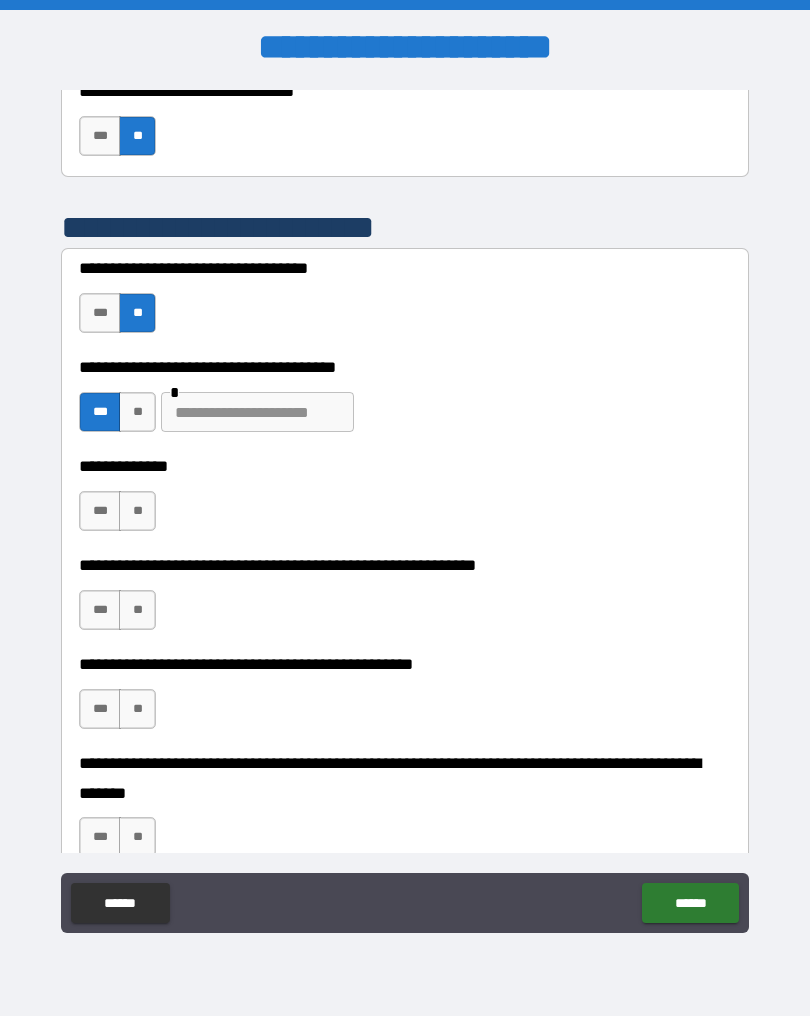 click on "***" at bounding box center [100, 511] 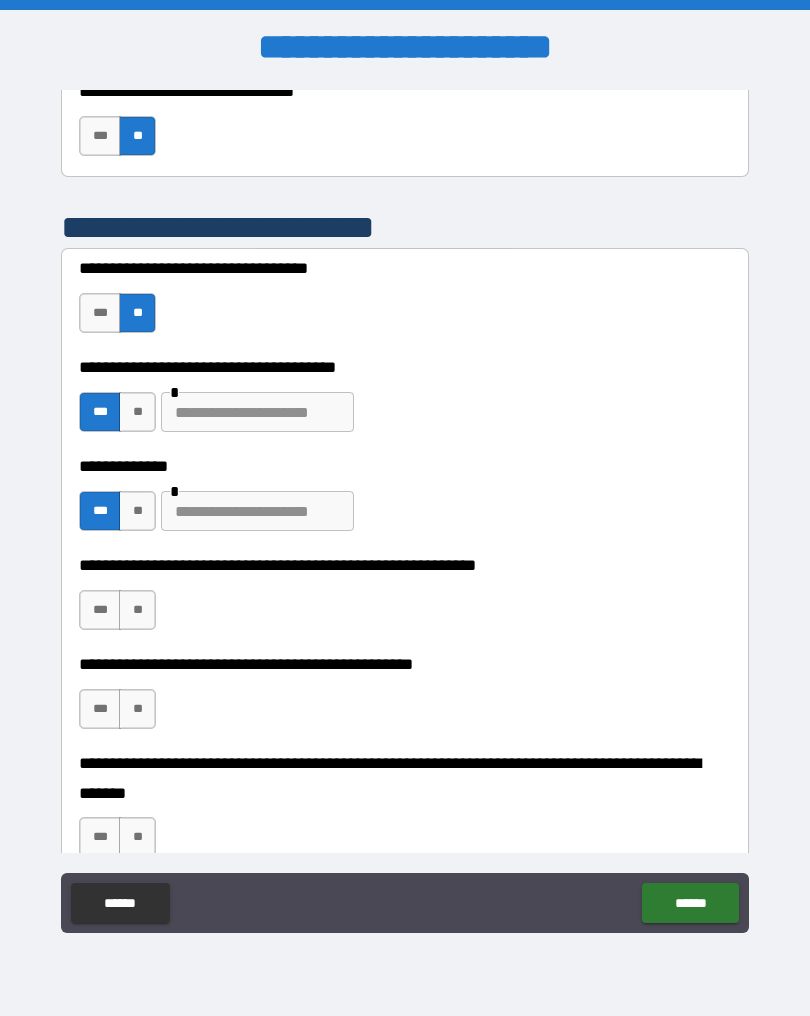click at bounding box center (257, 511) 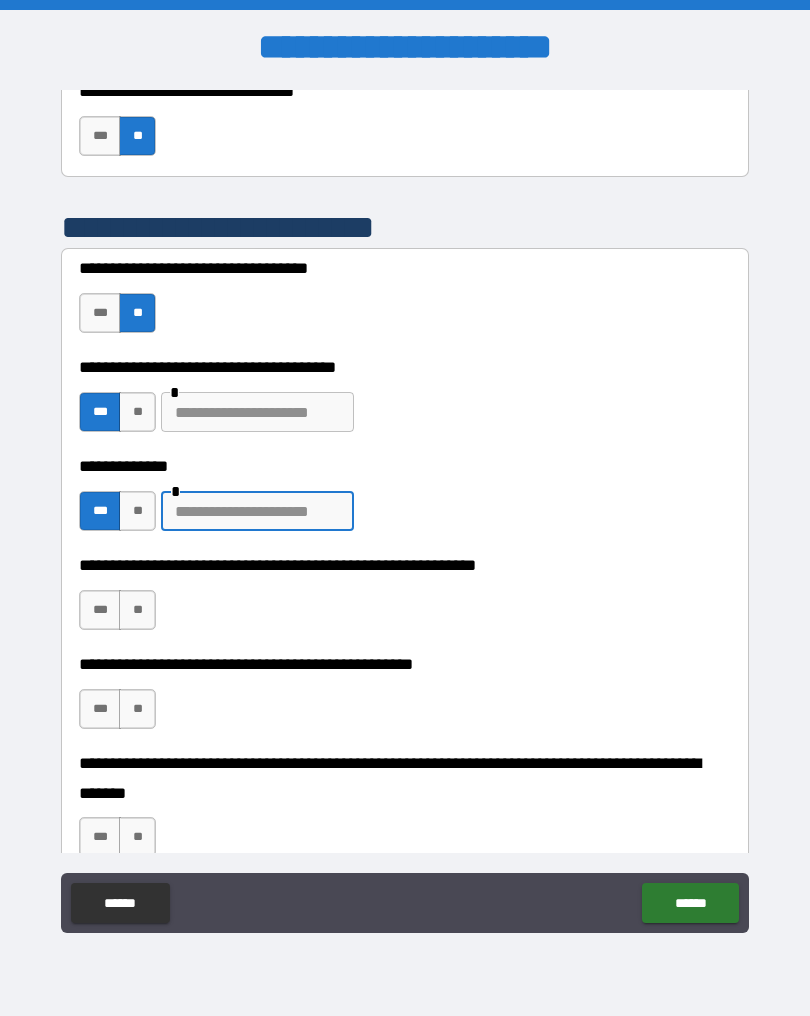 click on "**" at bounding box center (137, 511) 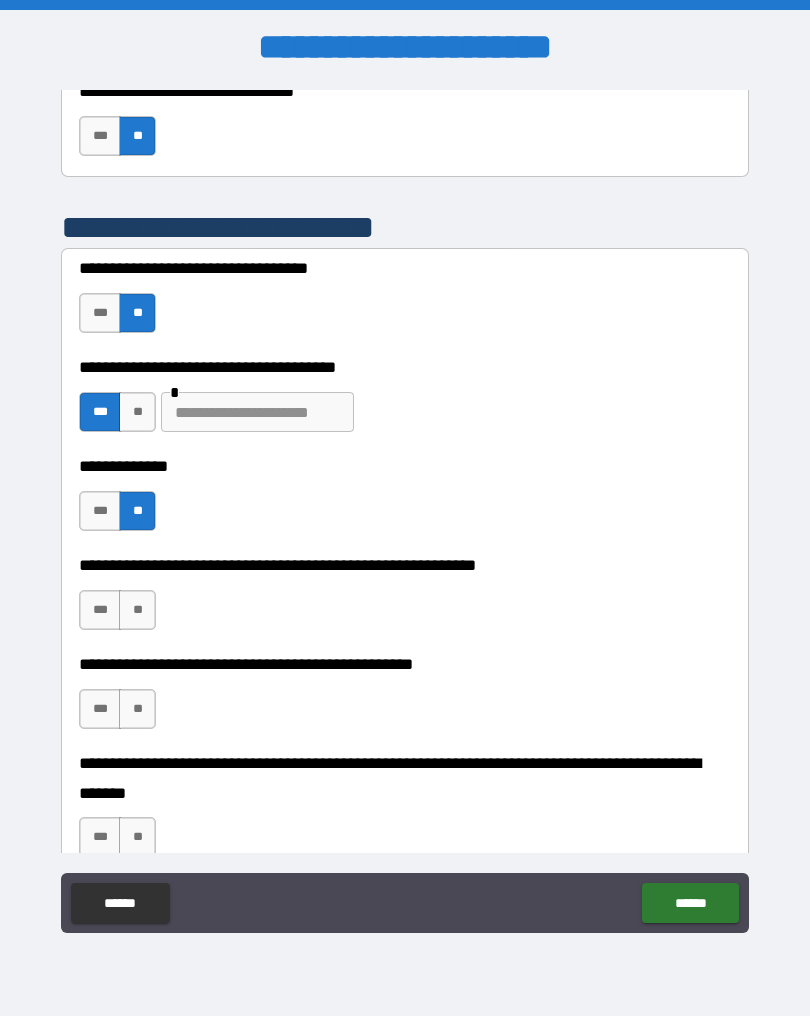 click at bounding box center (257, 412) 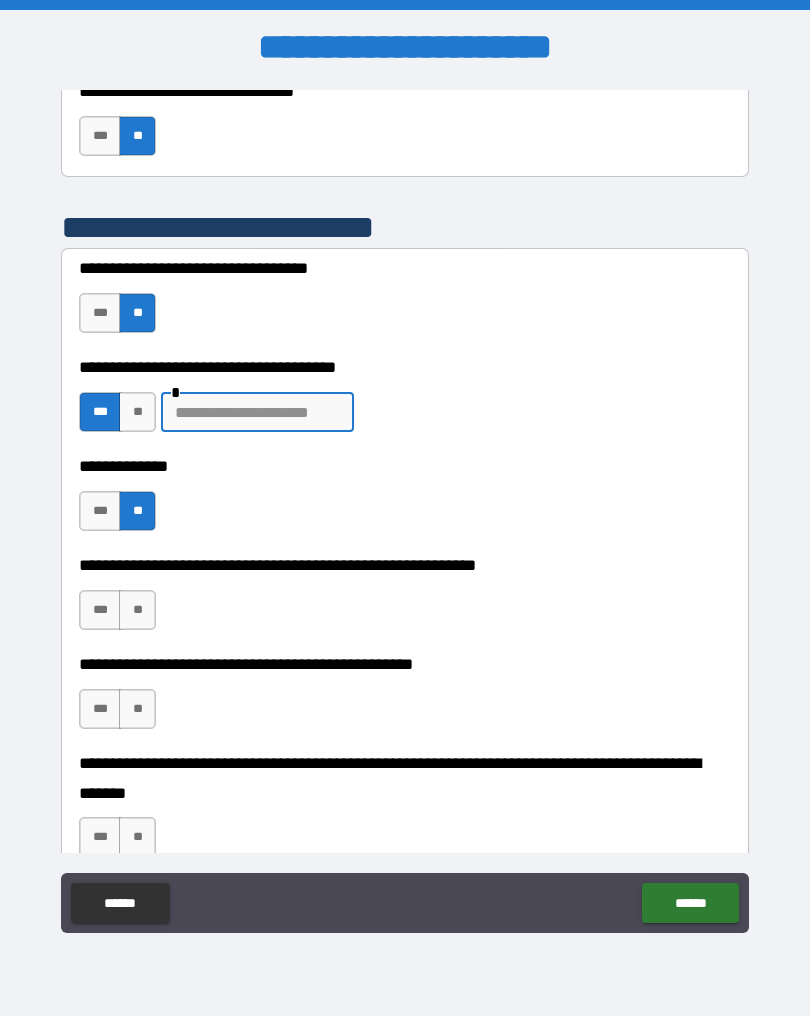 click on "**" at bounding box center (137, 412) 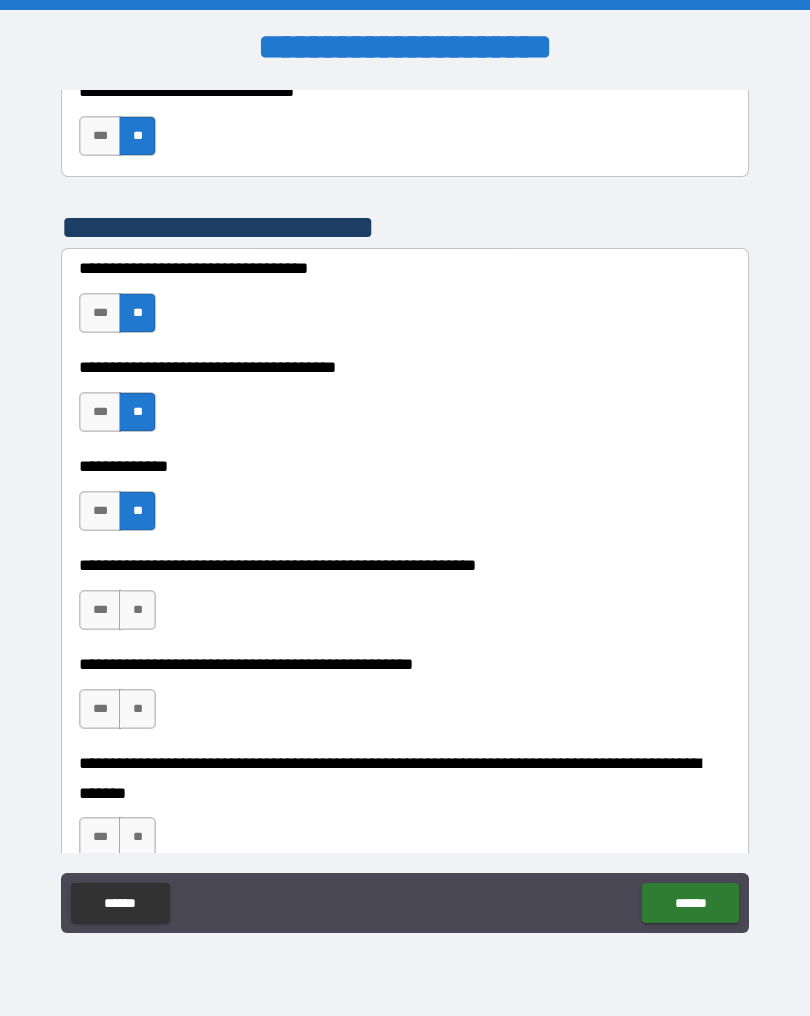 click on "***" at bounding box center (100, 610) 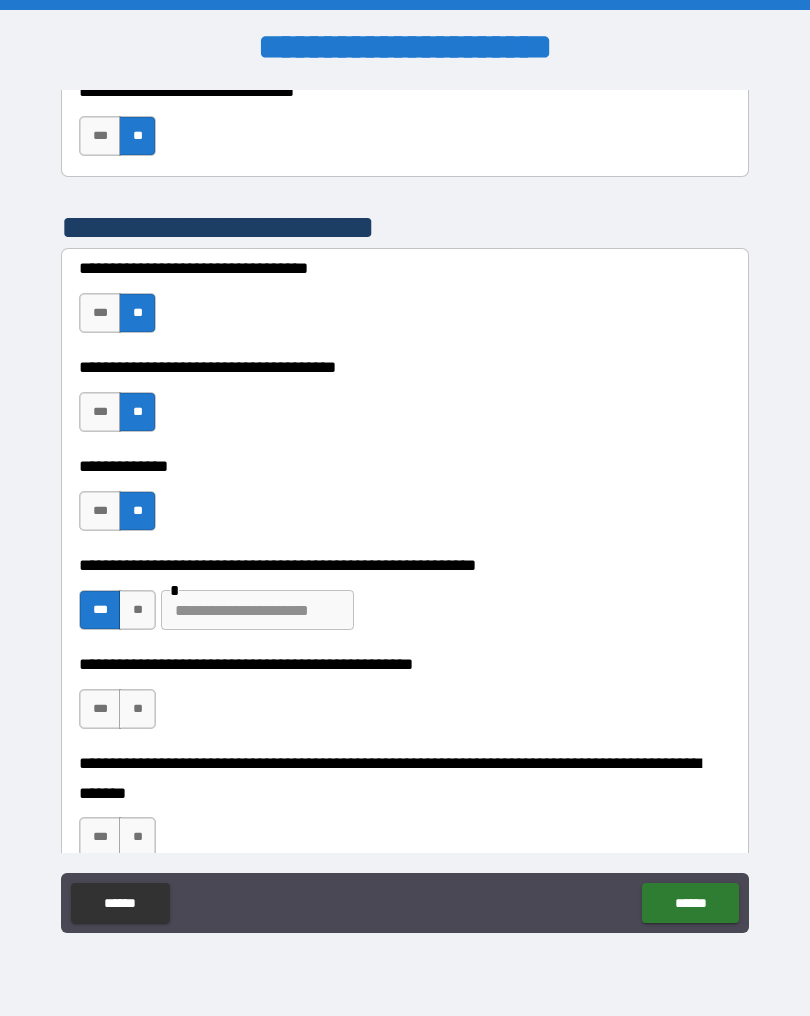 click at bounding box center (257, 610) 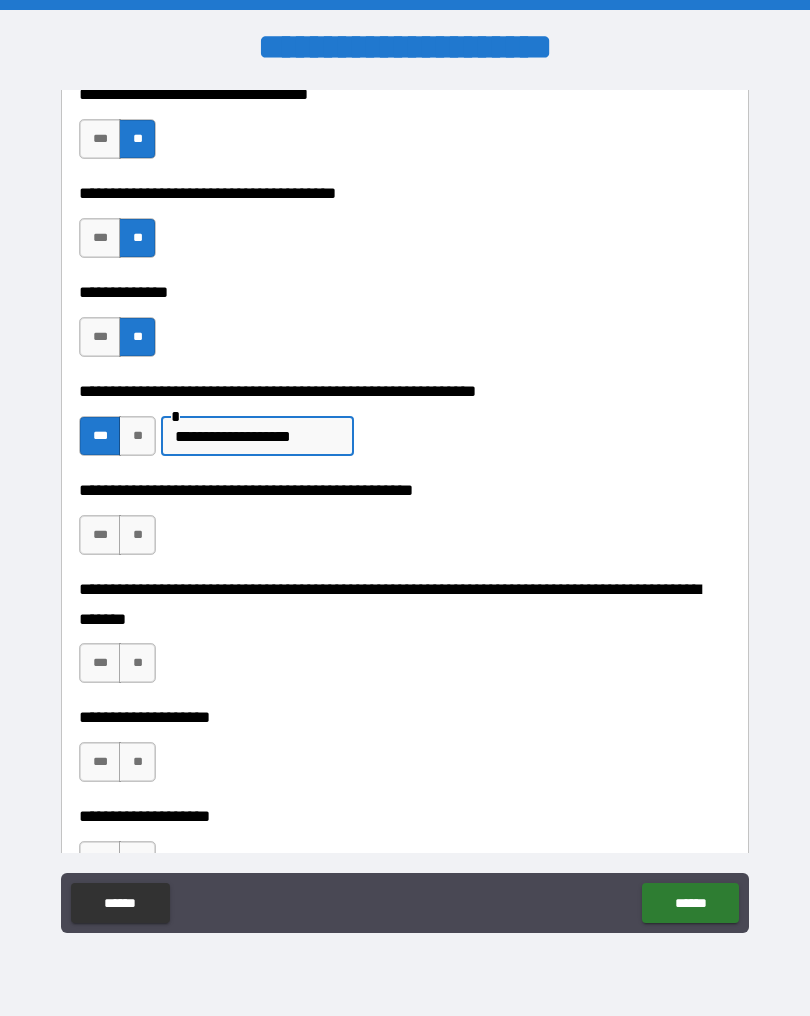 scroll, scrollTop: 4432, scrollLeft: 0, axis: vertical 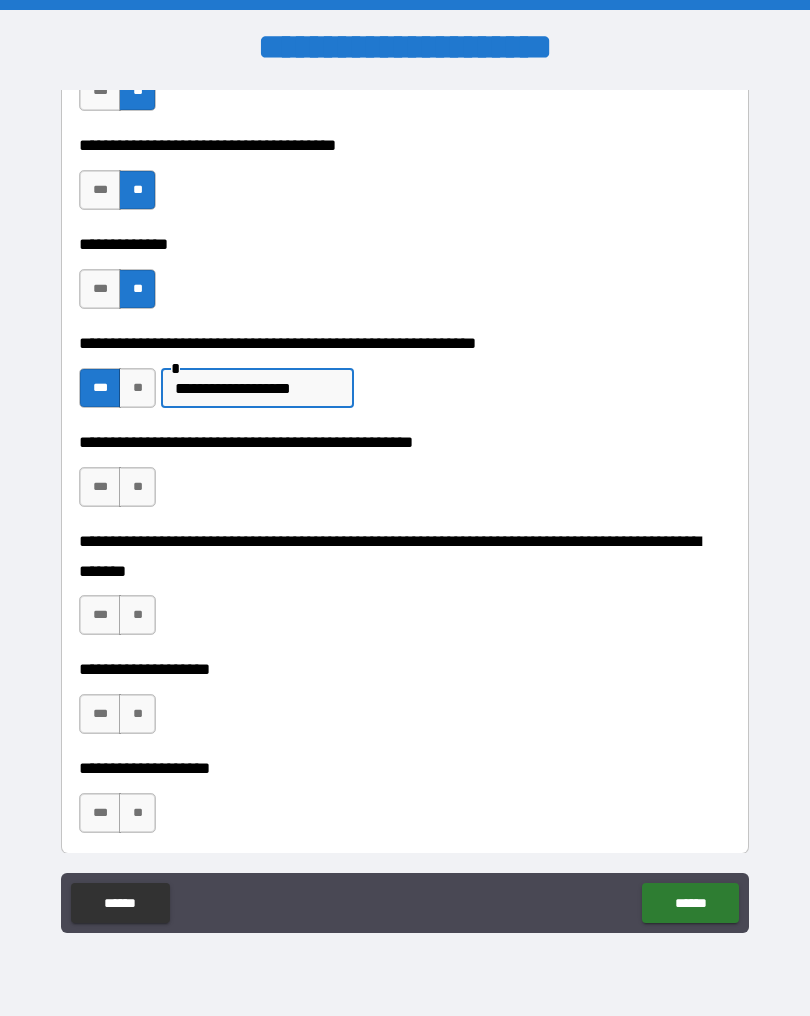 type on "**********" 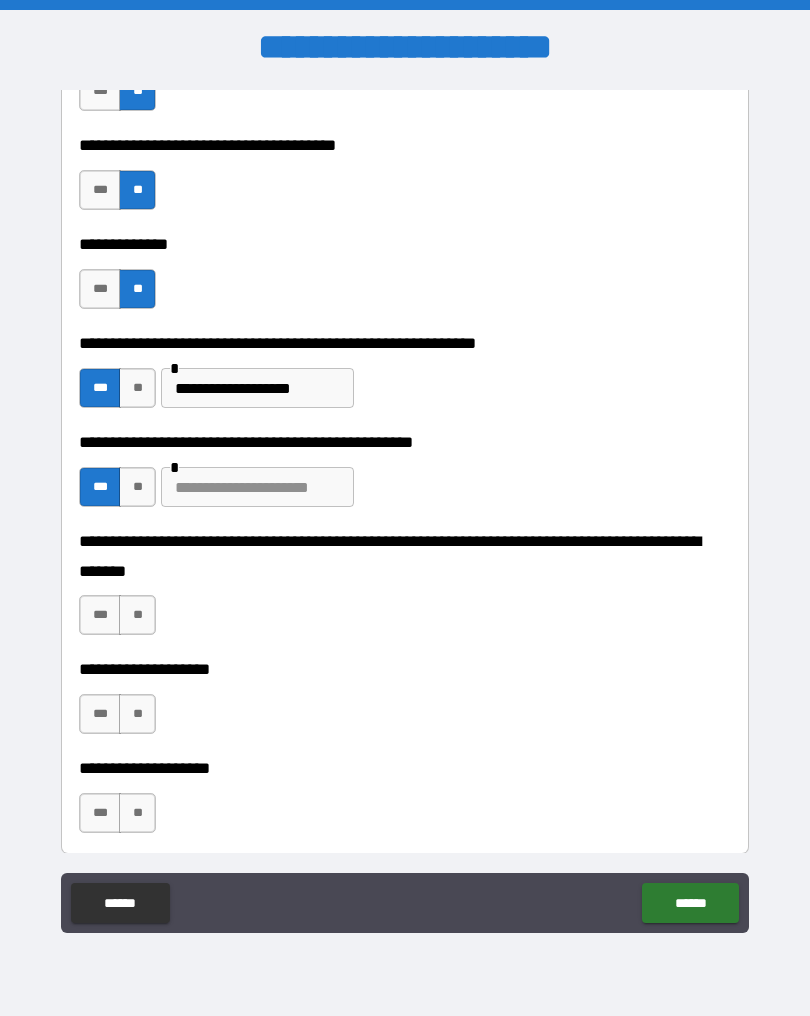 click at bounding box center (257, 487) 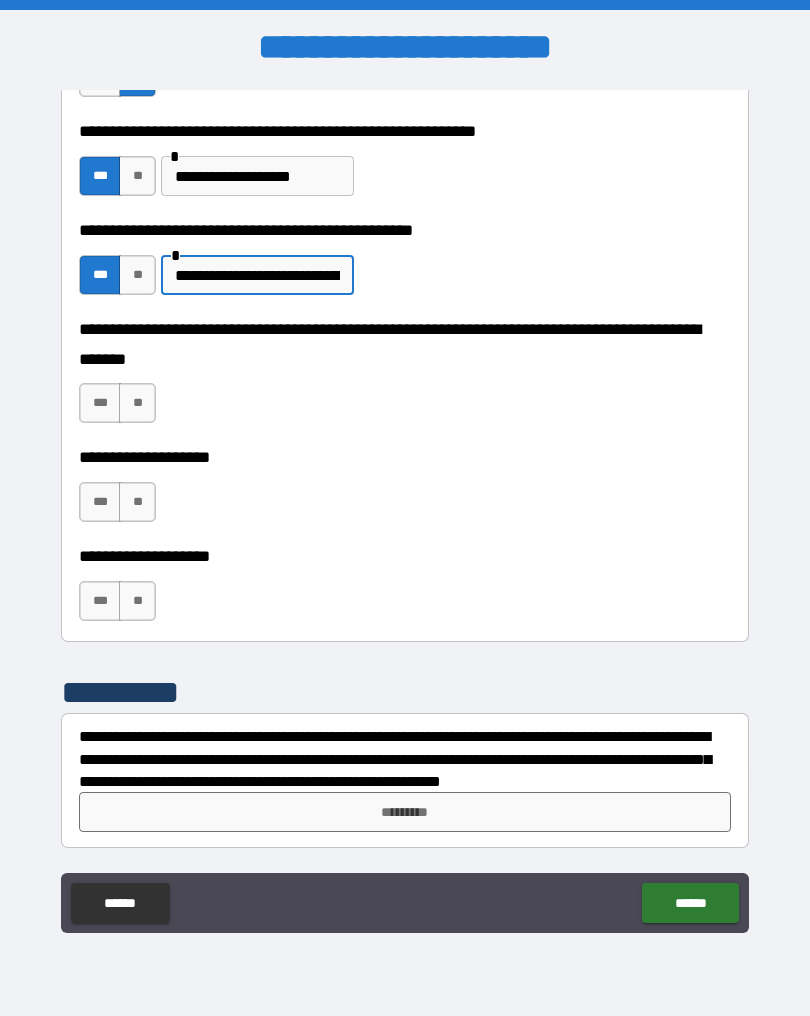 scroll, scrollTop: 4644, scrollLeft: 0, axis: vertical 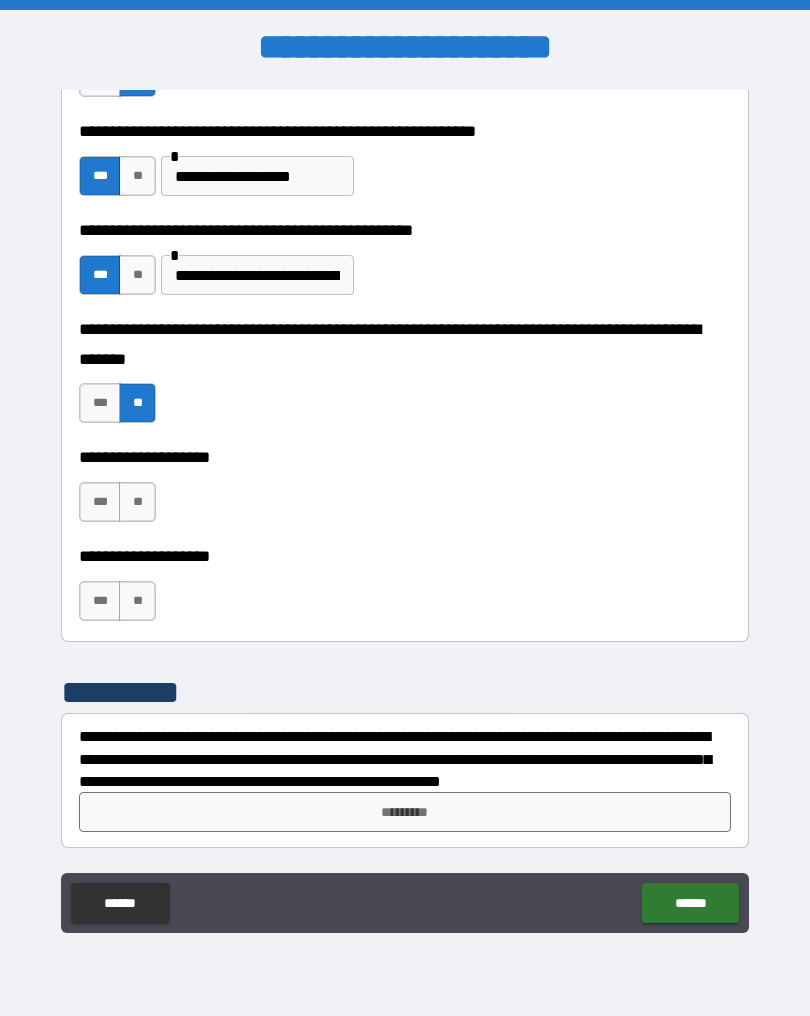 click on "**" at bounding box center [137, 502] 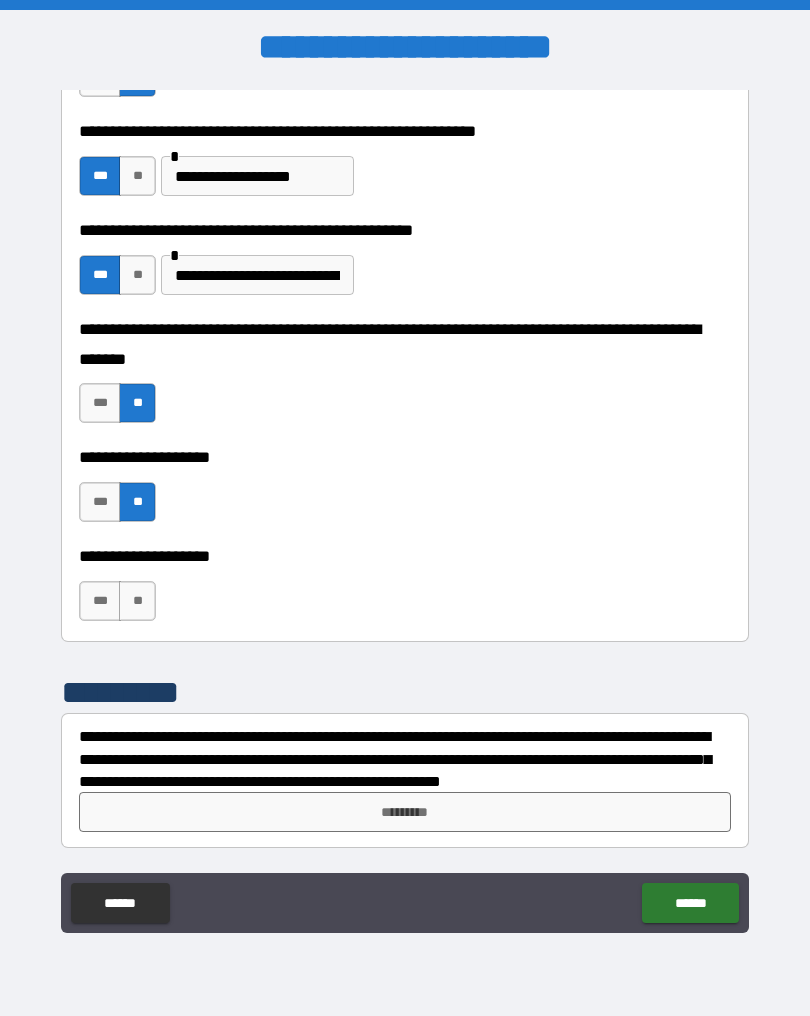 click on "**" at bounding box center [137, 601] 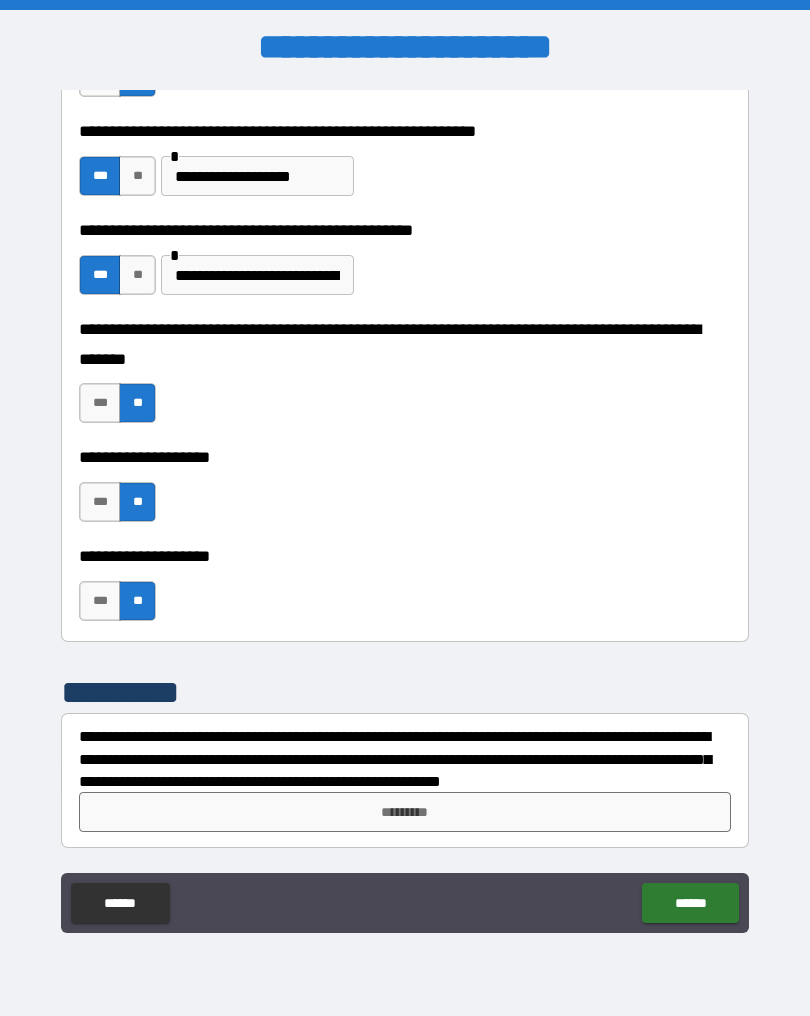 click on "*********" at bounding box center (405, 812) 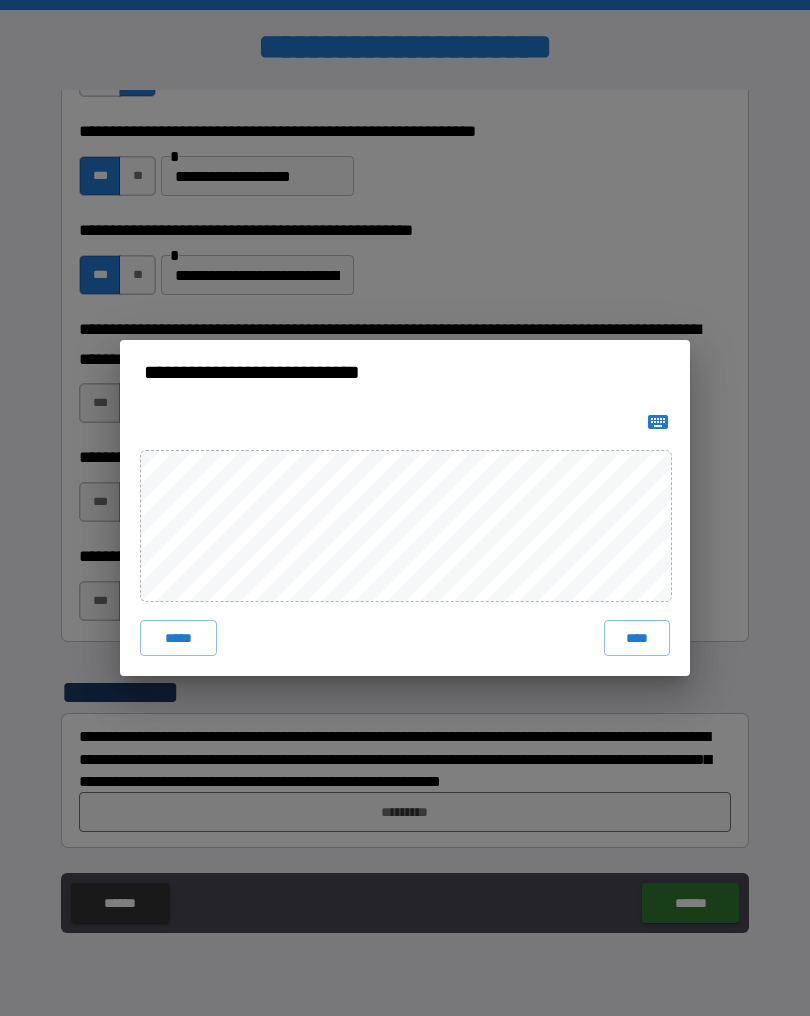 click on "****" at bounding box center [637, 638] 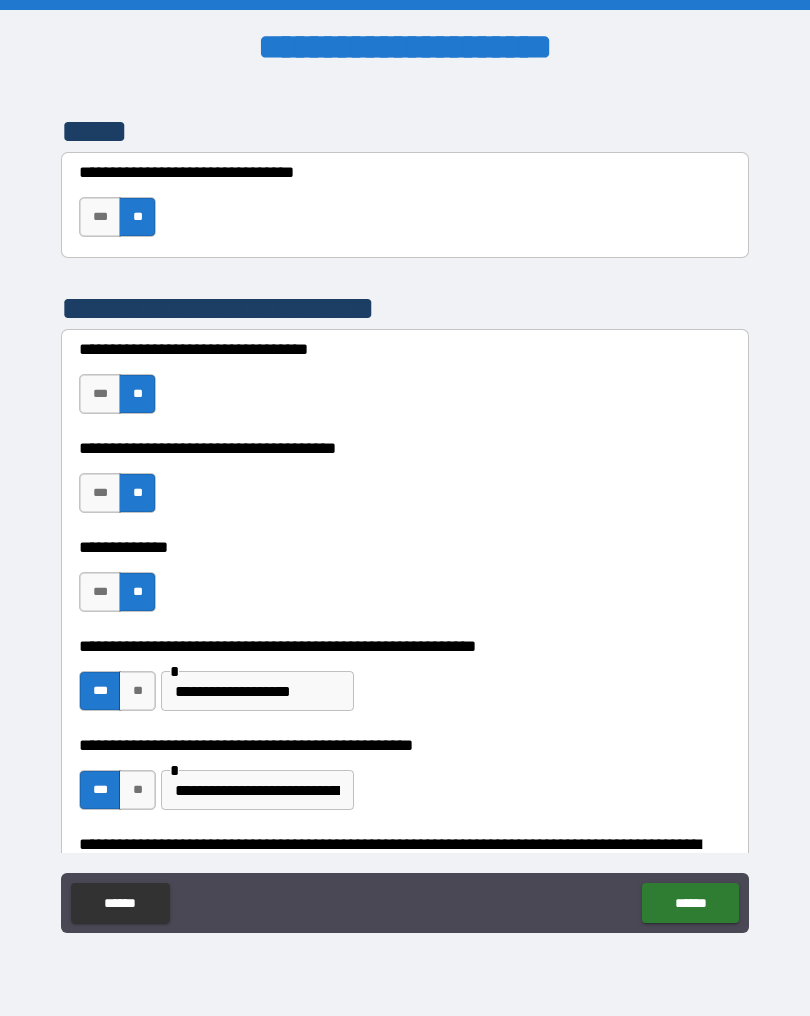 scroll, scrollTop: 4174, scrollLeft: 0, axis: vertical 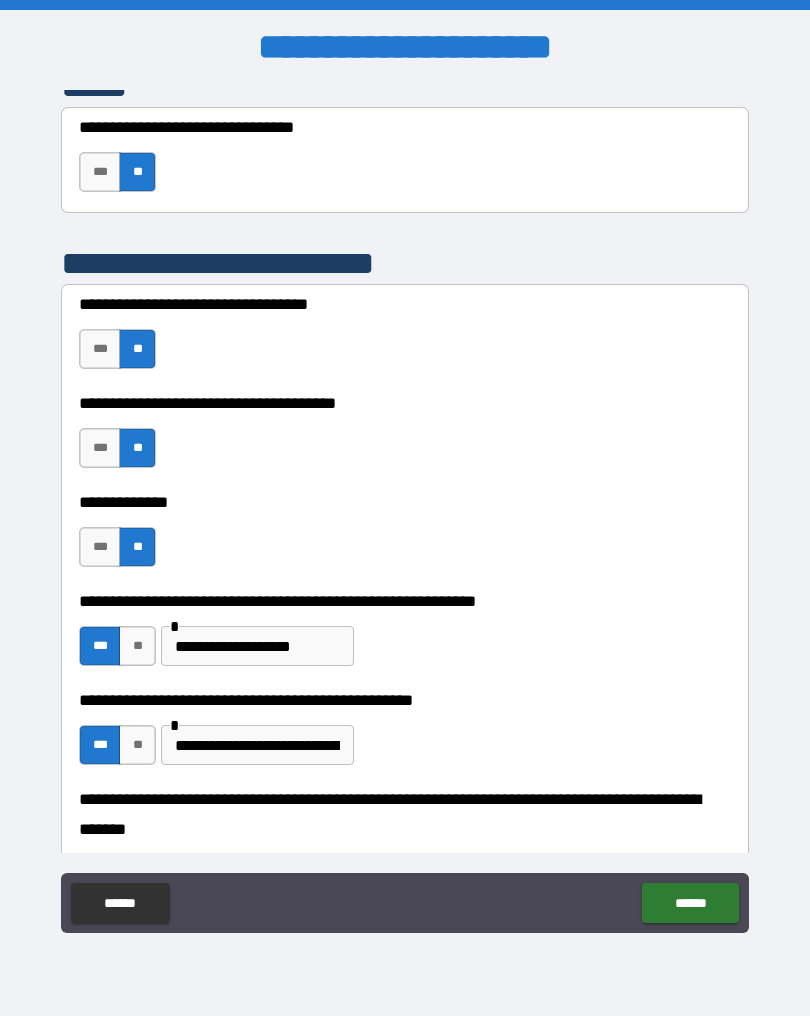 click on "***" at bounding box center [100, 547] 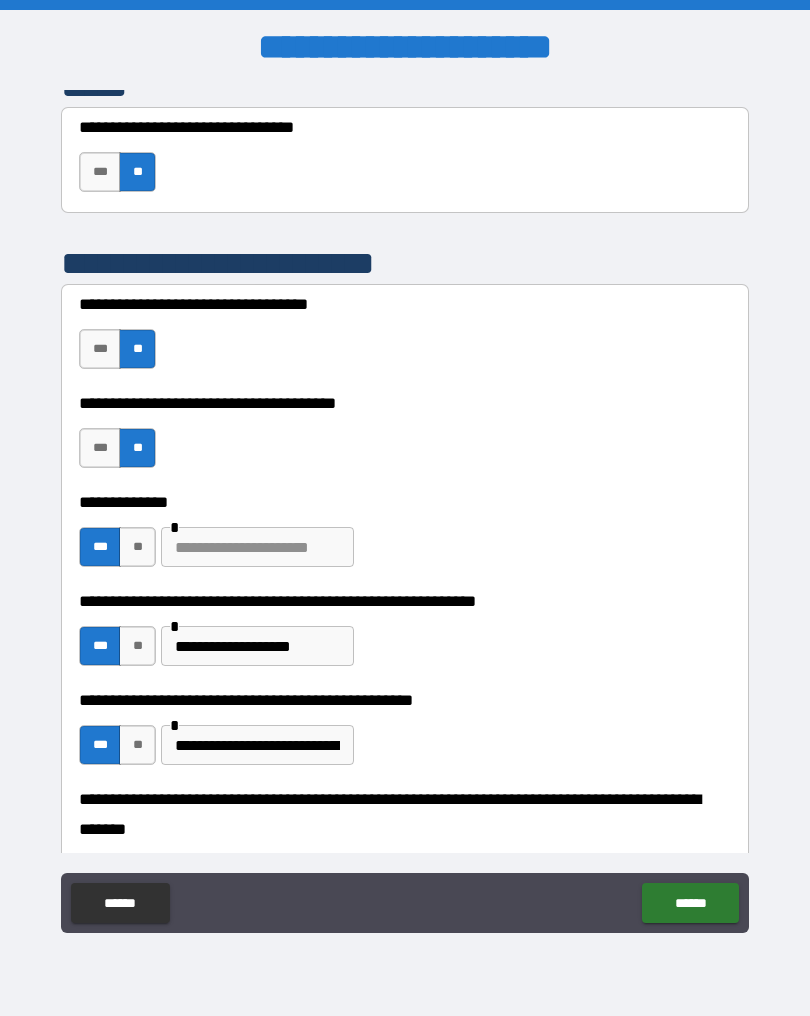 click at bounding box center [257, 547] 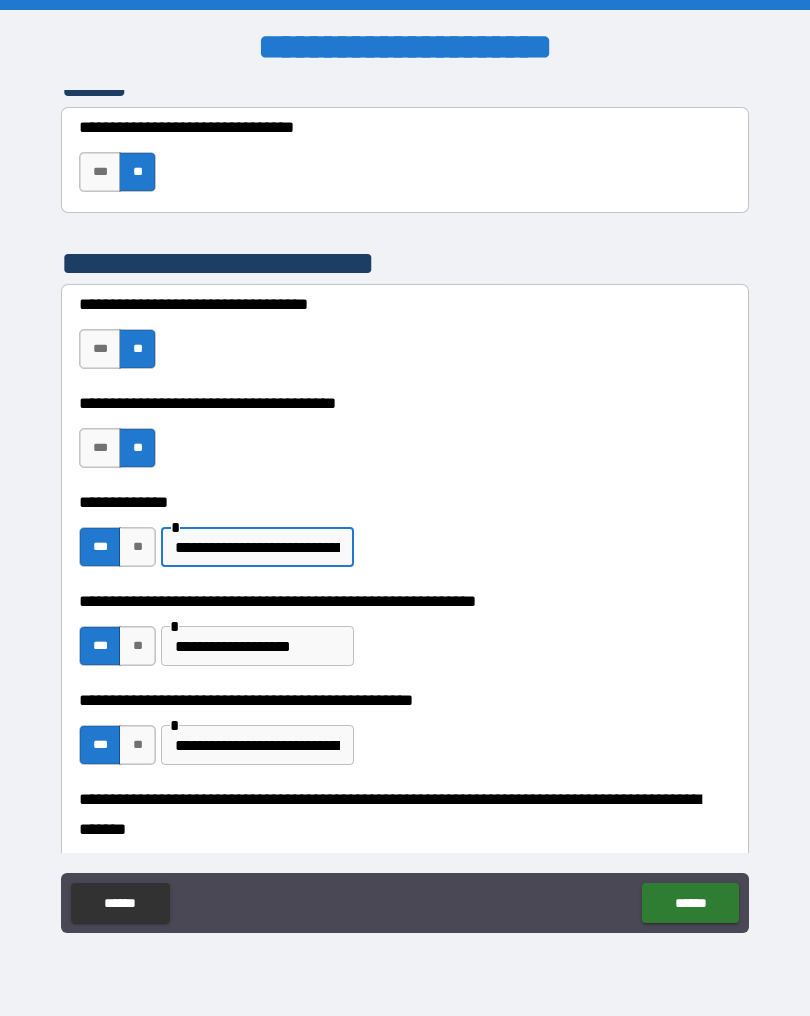 type on "**********" 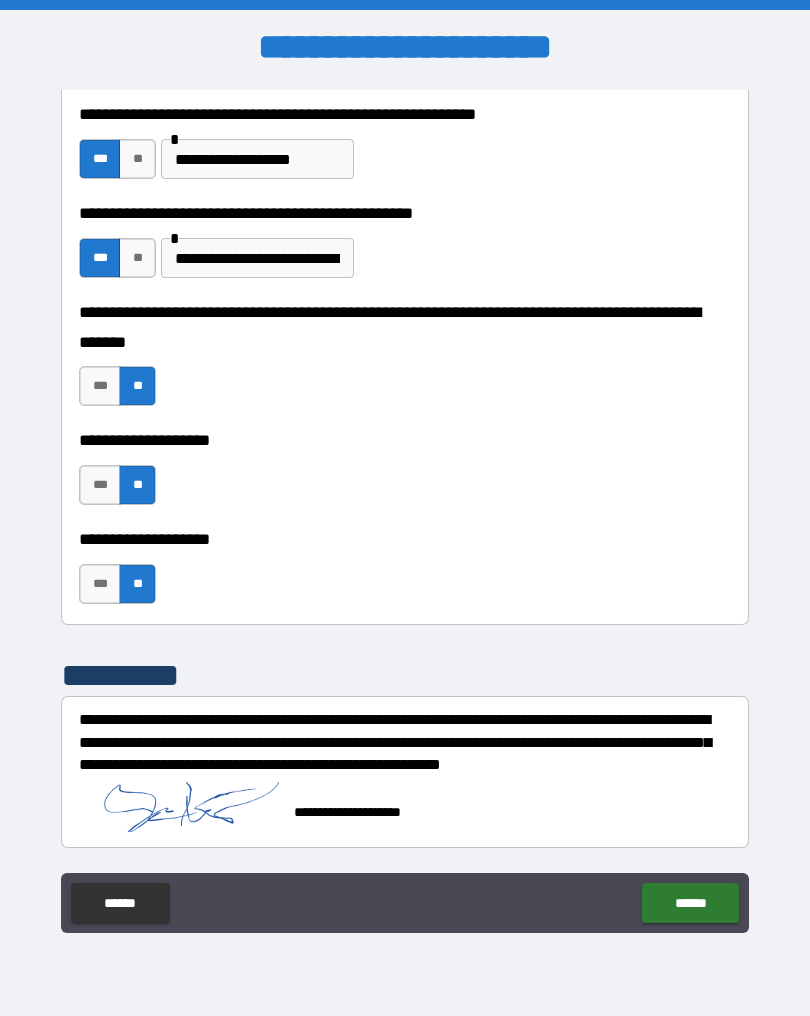 scroll, scrollTop: 4661, scrollLeft: 0, axis: vertical 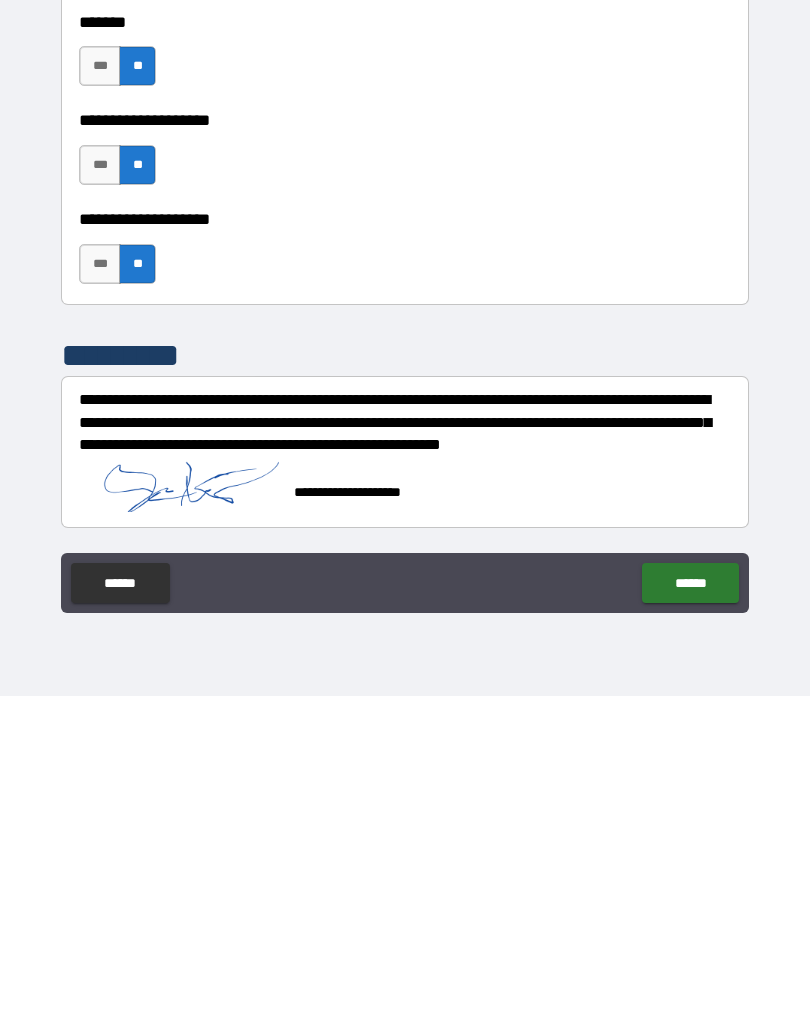 click on "******" at bounding box center (690, 903) 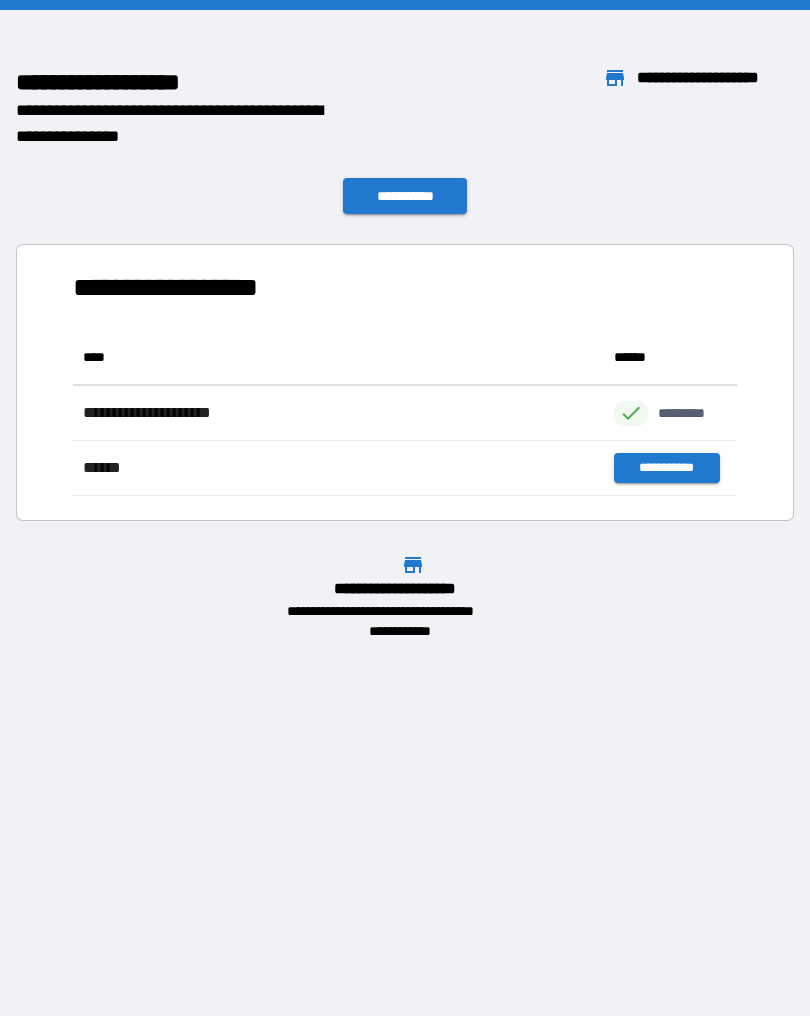 scroll, scrollTop: 1, scrollLeft: 1, axis: both 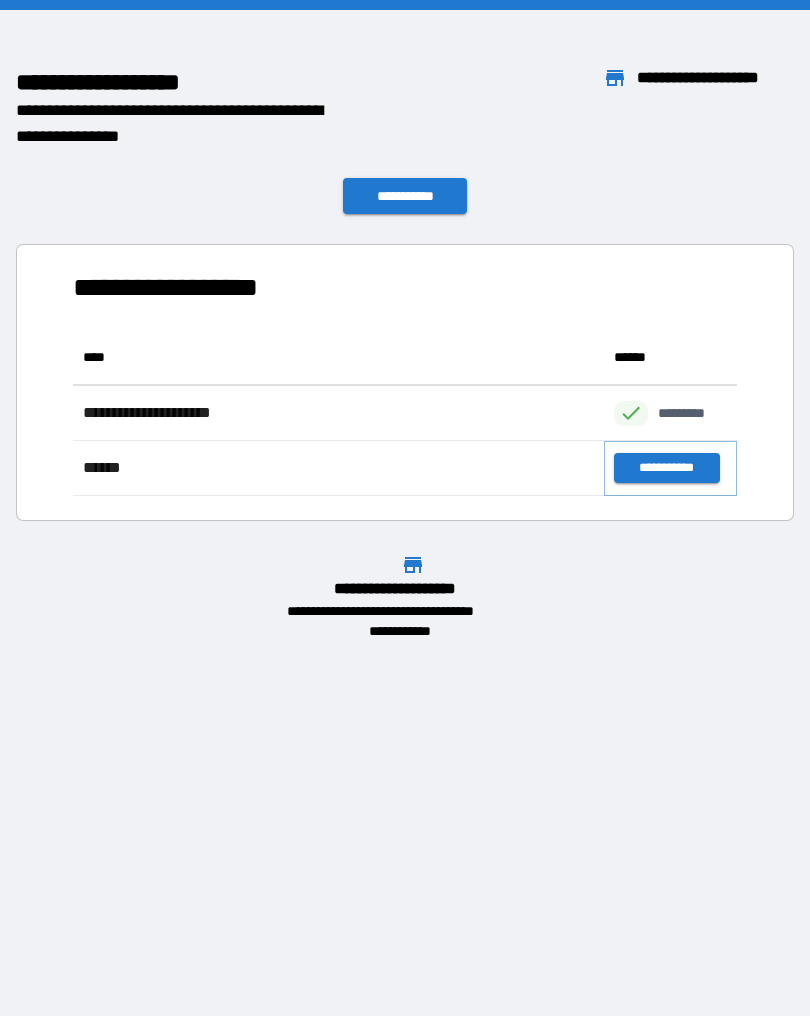click on "**********" at bounding box center (666, 468) 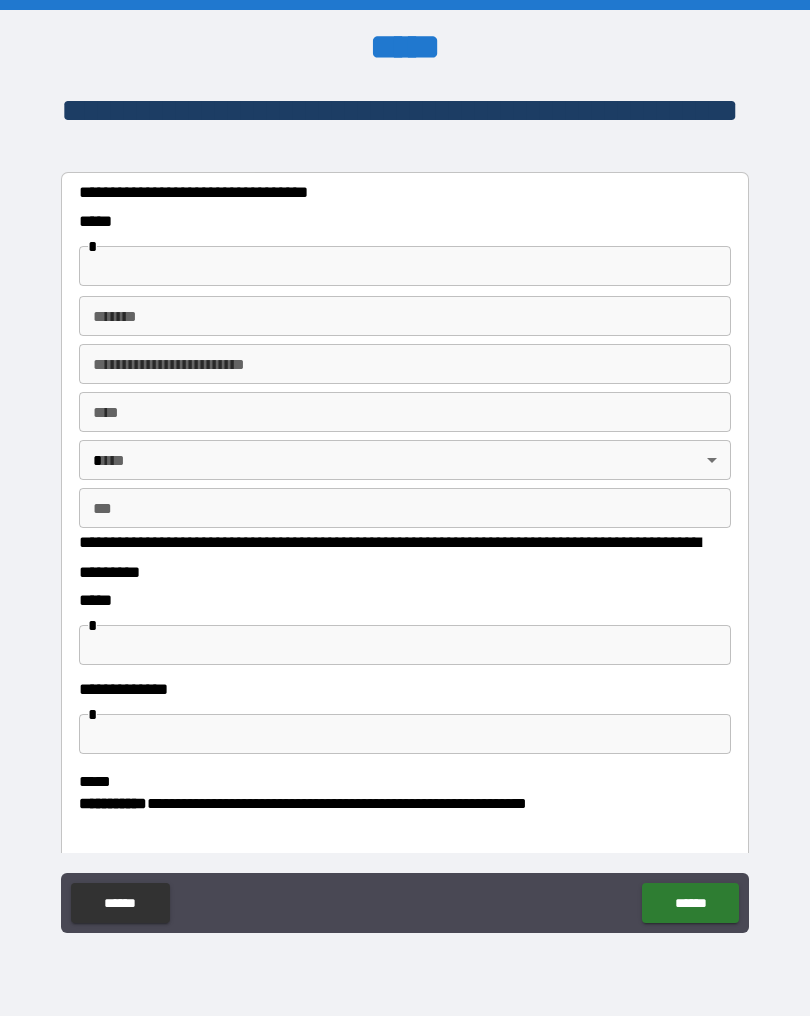 click at bounding box center (405, 266) 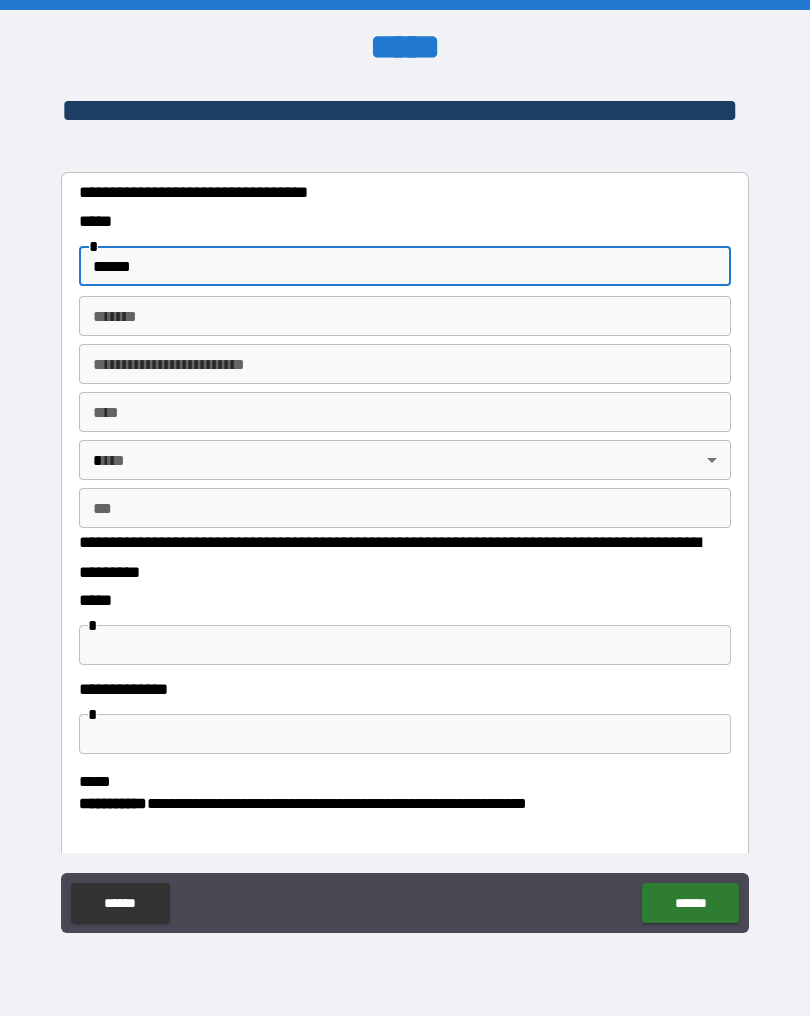 click at bounding box center (405, 645) 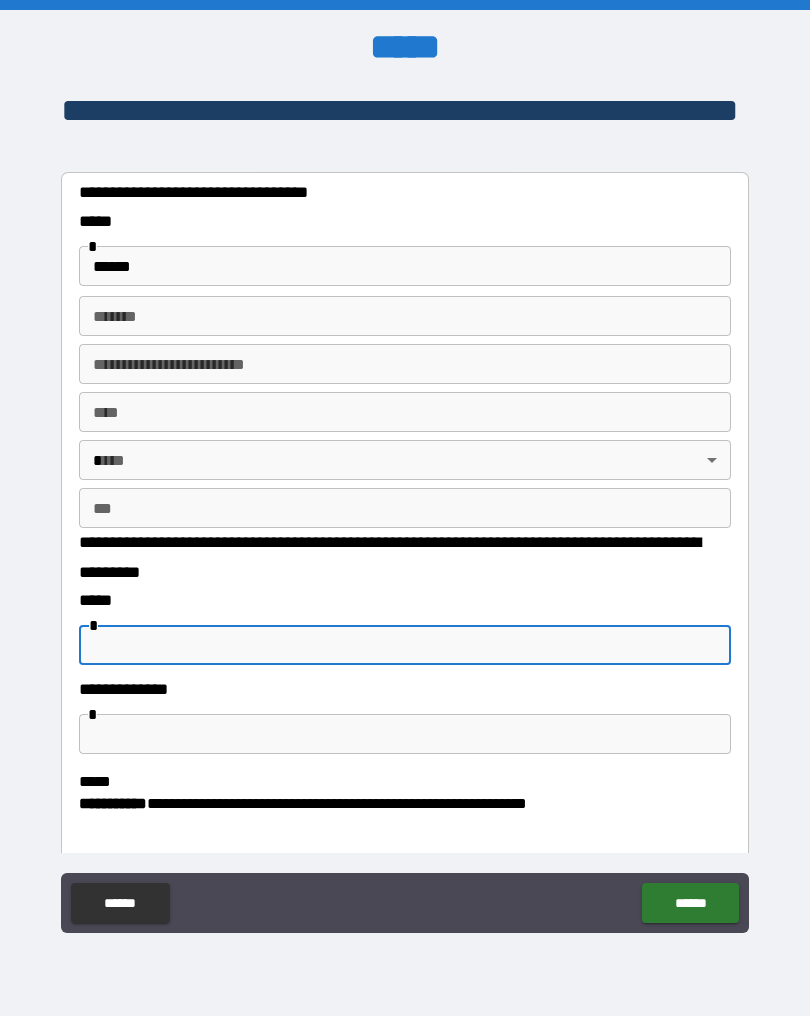 click on "******" at bounding box center [405, 266] 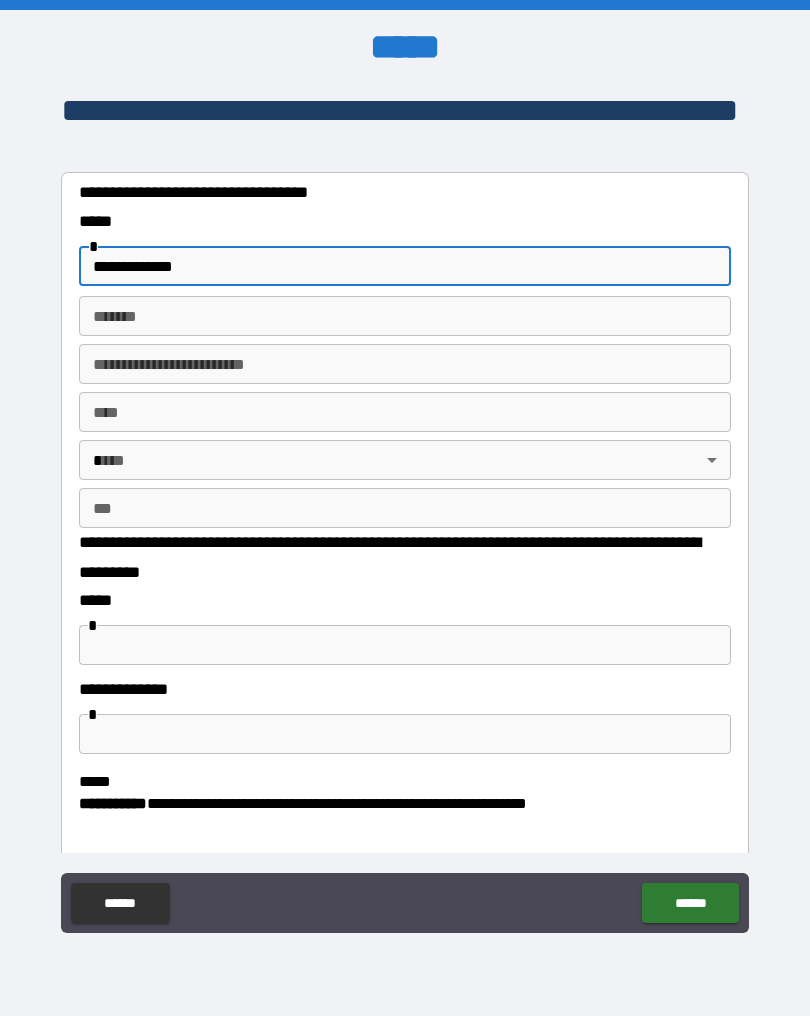 type on "**********" 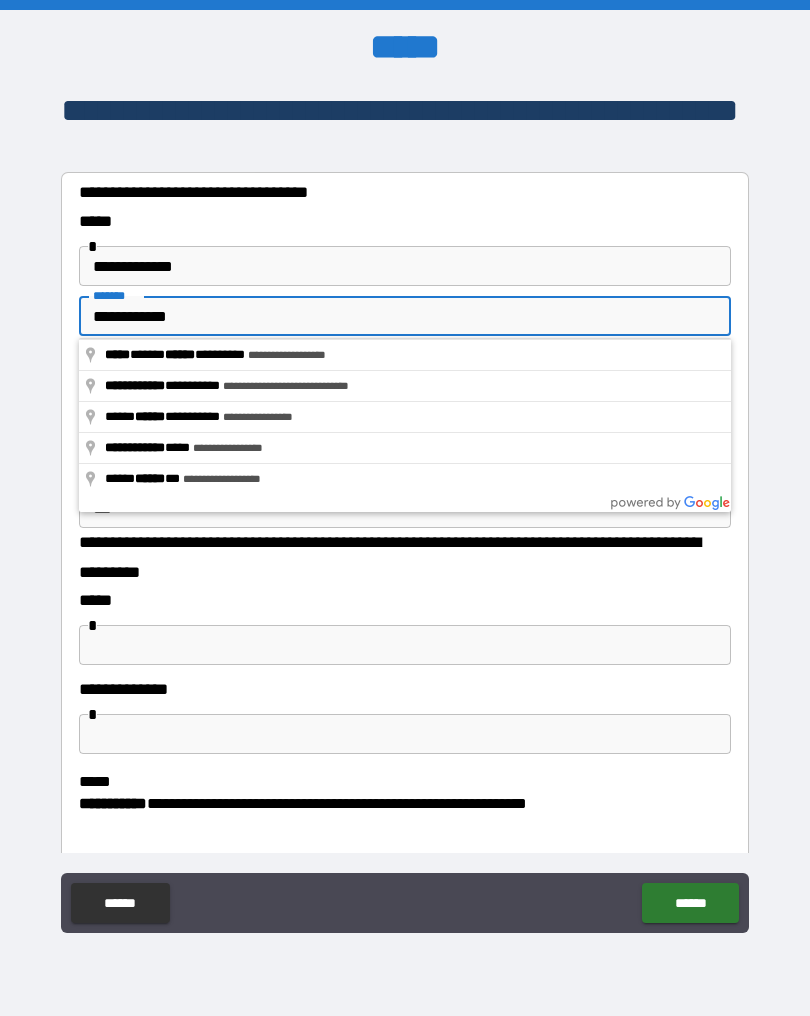 type on "**********" 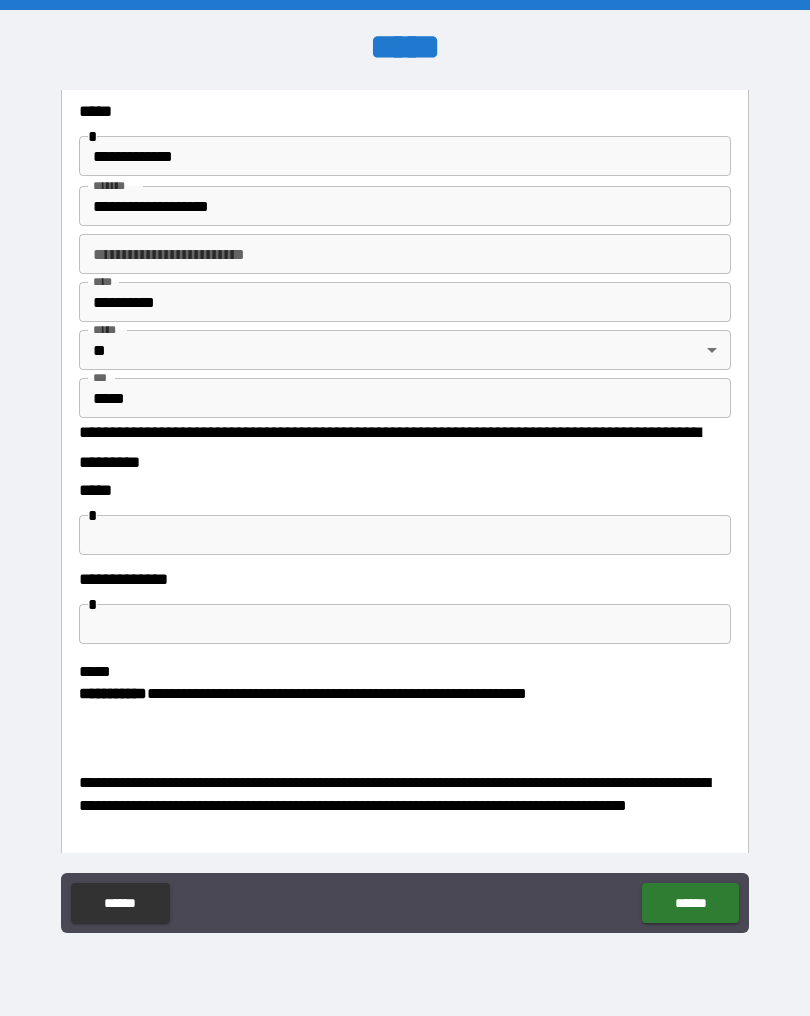 scroll, scrollTop: 111, scrollLeft: 0, axis: vertical 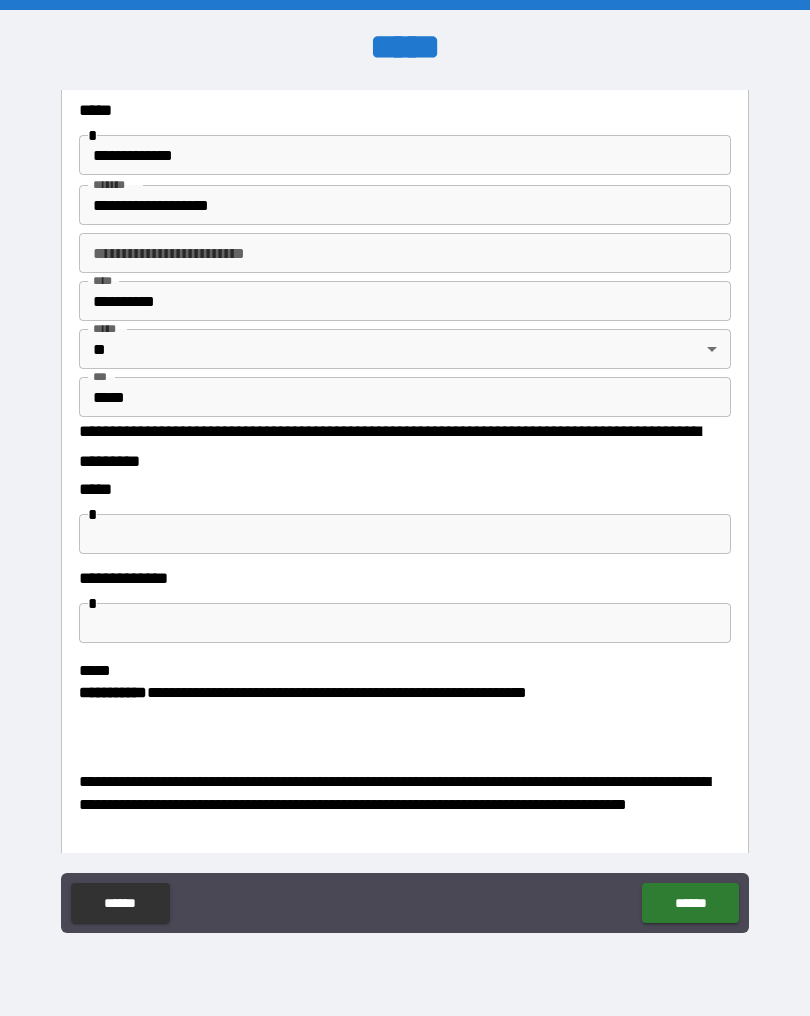click at bounding box center [405, 534] 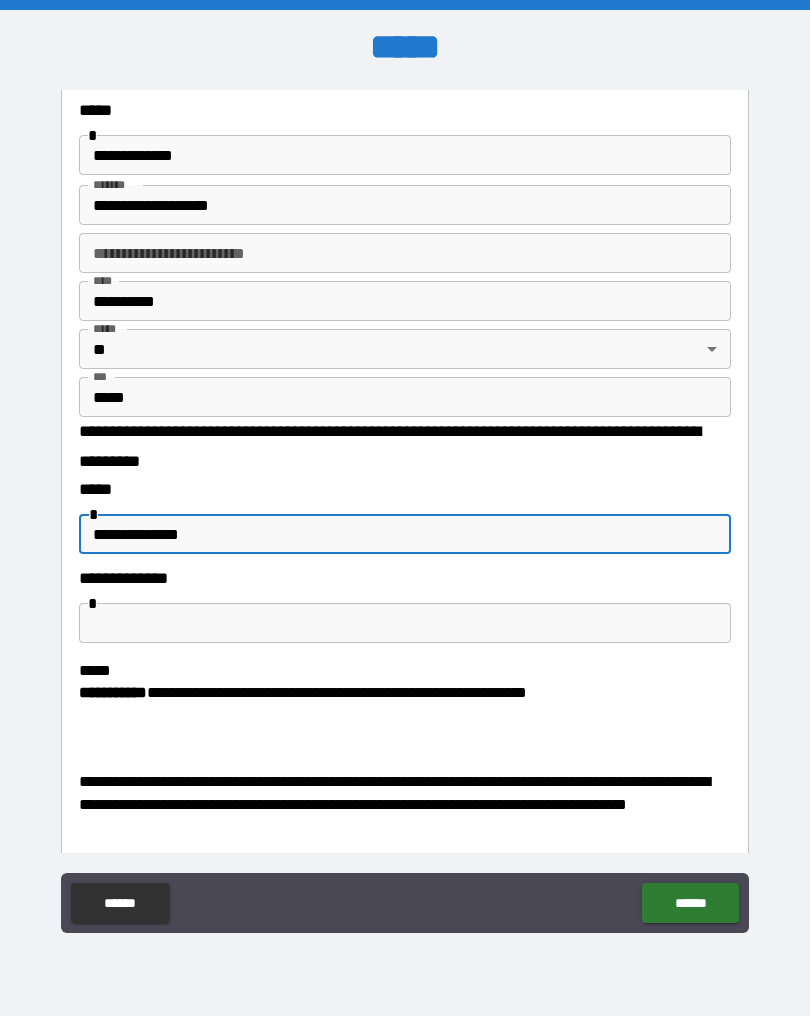 type on "**********" 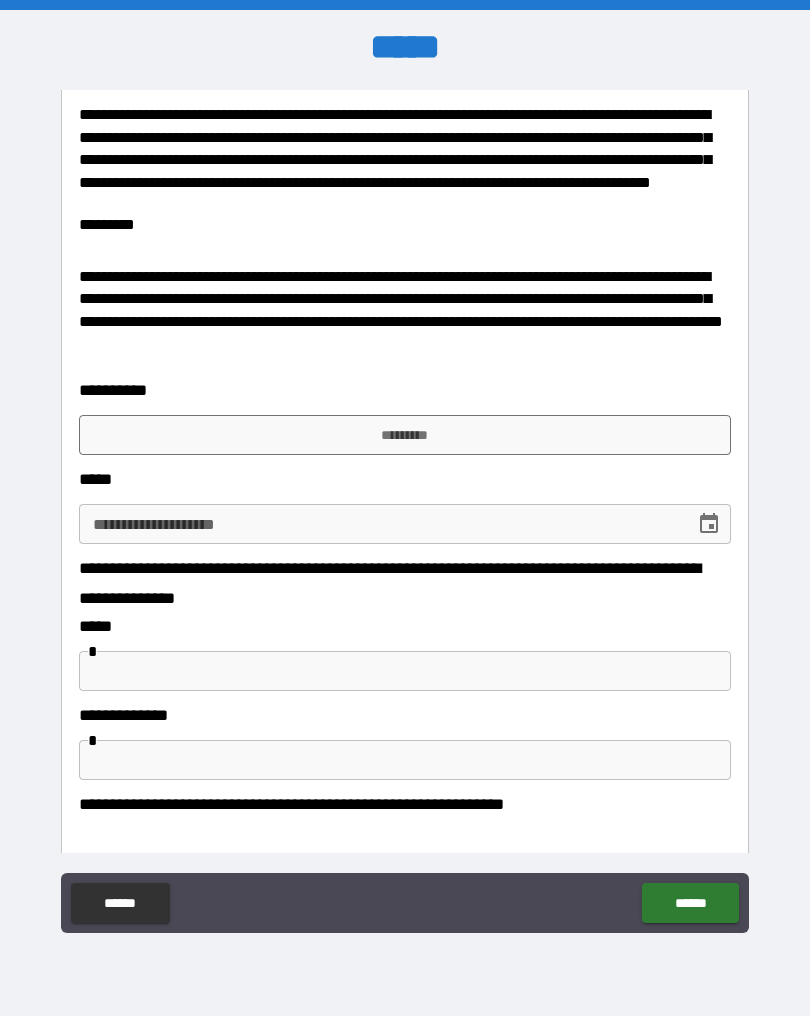 scroll, scrollTop: 1713, scrollLeft: 0, axis: vertical 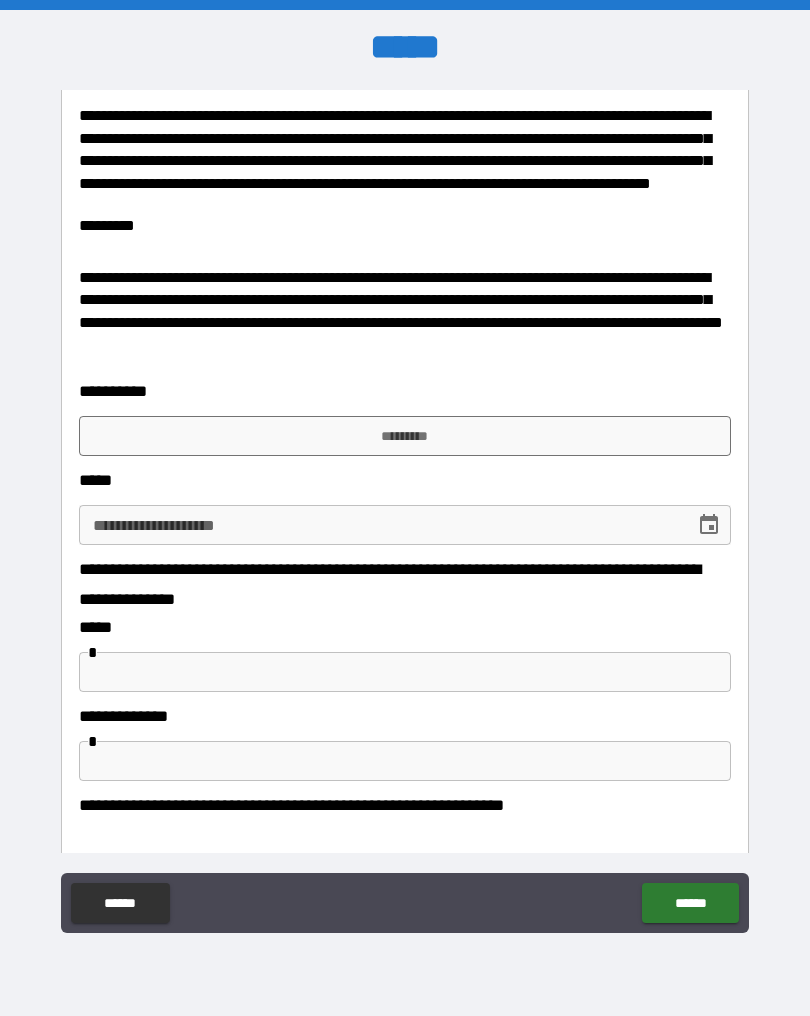 type on "****" 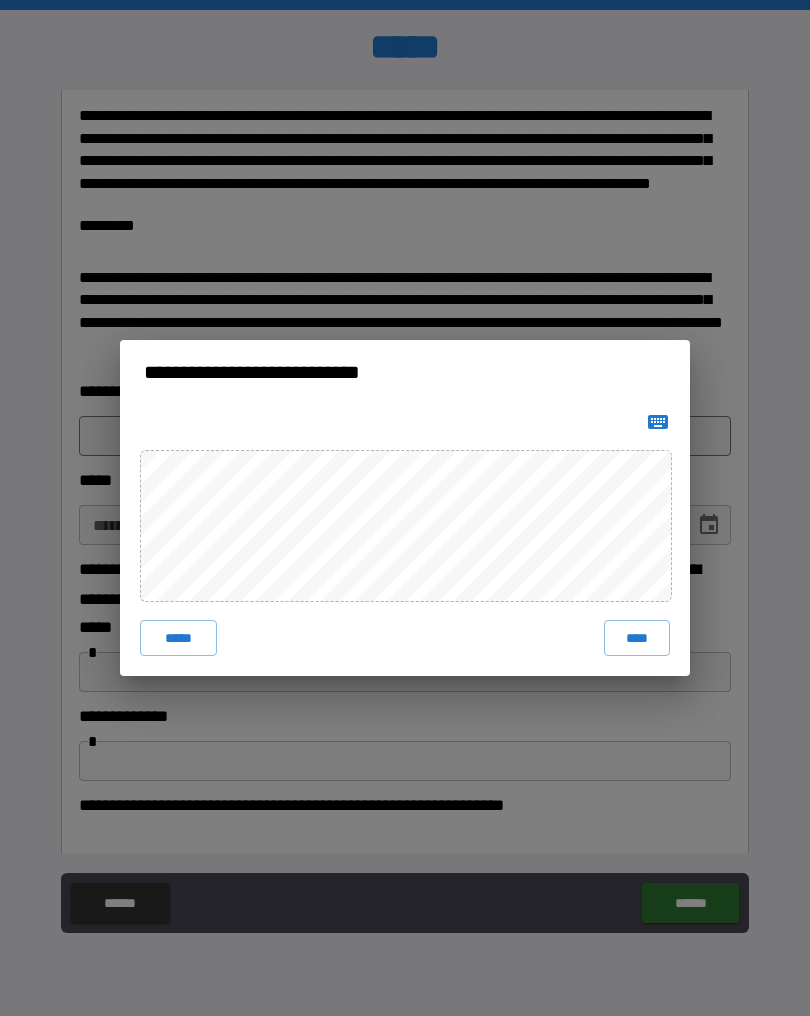 click on "****" at bounding box center [637, 638] 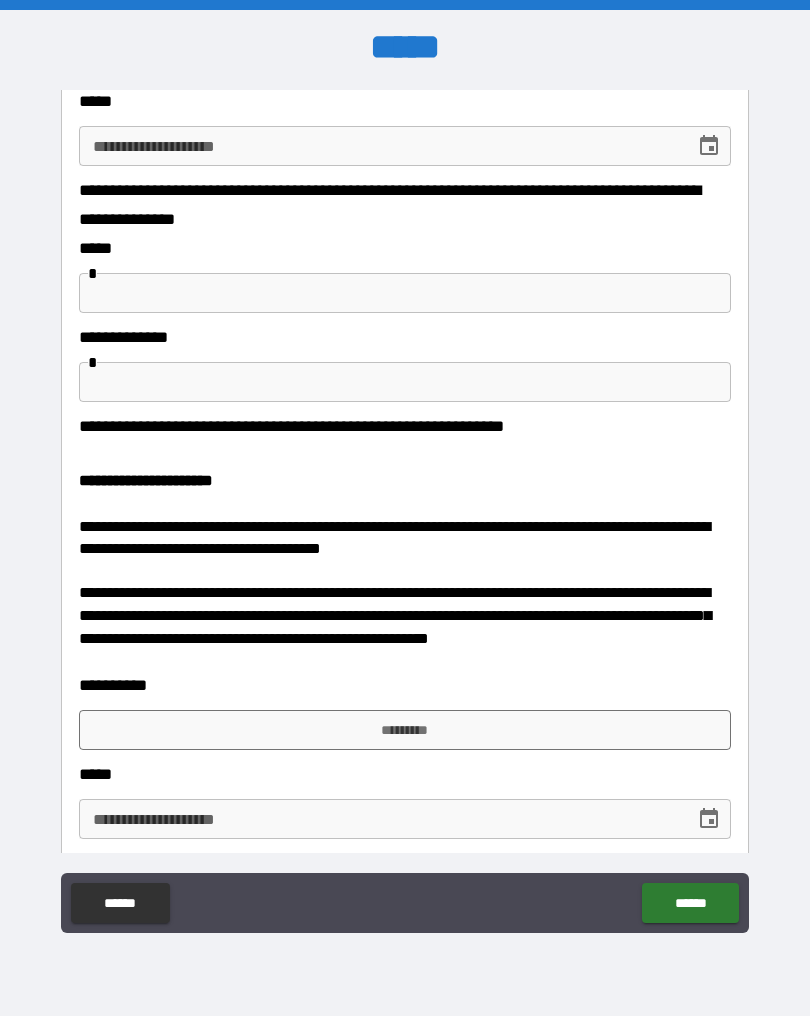 scroll, scrollTop: 2109, scrollLeft: 0, axis: vertical 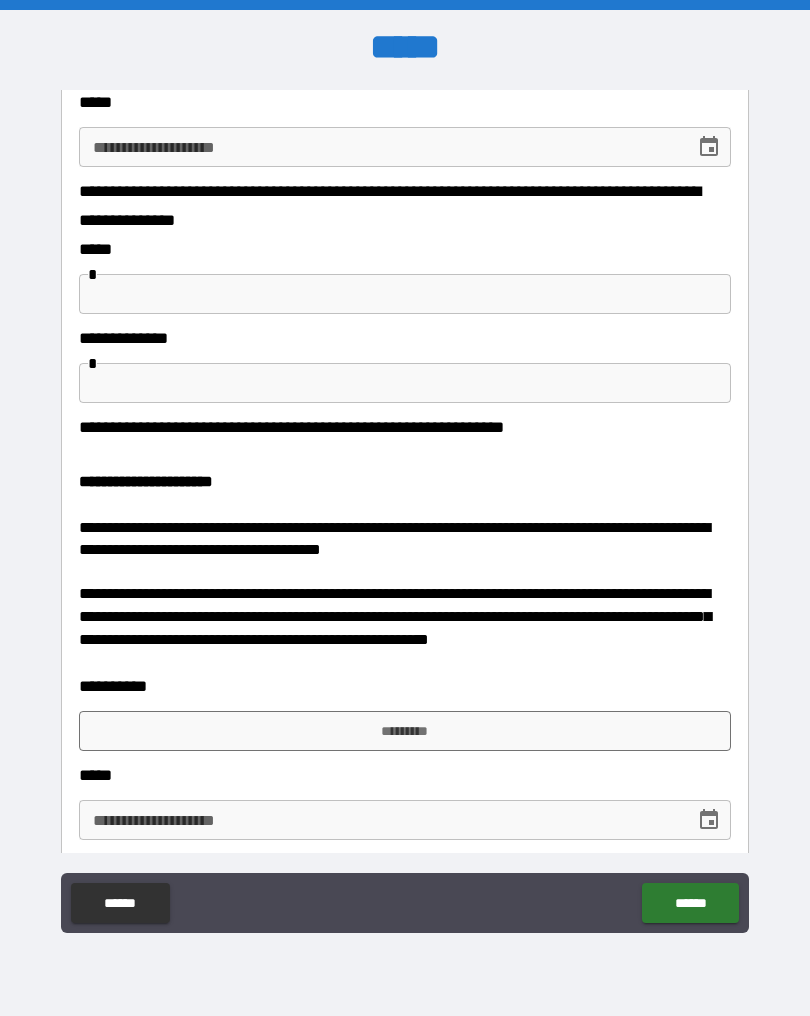 click on "*********" at bounding box center [405, 731] 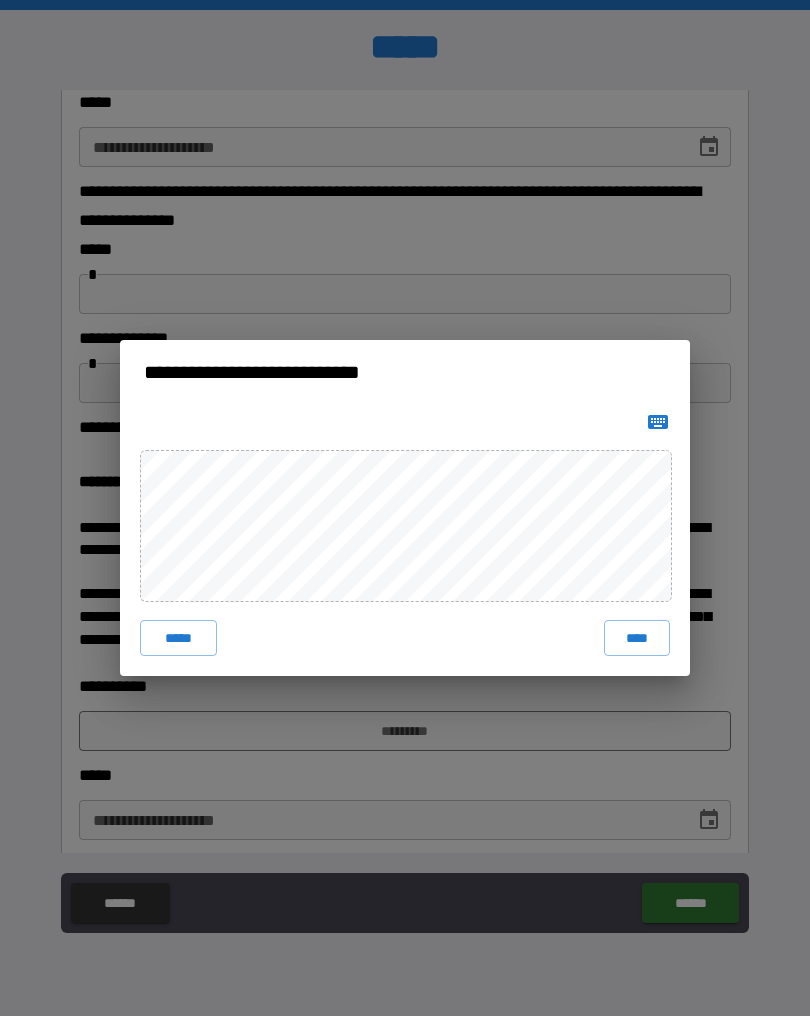 click on "****" at bounding box center (637, 638) 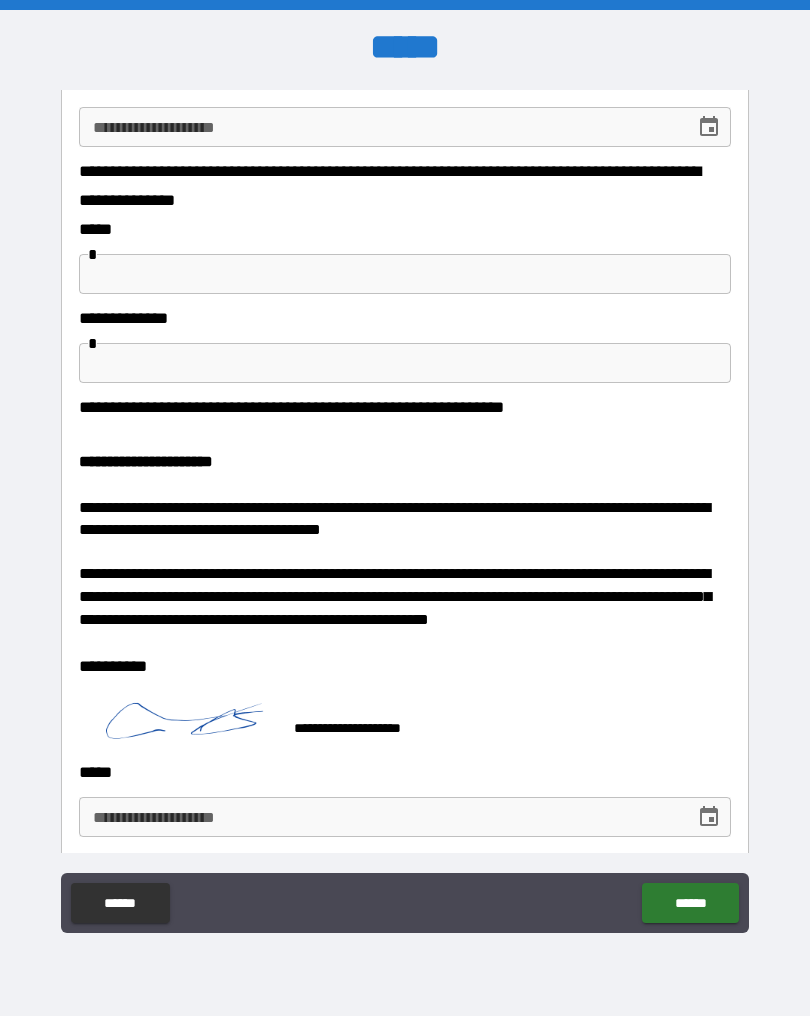 scroll, scrollTop: 2126, scrollLeft: 0, axis: vertical 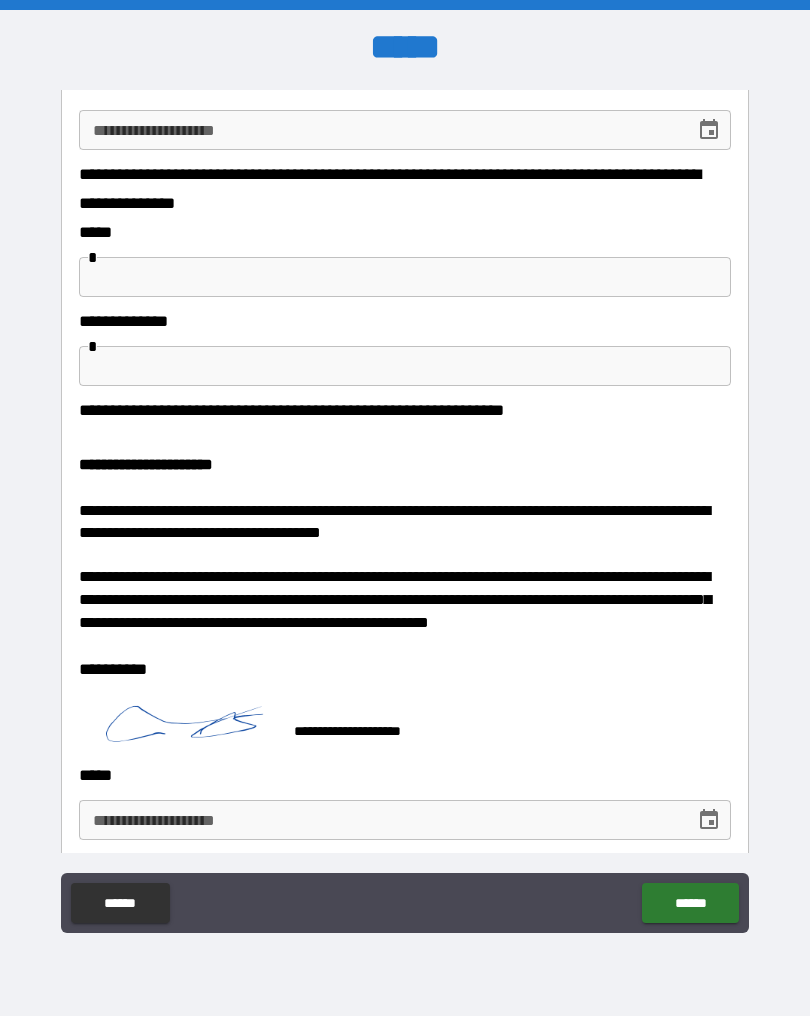 click on "**********" at bounding box center [380, 820] 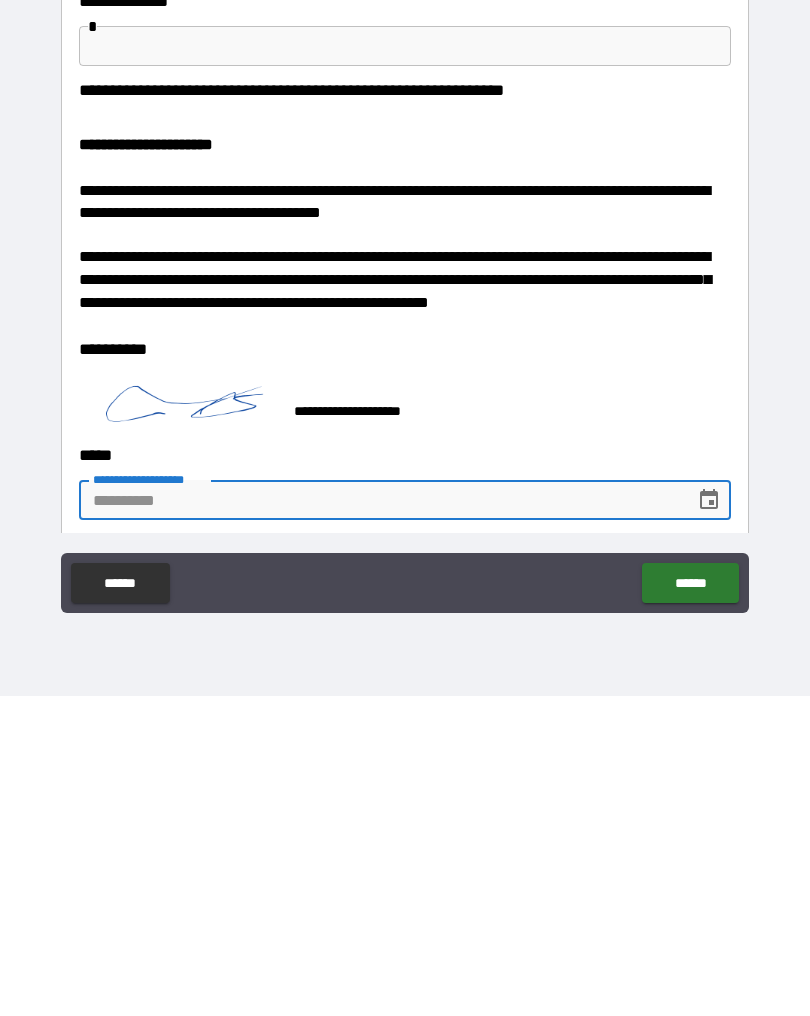 click on "**********" at bounding box center (380, 820) 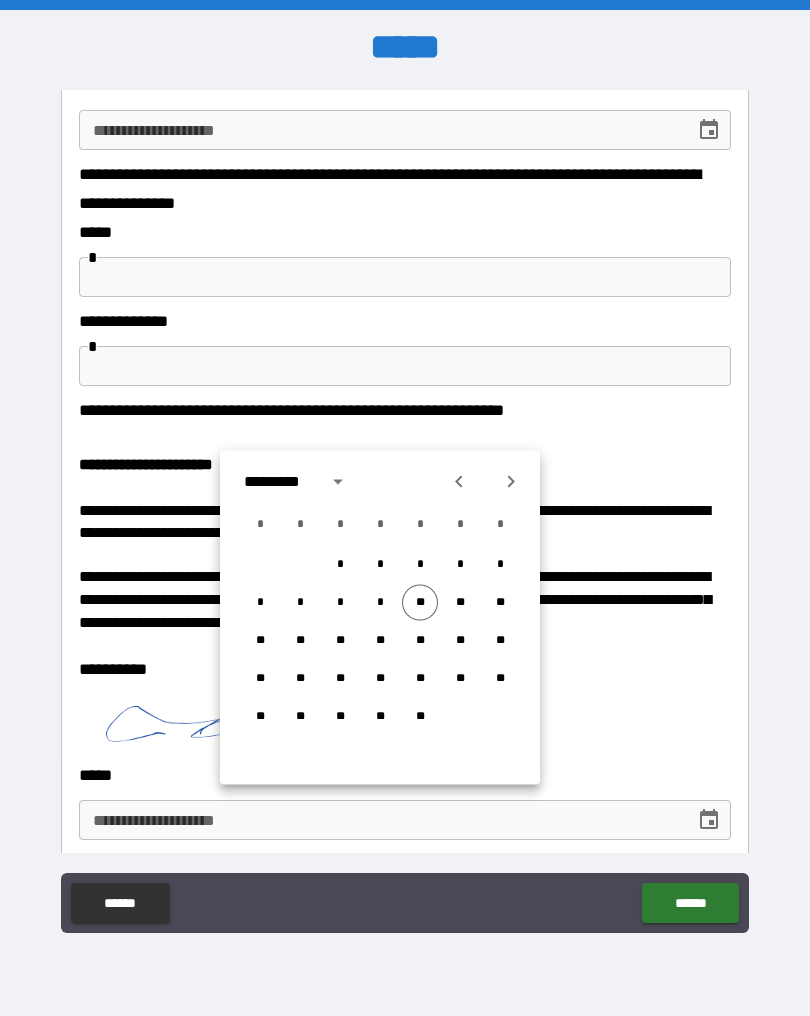 click on "**" at bounding box center [420, 603] 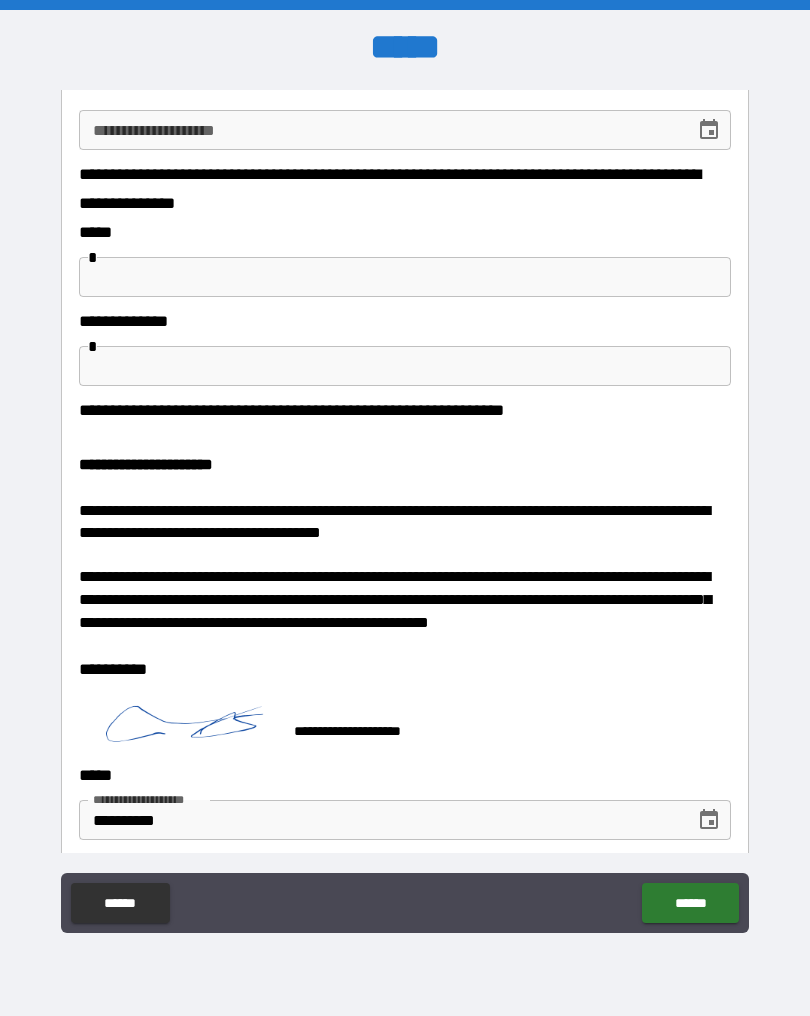click on "******" at bounding box center (690, 903) 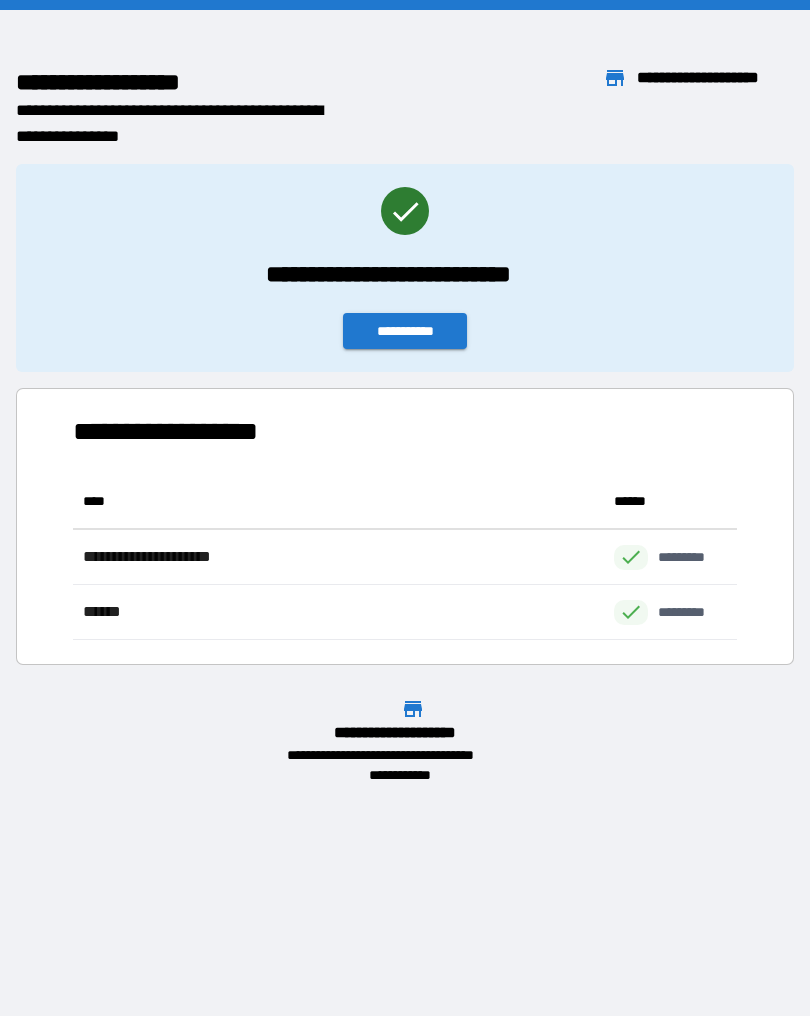 scroll, scrollTop: 166, scrollLeft: 664, axis: both 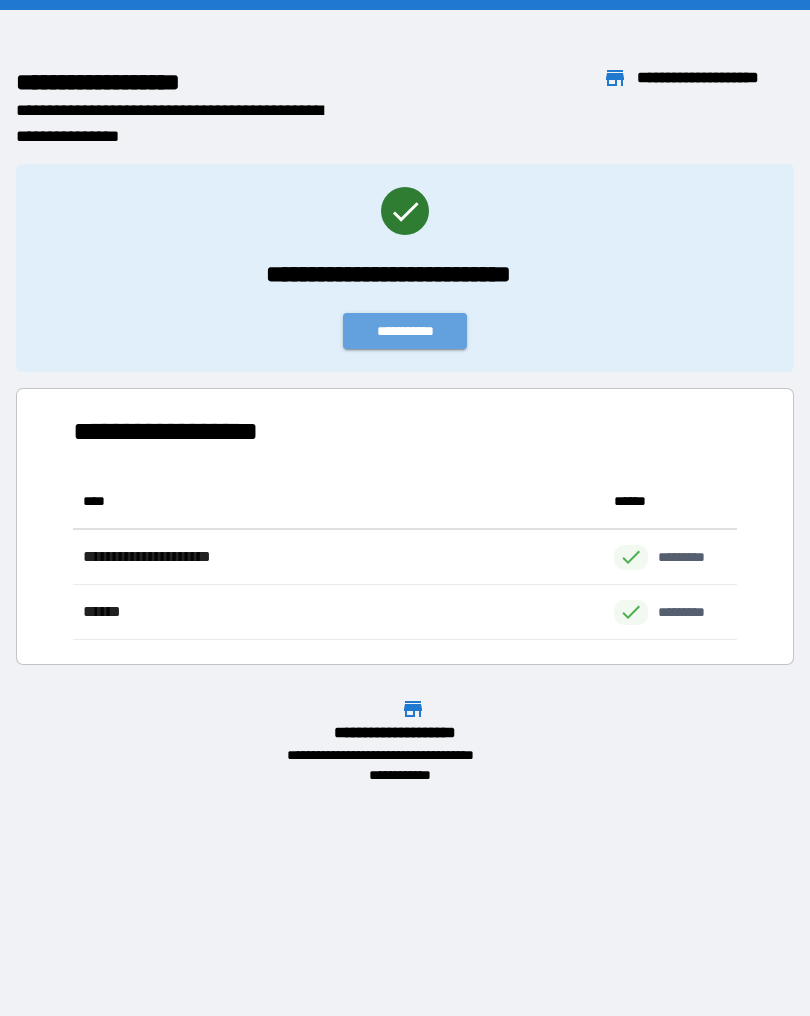 click on "**********" at bounding box center (405, 331) 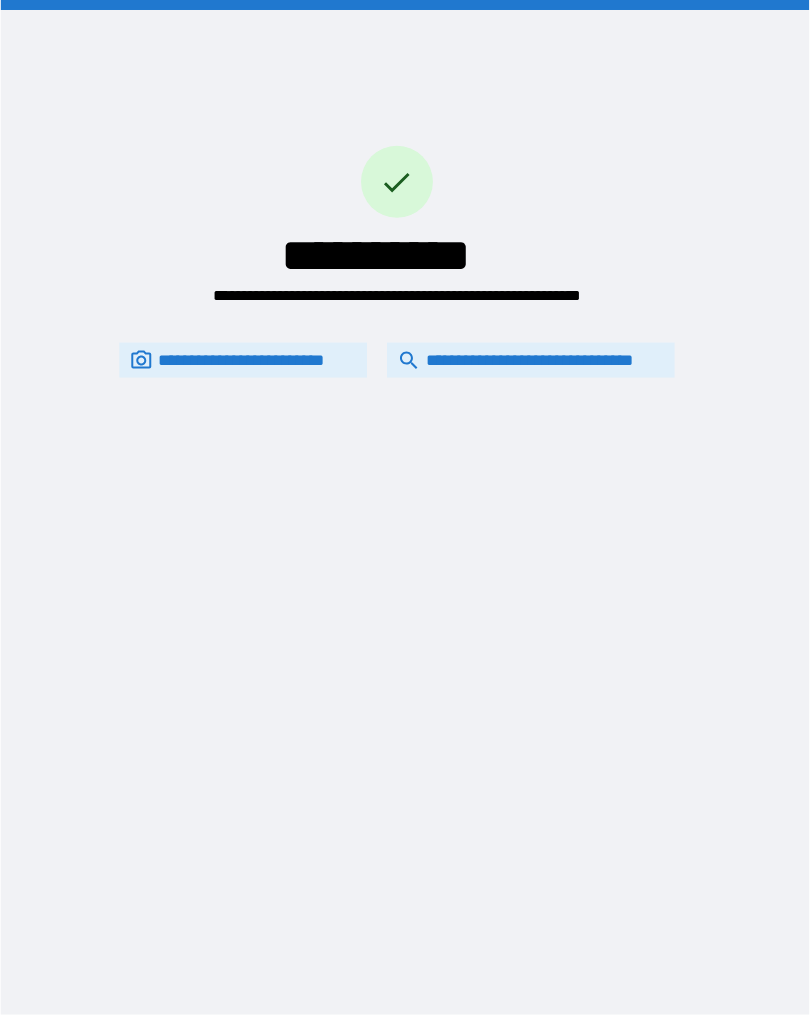scroll, scrollTop: 0, scrollLeft: 0, axis: both 